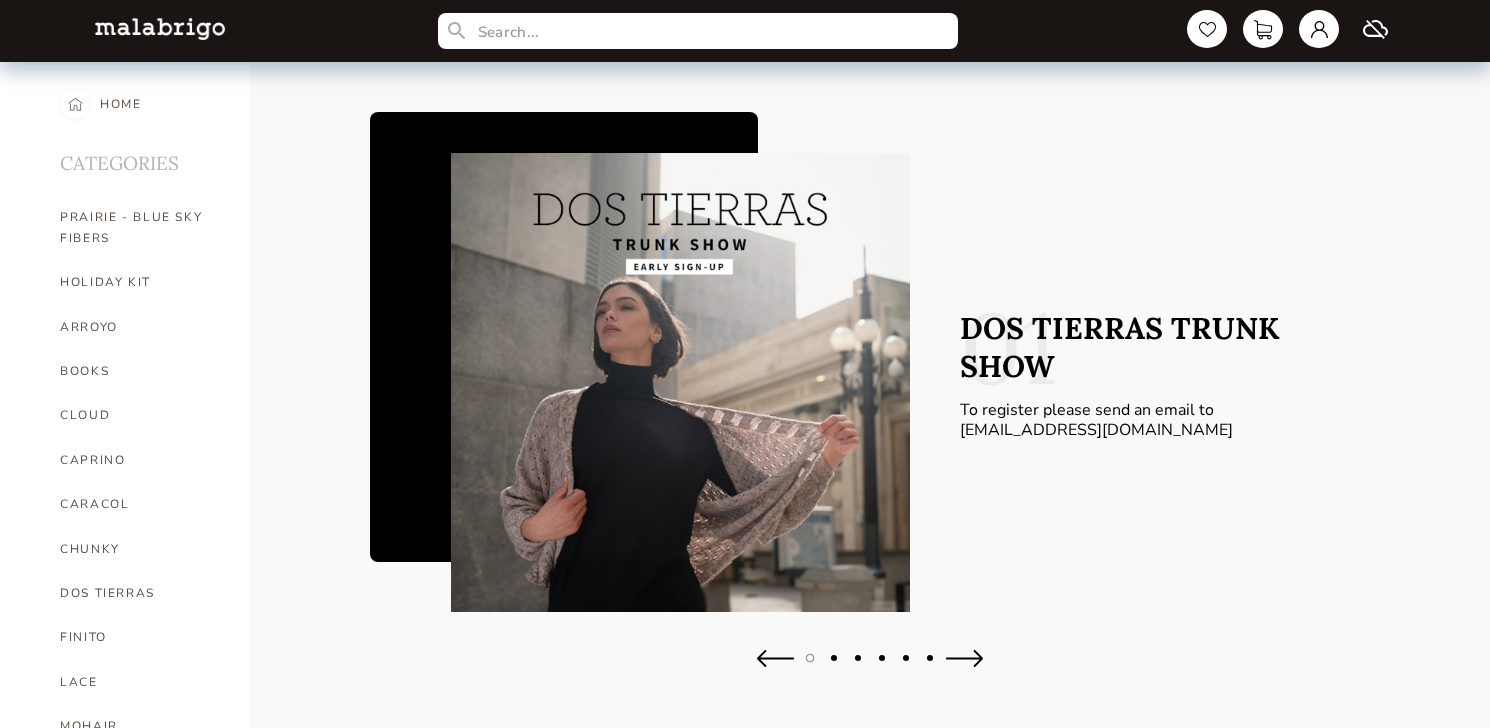 scroll, scrollTop: 0, scrollLeft: 0, axis: both 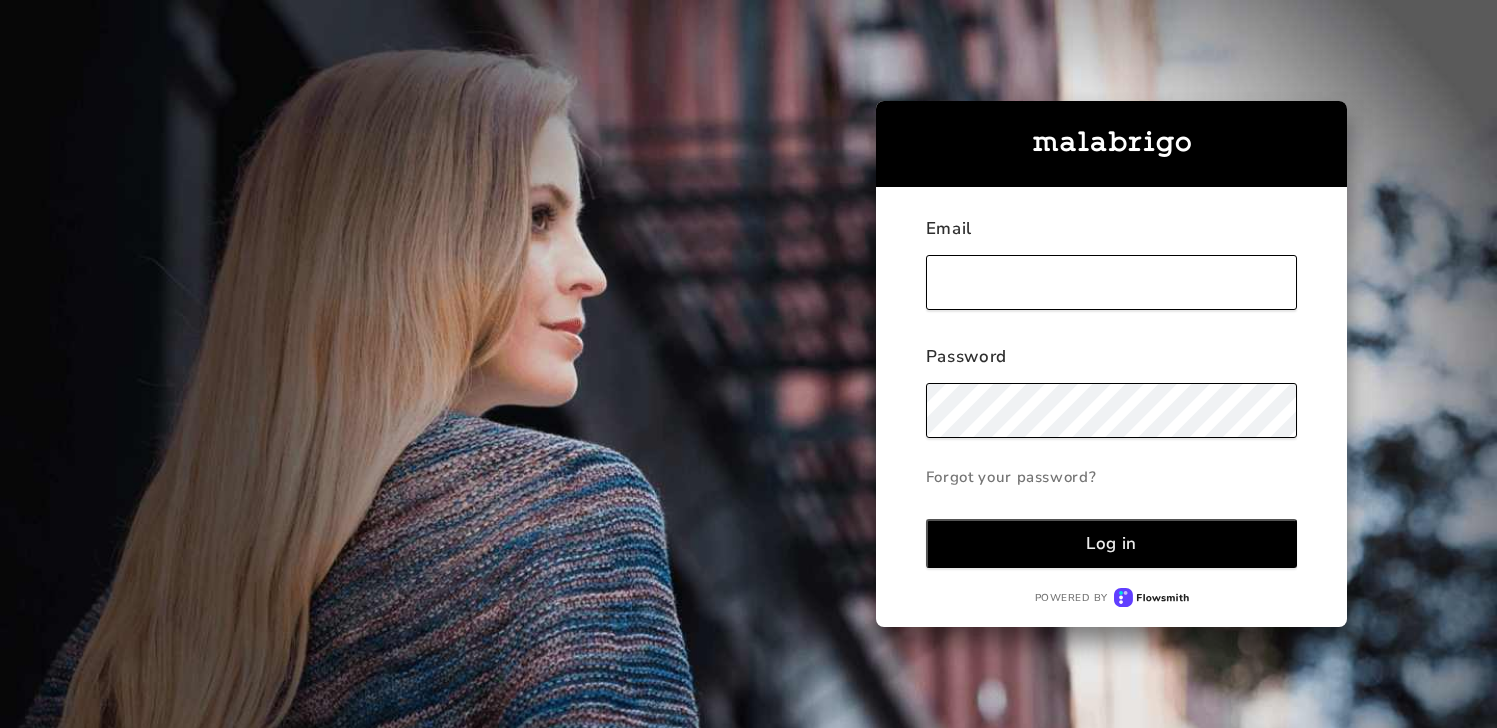type on "[EMAIL_ADDRESS][DOMAIN_NAME]" 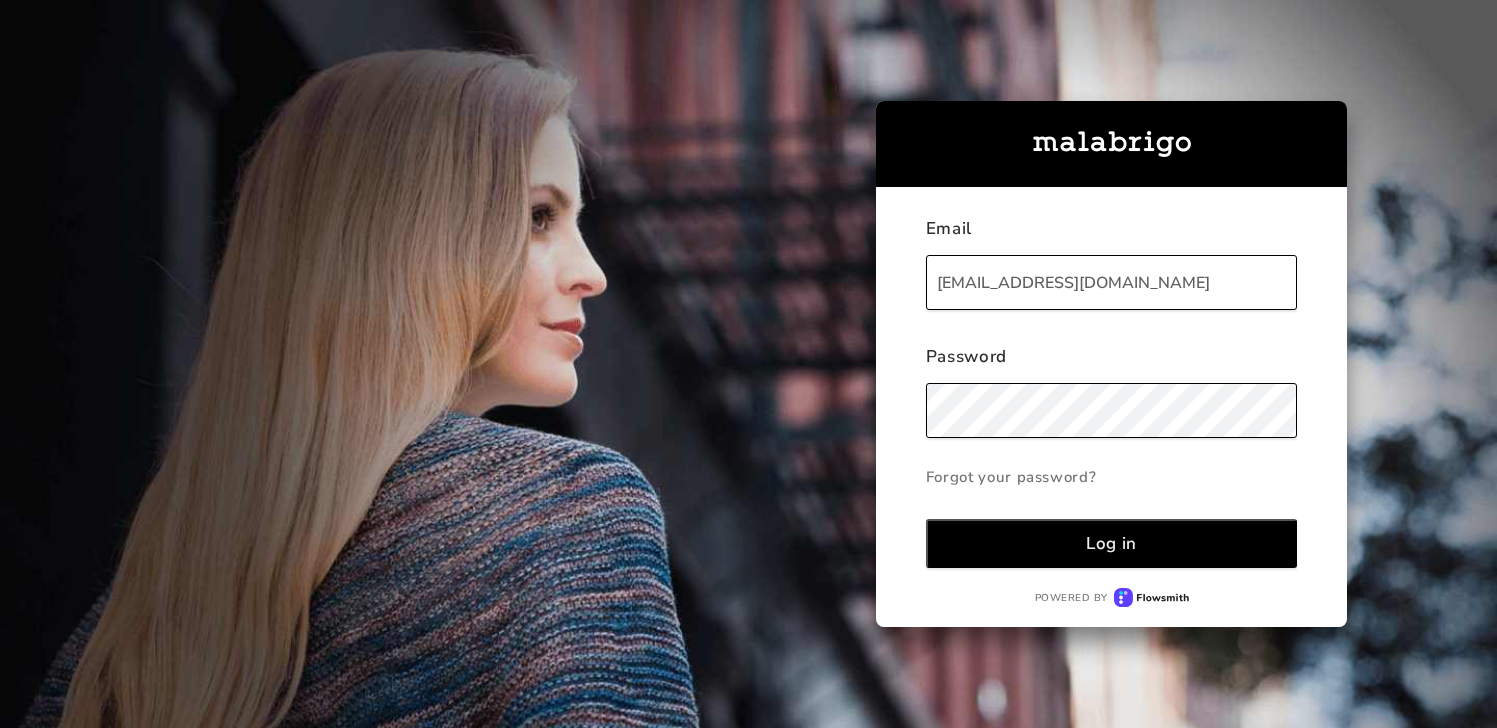 click on "Log in" at bounding box center (1112, 543) 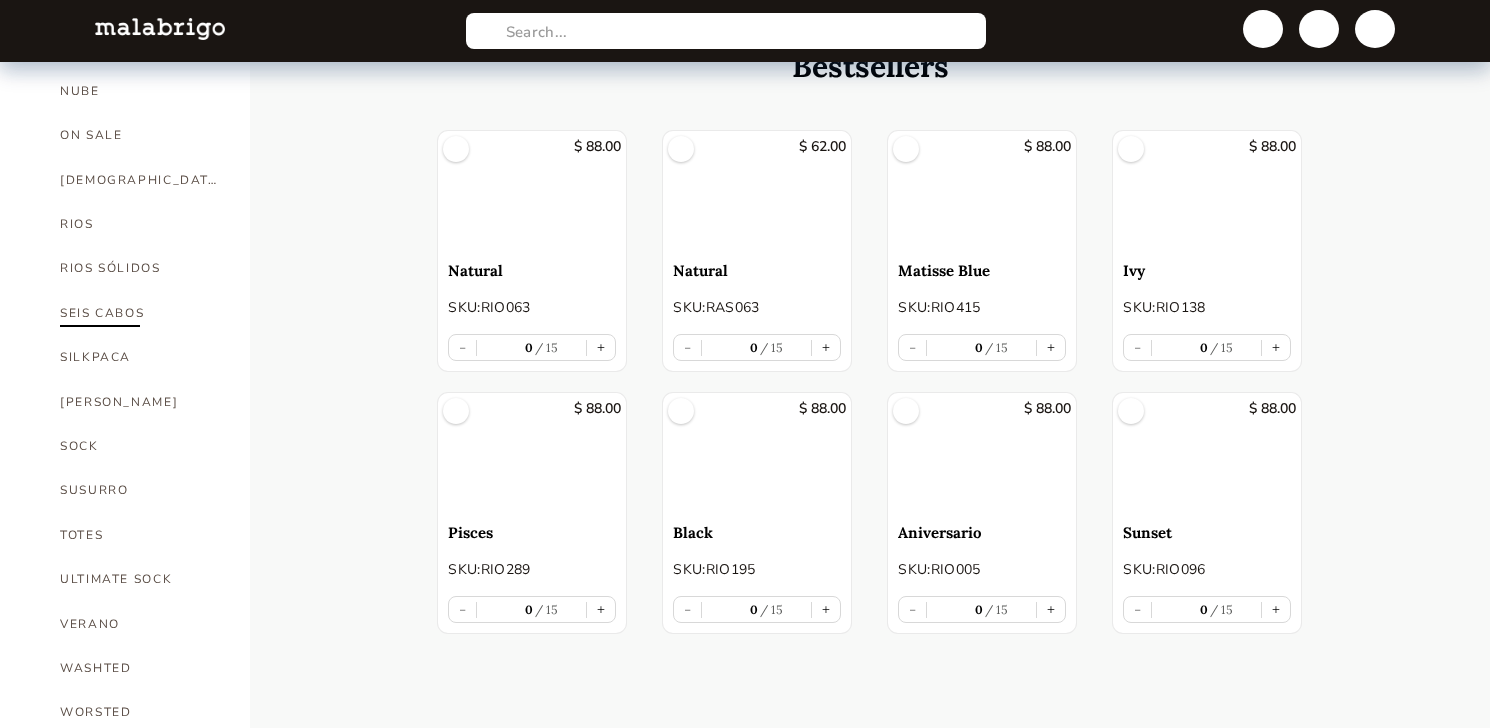 scroll, scrollTop: 737, scrollLeft: 0, axis: vertical 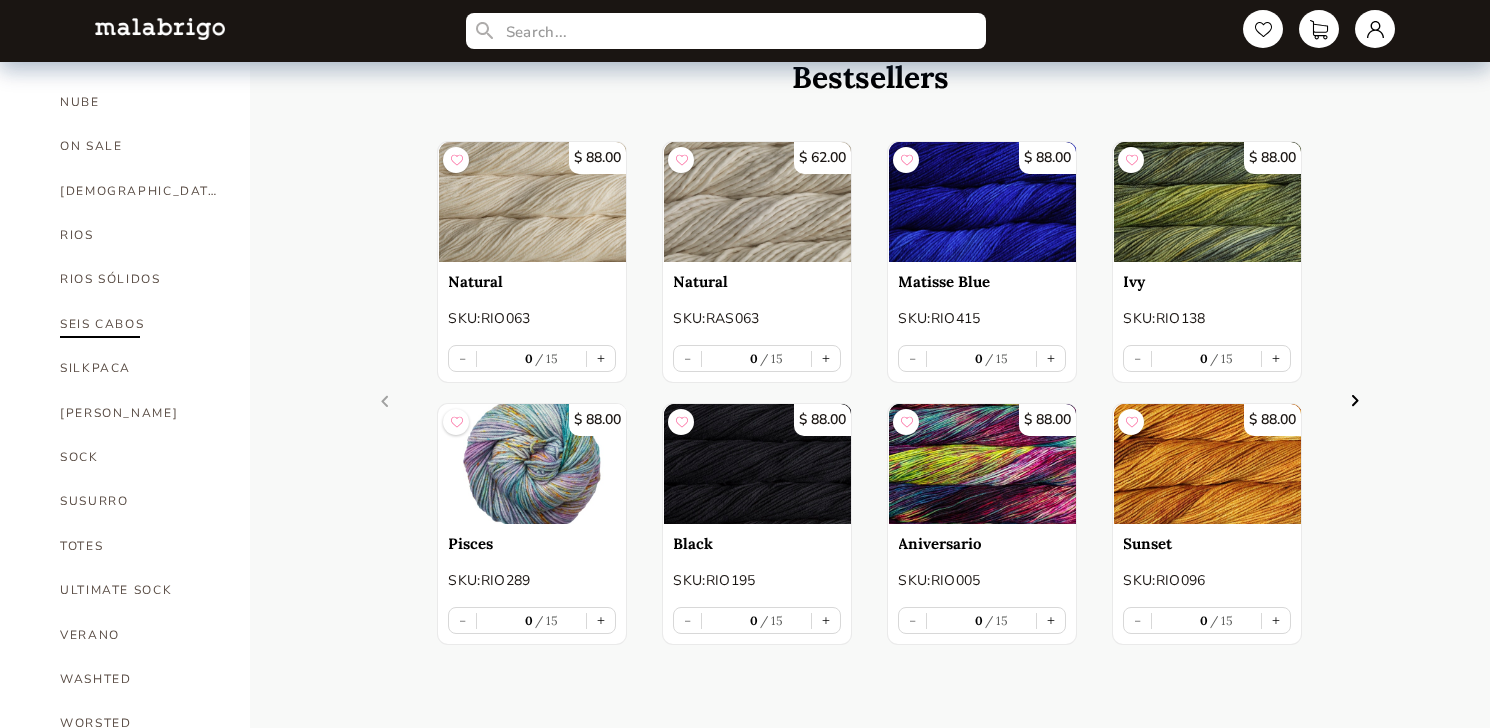 click on "[DEMOGRAPHIC_DATA]" at bounding box center (140, 191) 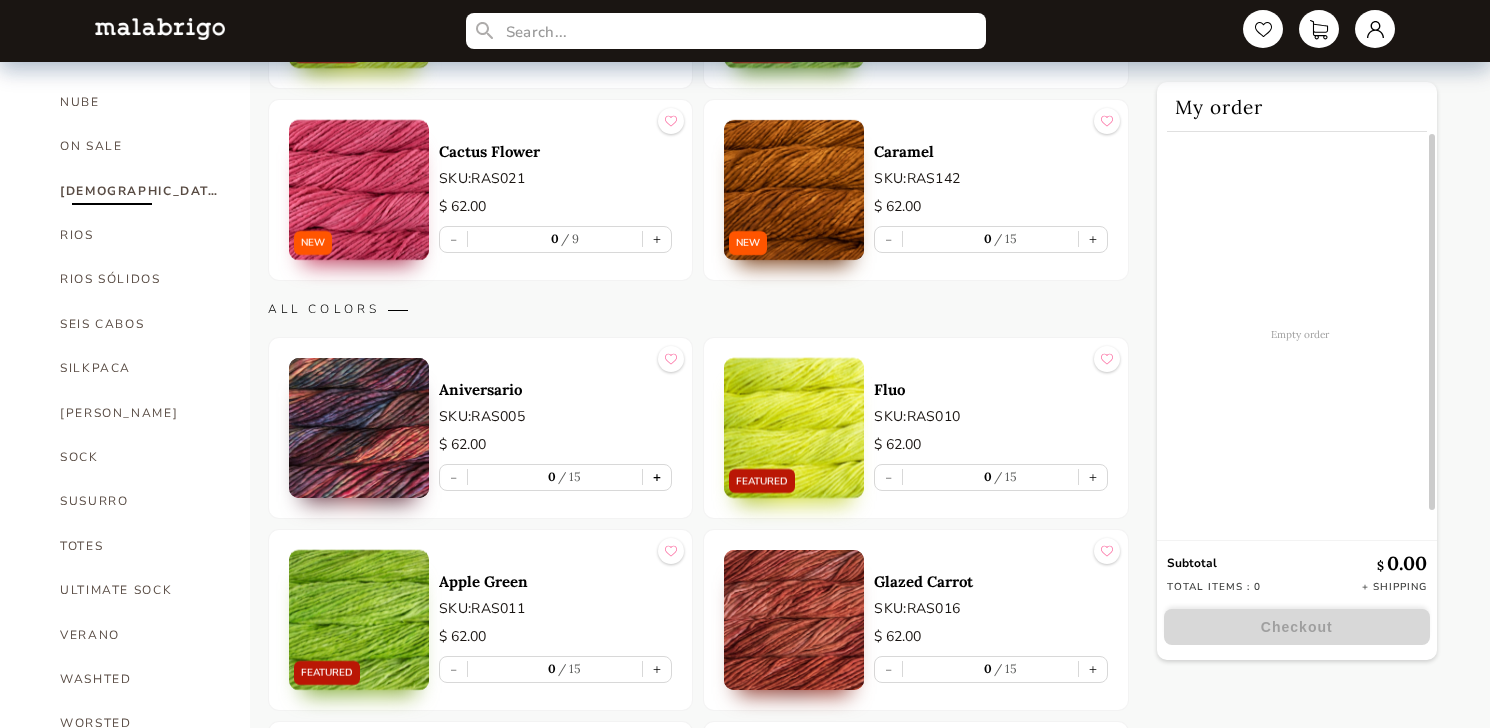 click on "+" at bounding box center [657, 477] 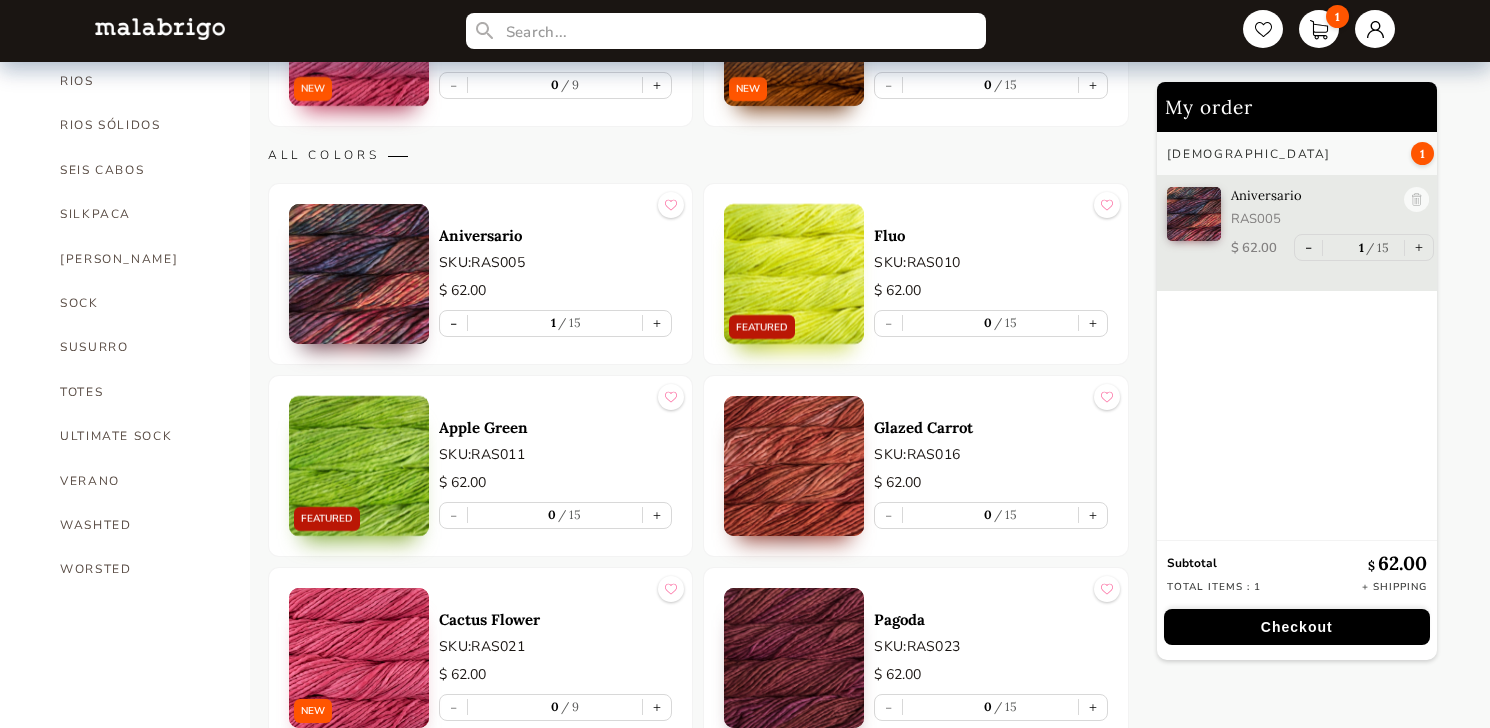 scroll, scrollTop: 903, scrollLeft: 0, axis: vertical 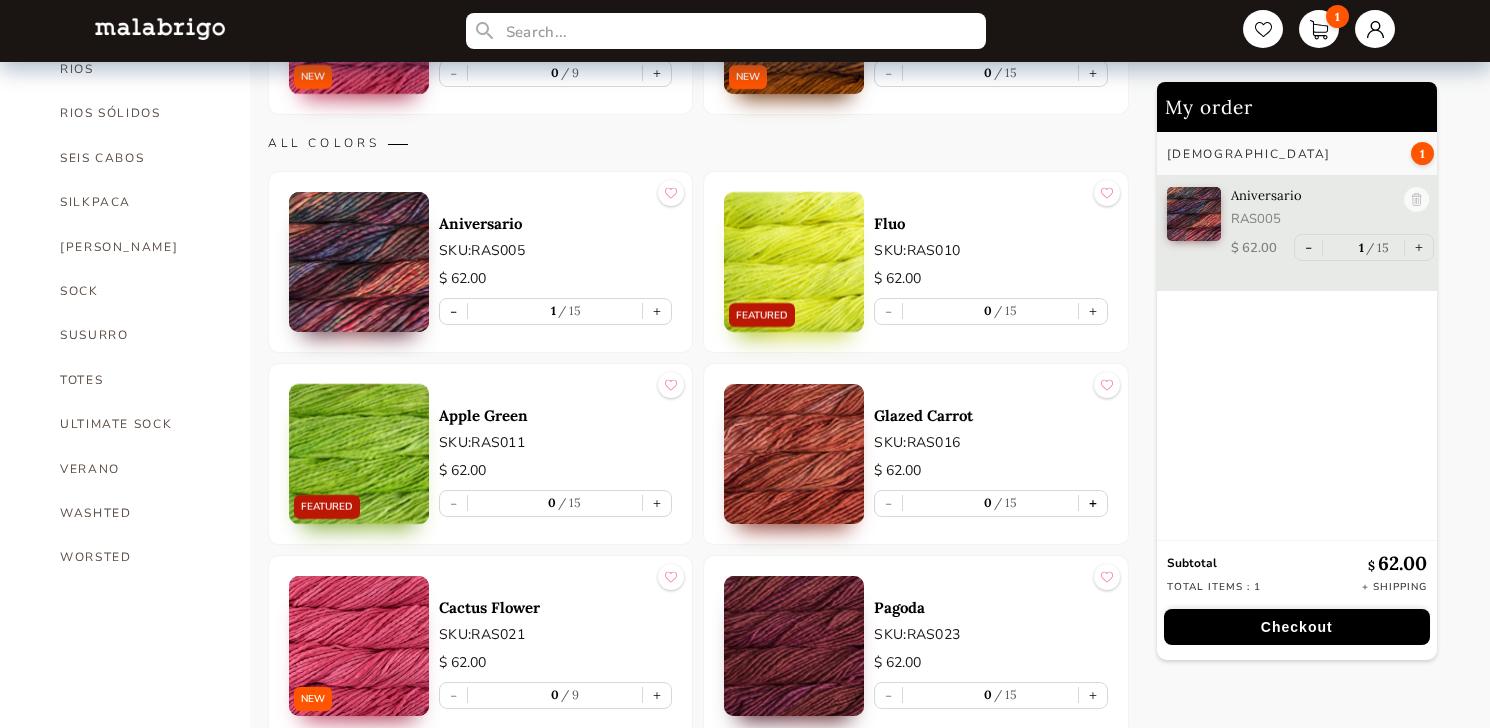 click on "+" at bounding box center [1093, 503] 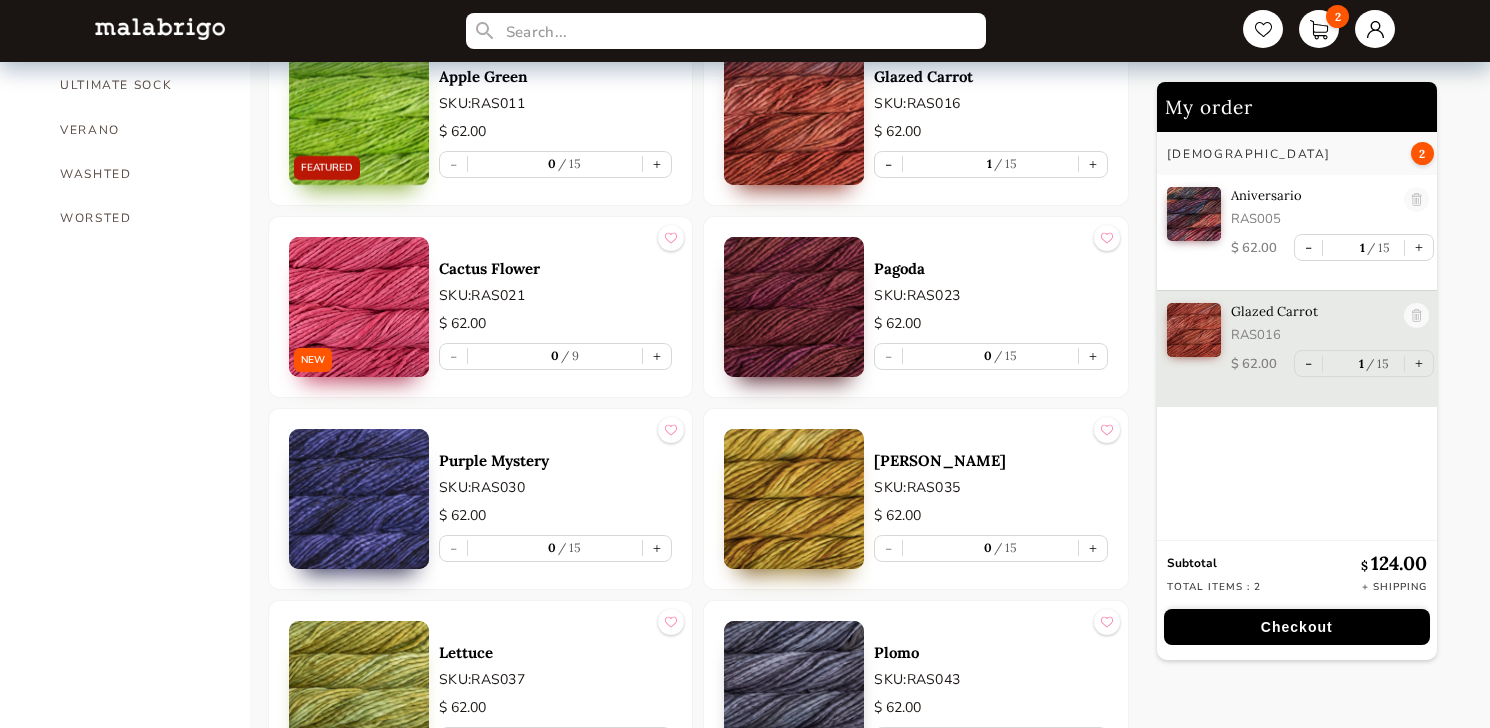 scroll, scrollTop: 1260, scrollLeft: 0, axis: vertical 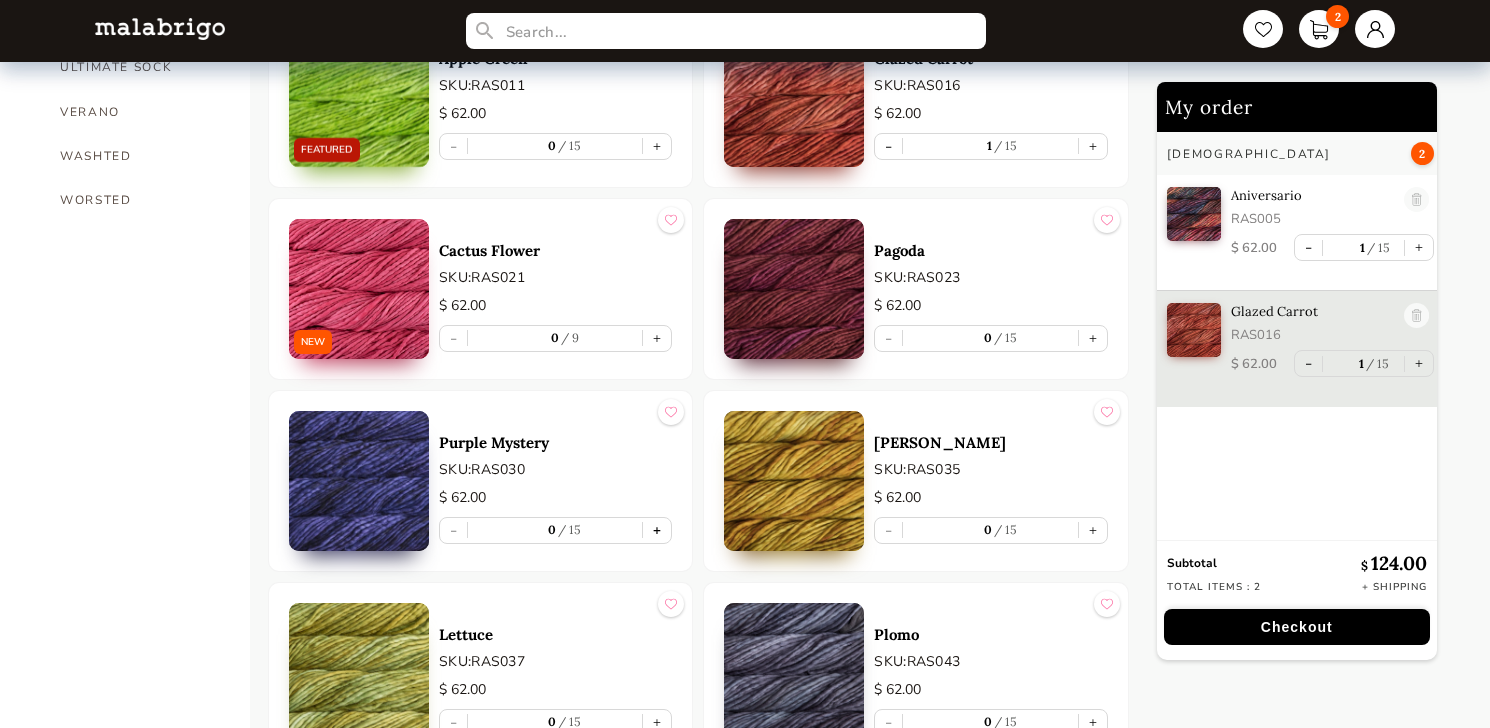 click on "+" at bounding box center [657, 530] 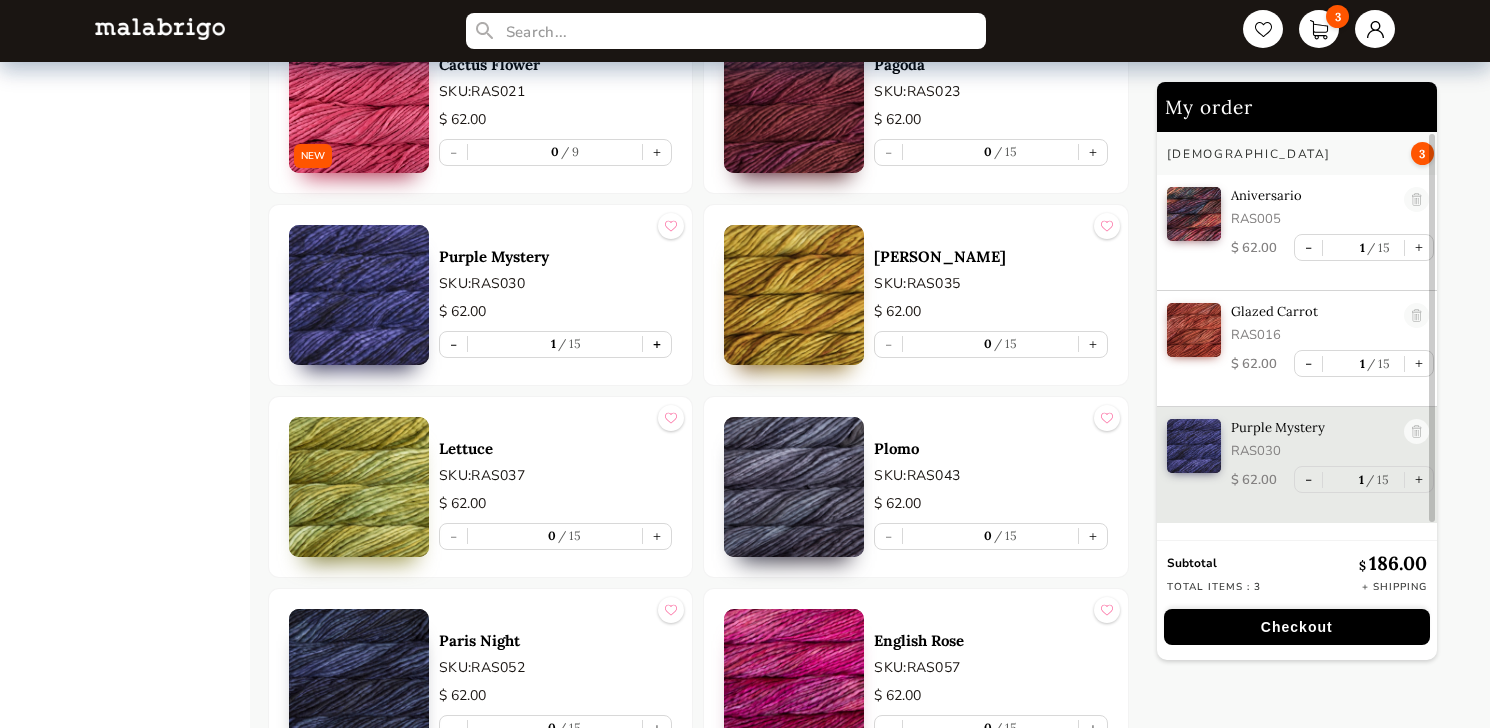 scroll, scrollTop: 1464, scrollLeft: 0, axis: vertical 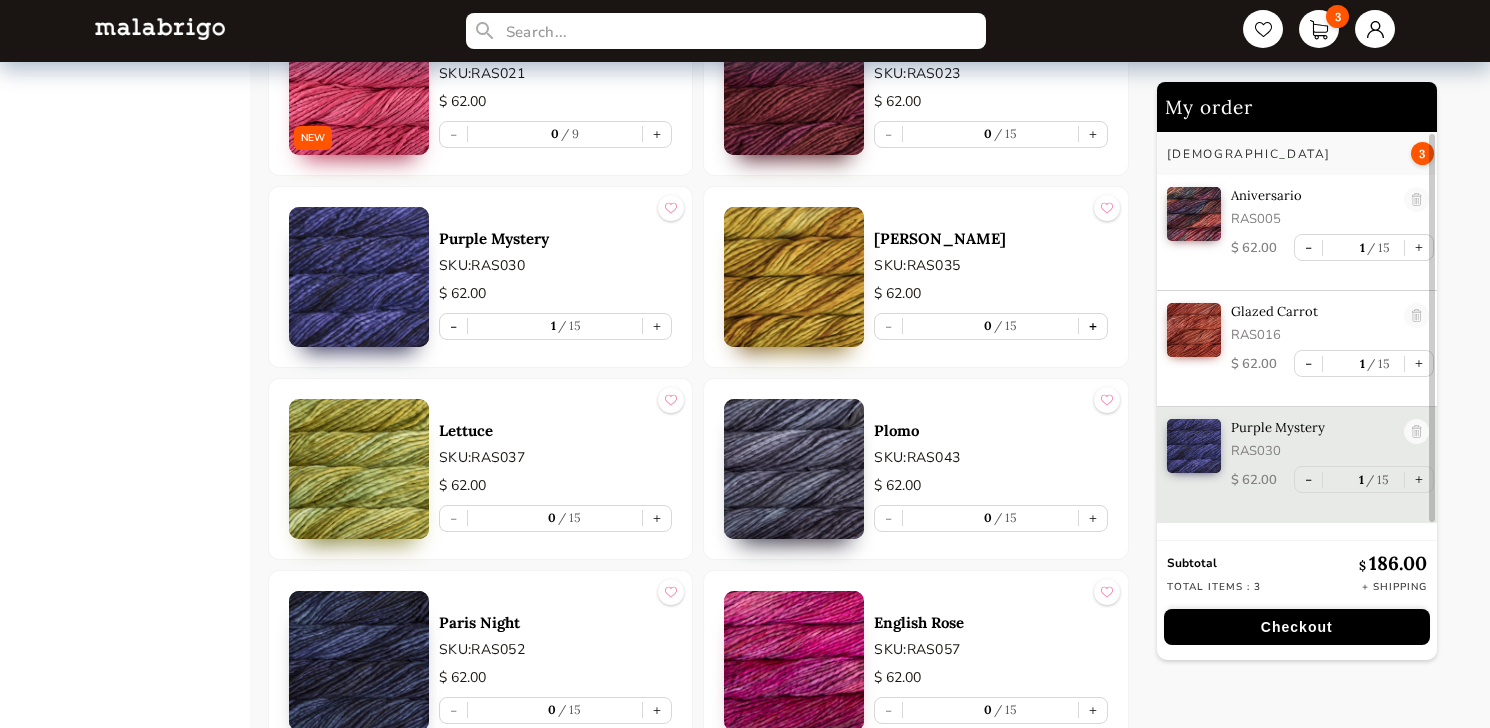 click on "+" at bounding box center [1093, 326] 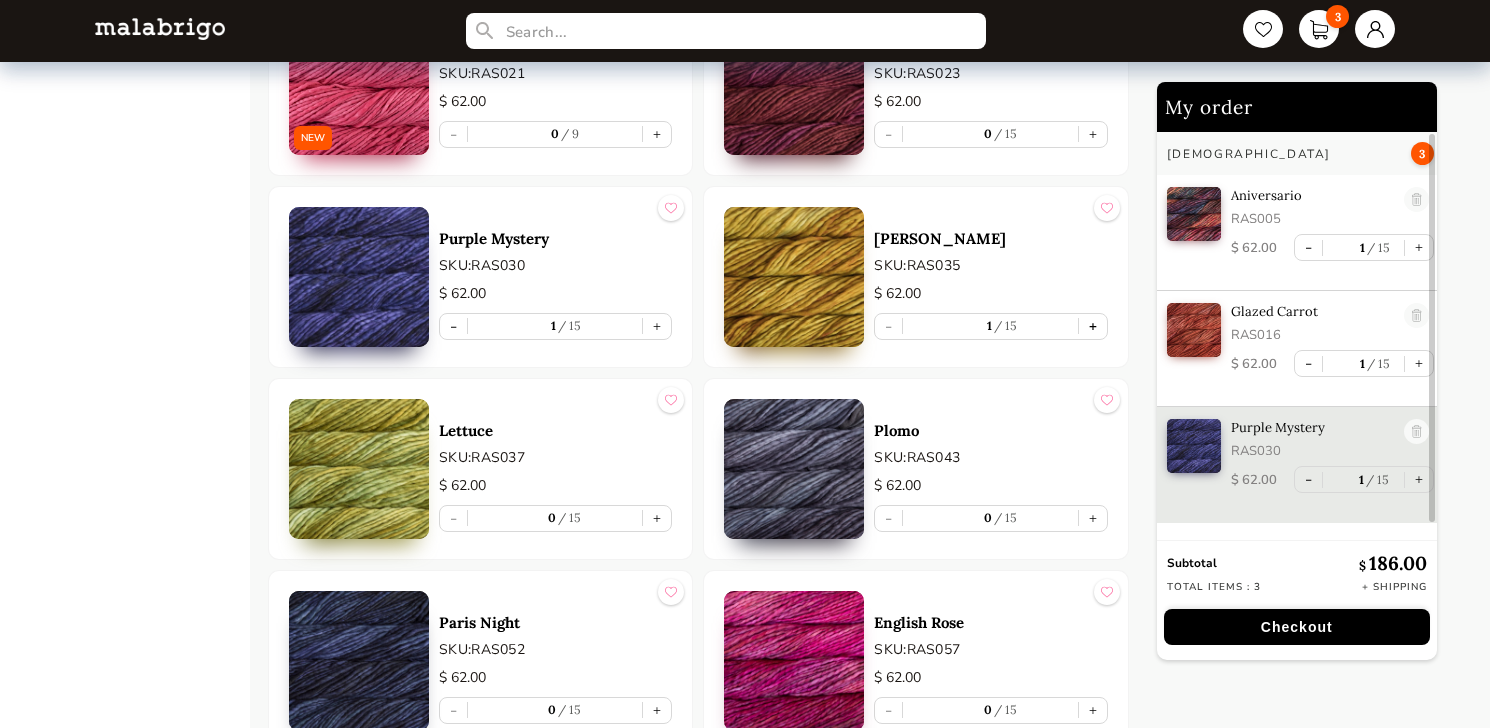 scroll, scrollTop: 31, scrollLeft: 0, axis: vertical 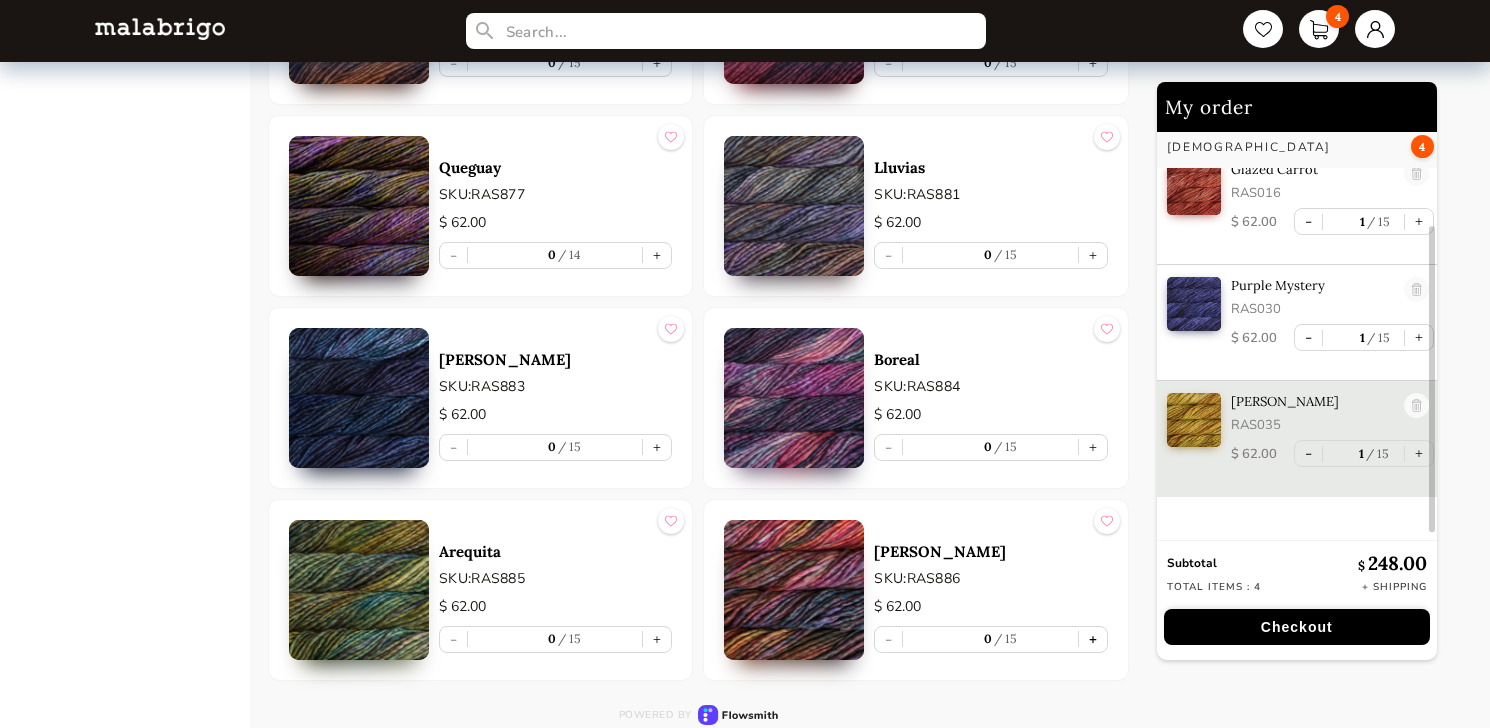click on "+" at bounding box center [1093, 639] 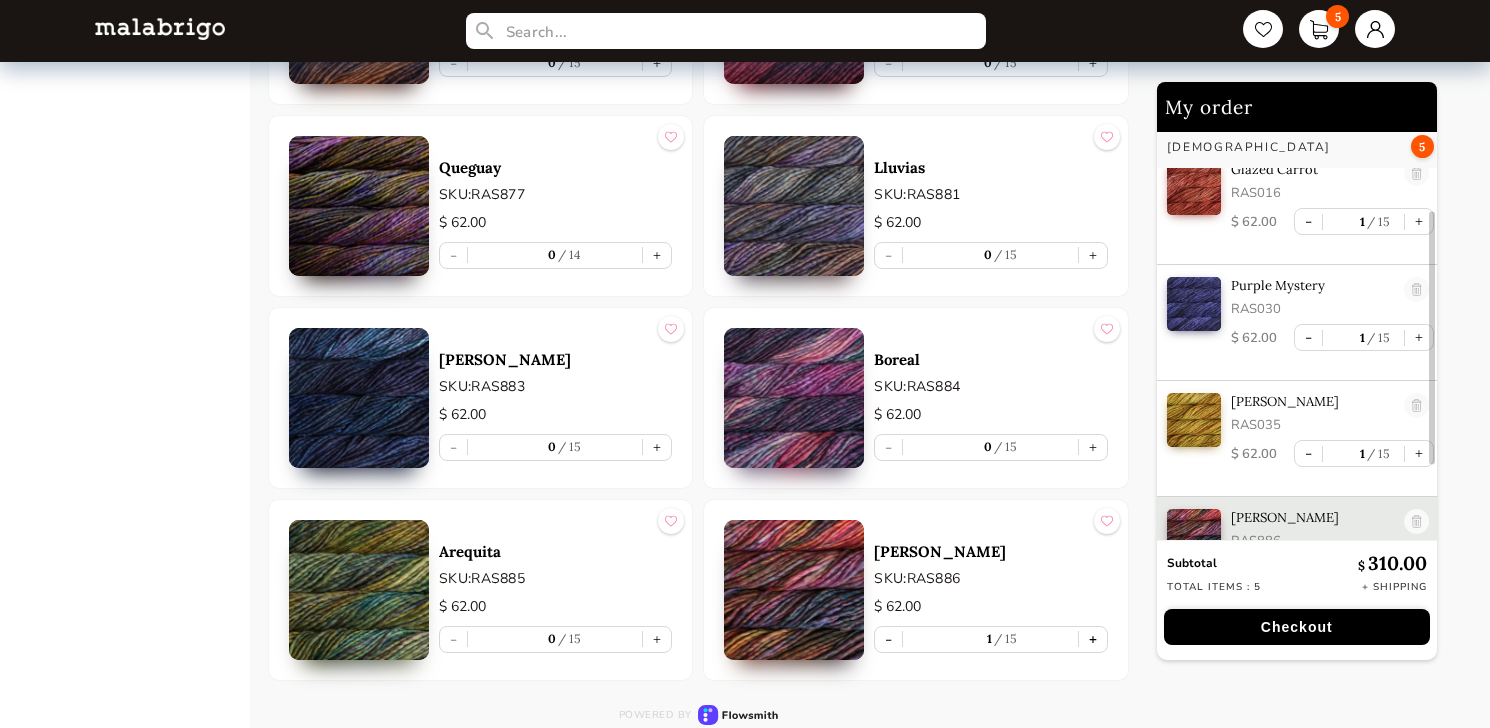 scroll, scrollTop: 190, scrollLeft: 0, axis: vertical 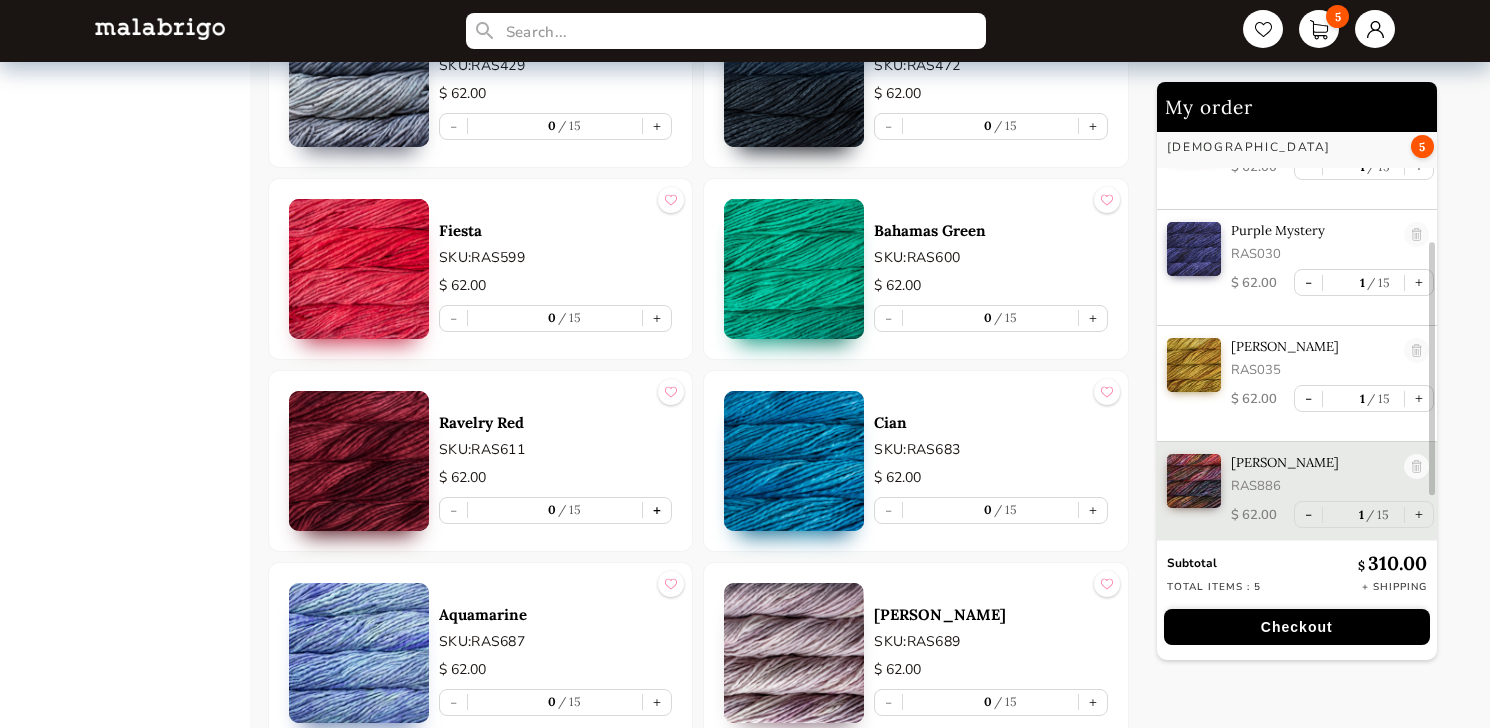 click on "+" at bounding box center [657, 510] 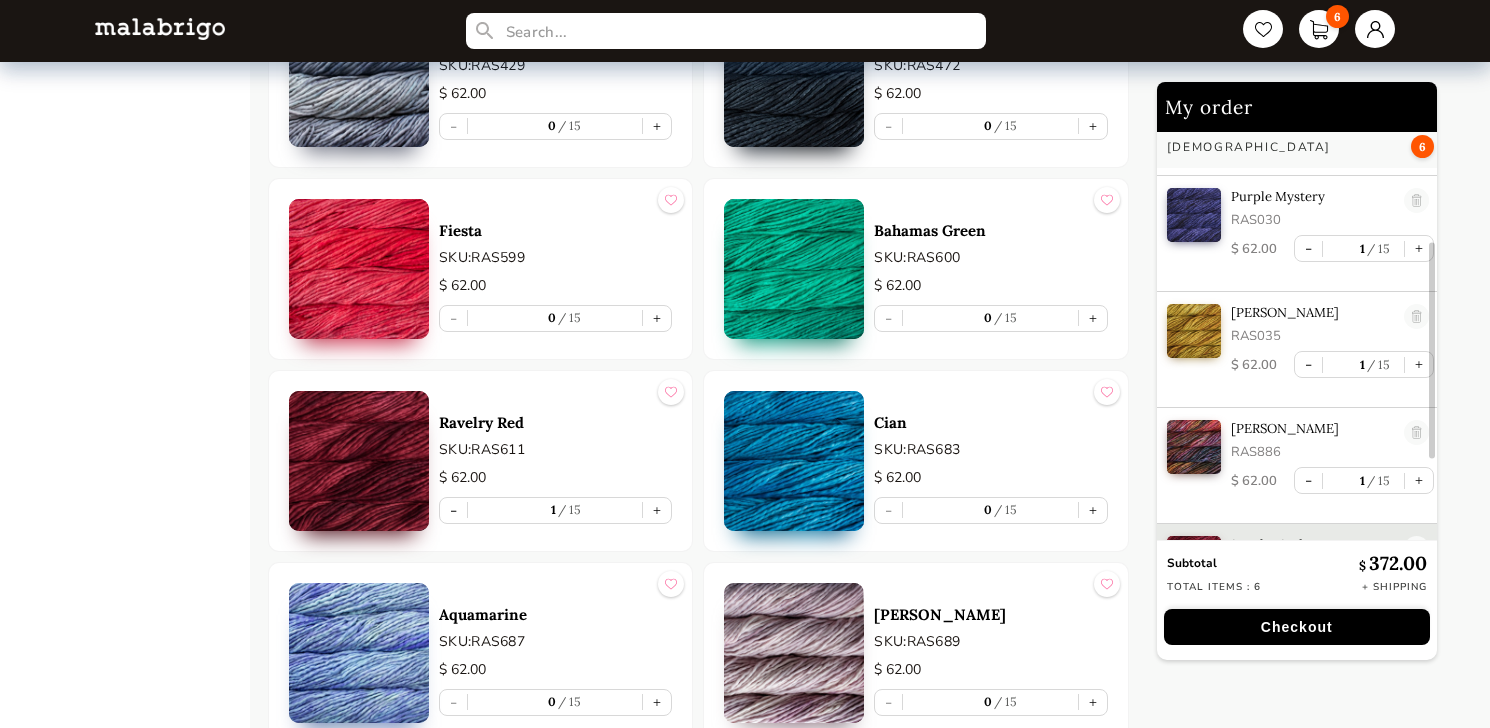 scroll, scrollTop: 306, scrollLeft: 0, axis: vertical 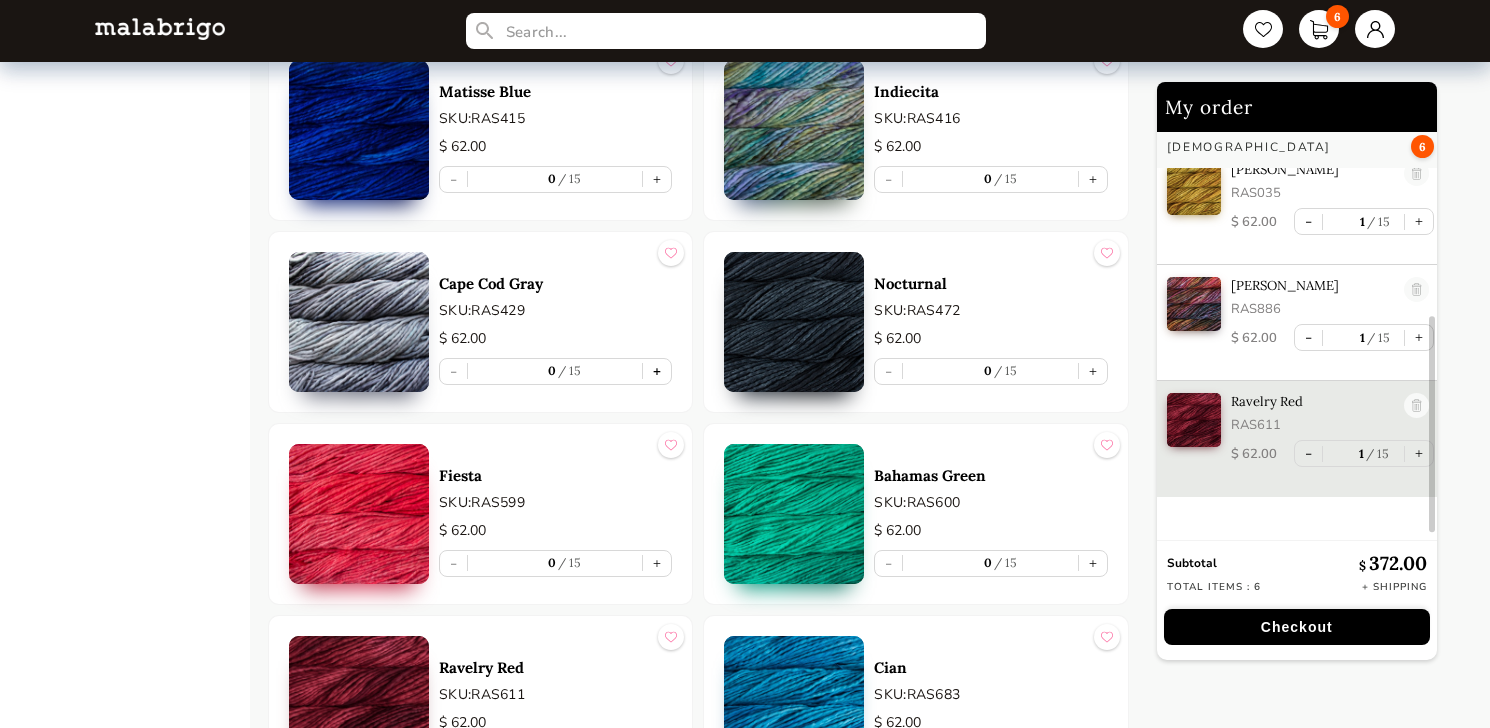 click on "+" at bounding box center (657, 371) 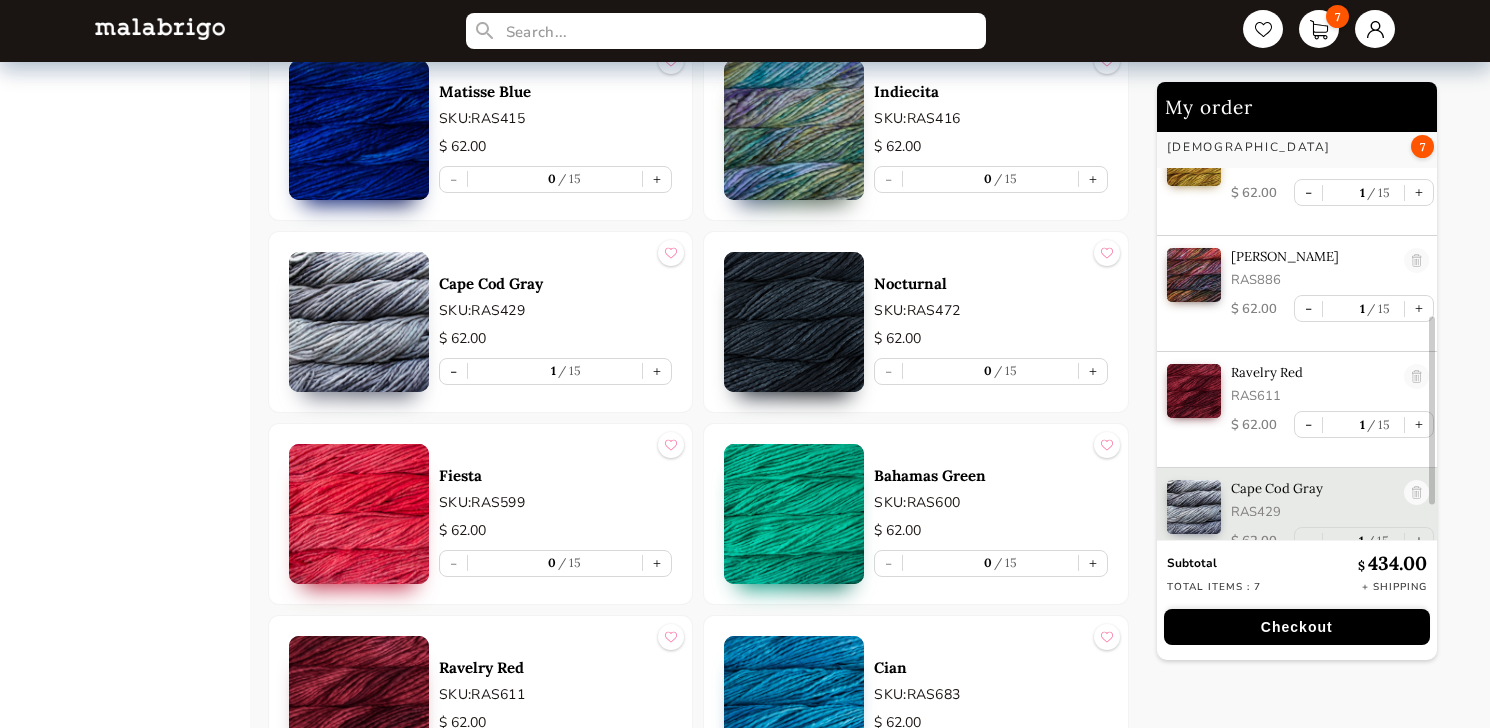 scroll, scrollTop: 422, scrollLeft: 0, axis: vertical 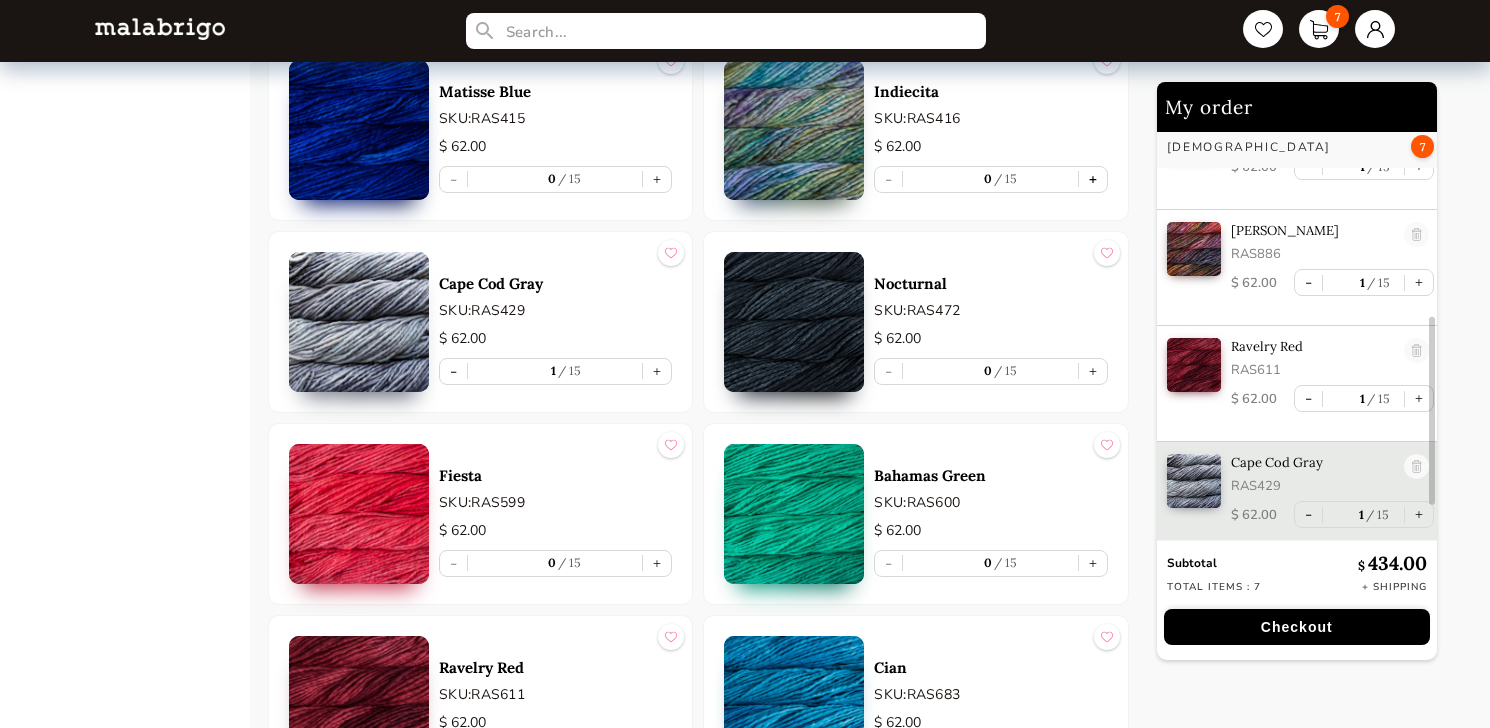 click on "+" at bounding box center (1093, 179) 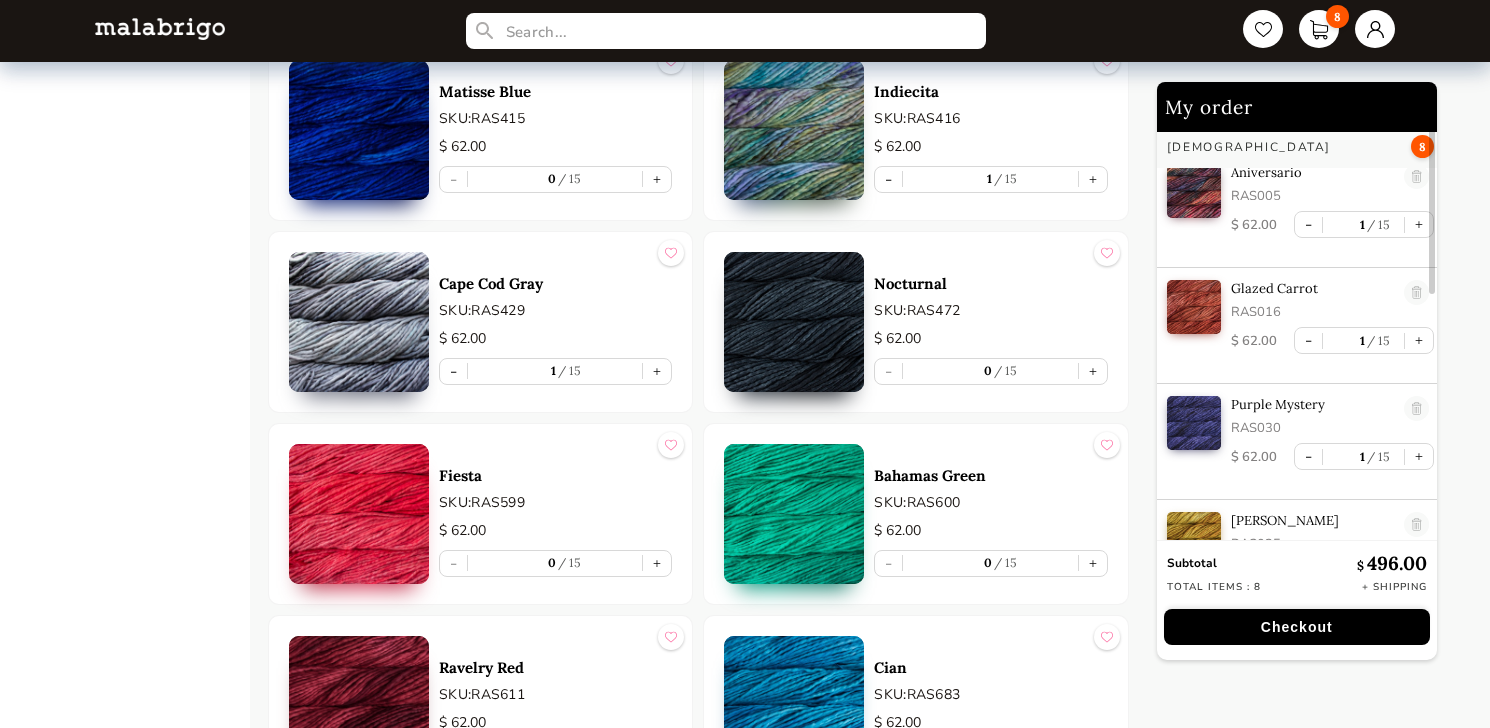 scroll, scrollTop: 0, scrollLeft: 0, axis: both 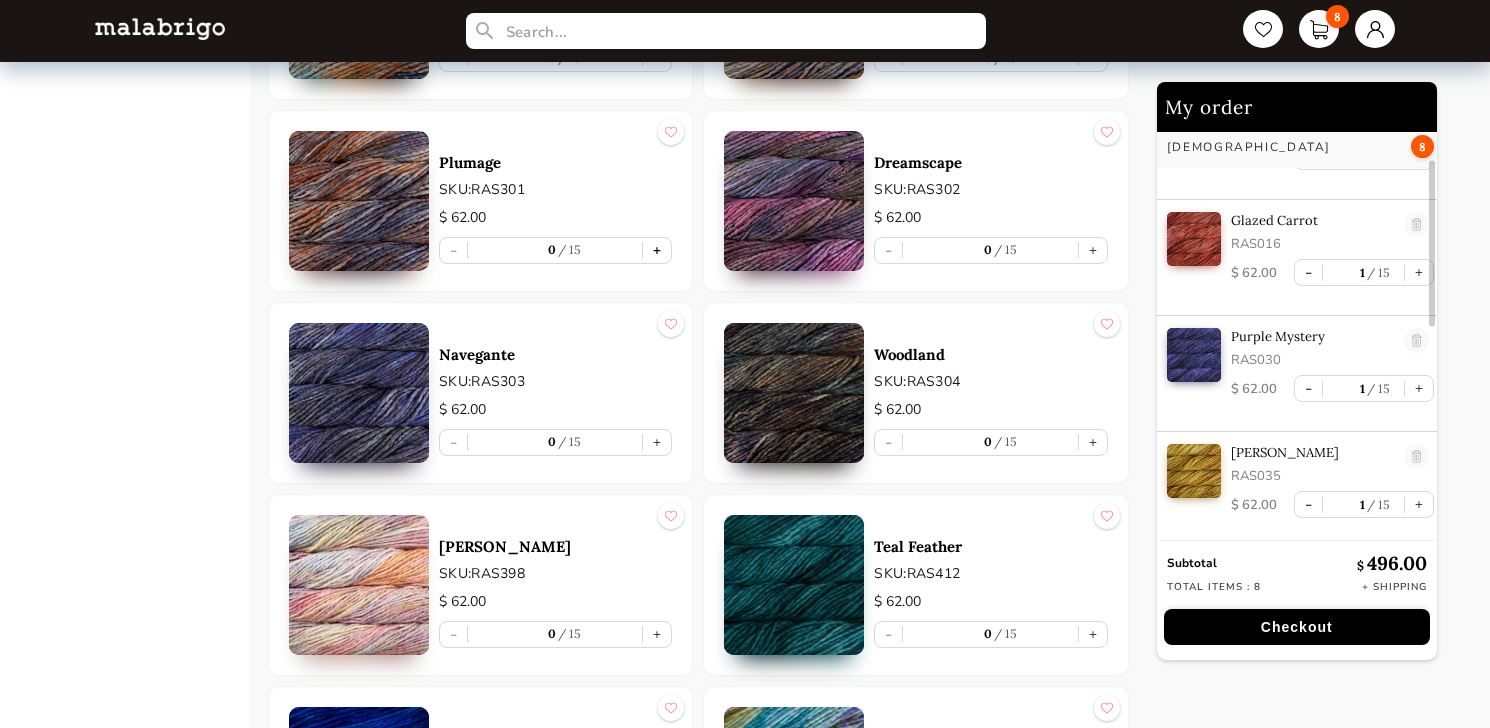 click on "+" at bounding box center (657, 250) 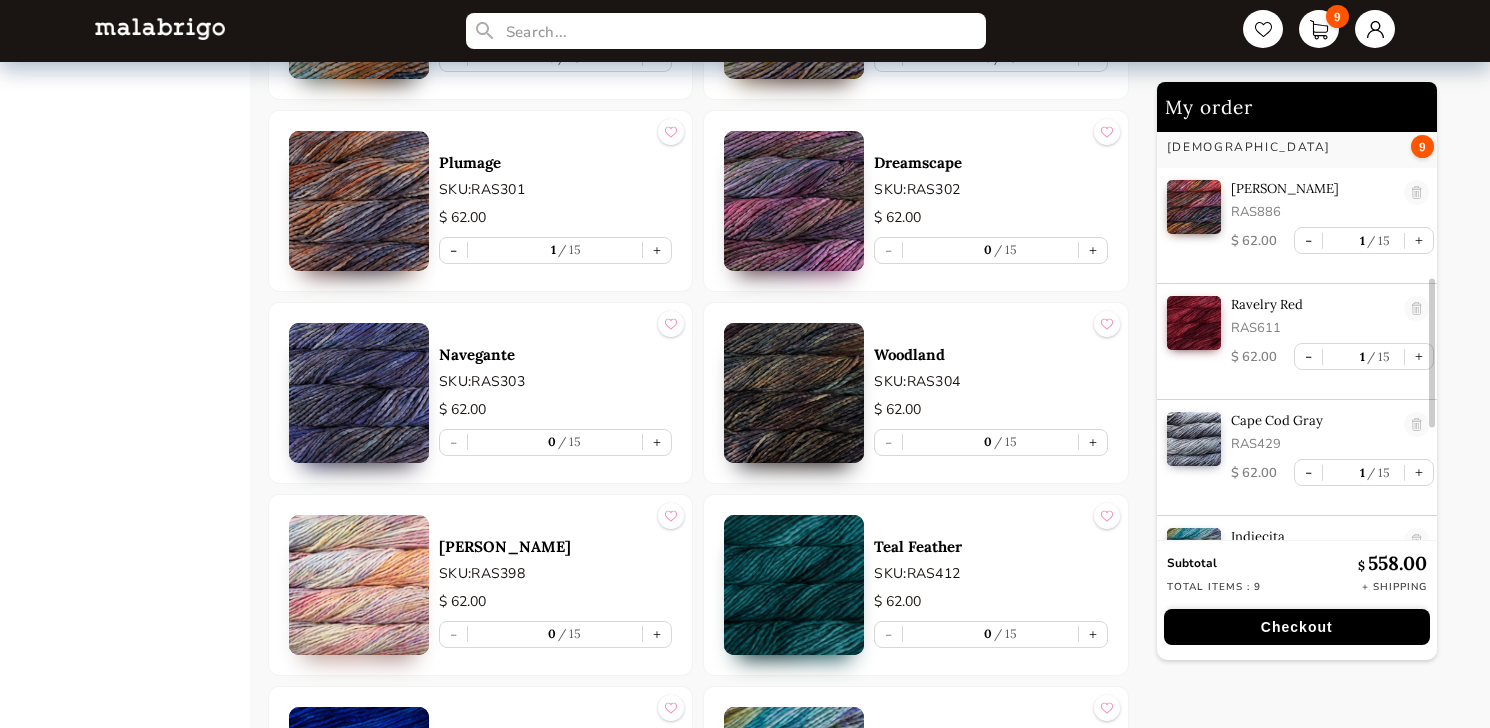 scroll, scrollTop: 634, scrollLeft: 0, axis: vertical 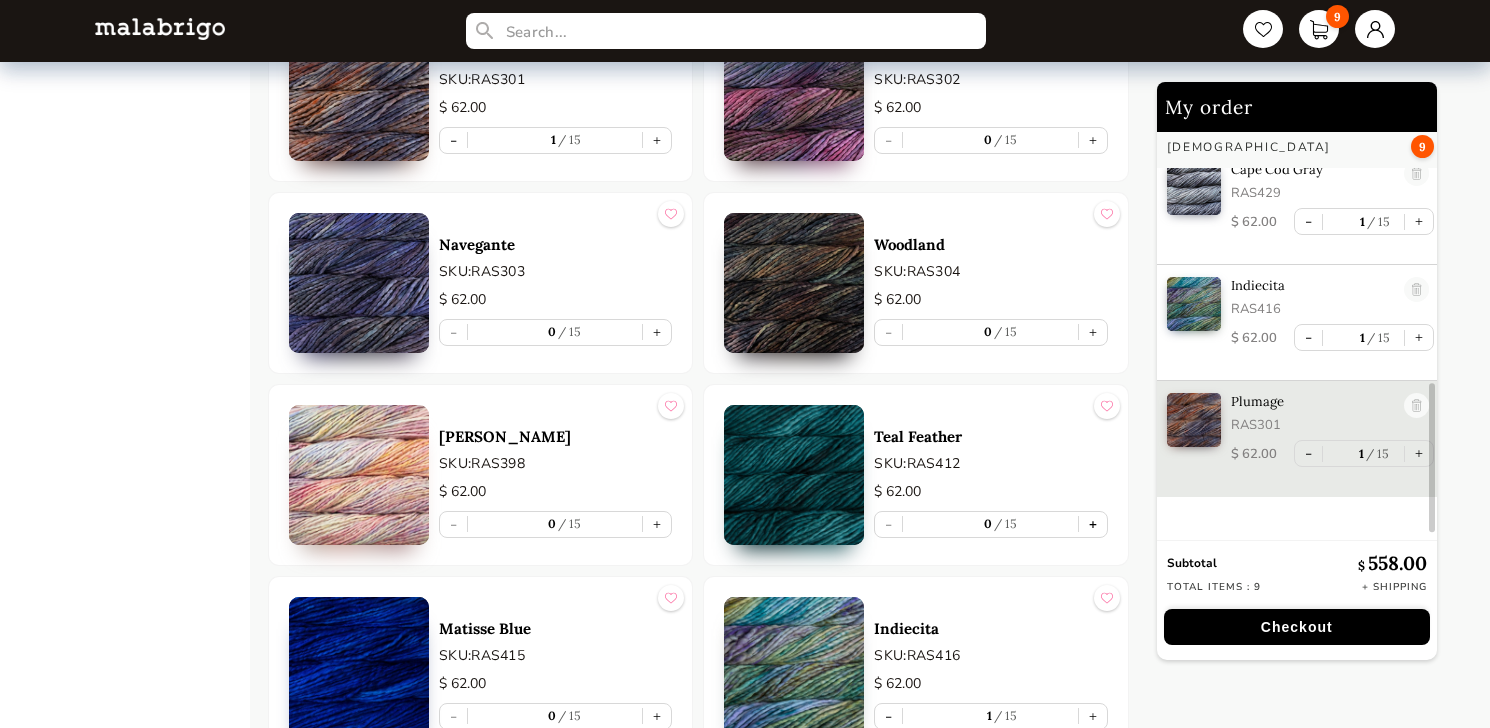 click on "+" at bounding box center (1093, 524) 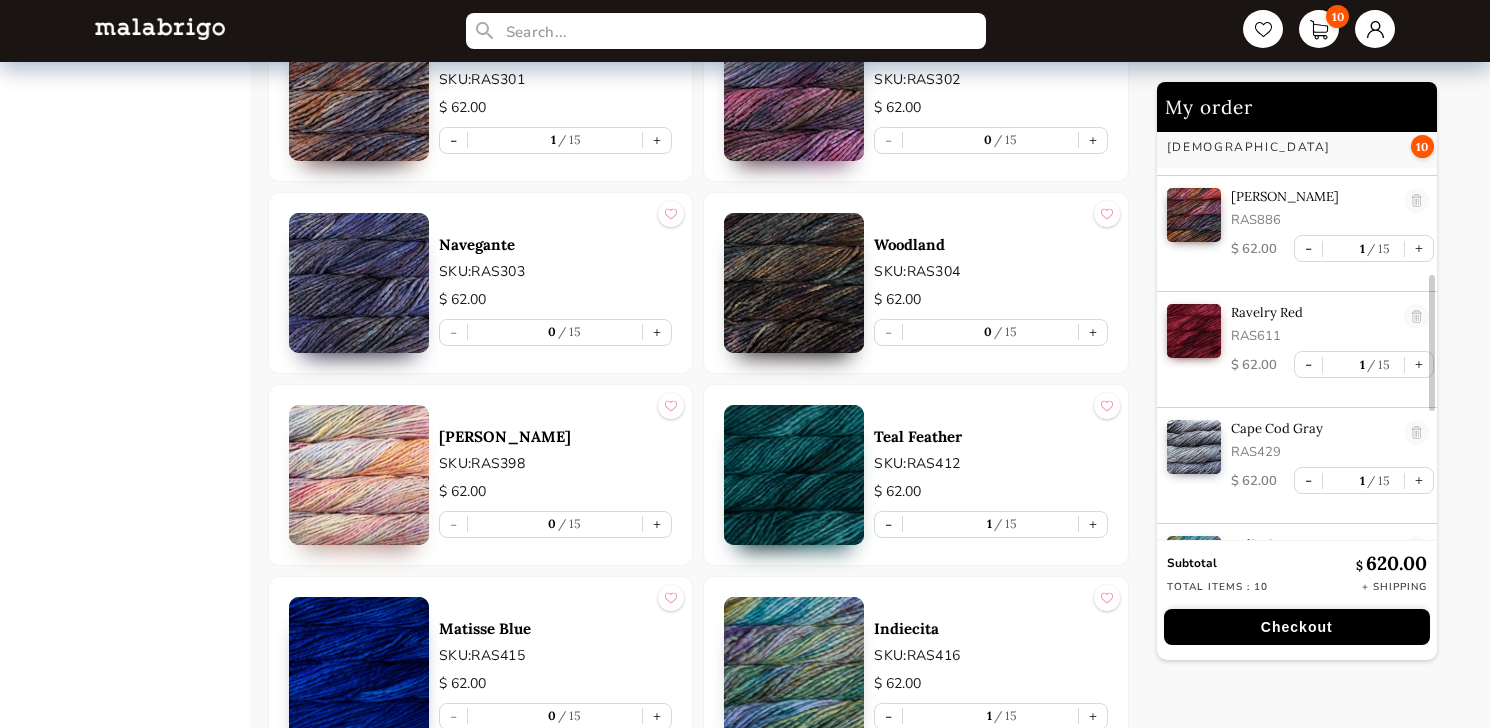 scroll, scrollTop: 204, scrollLeft: 0, axis: vertical 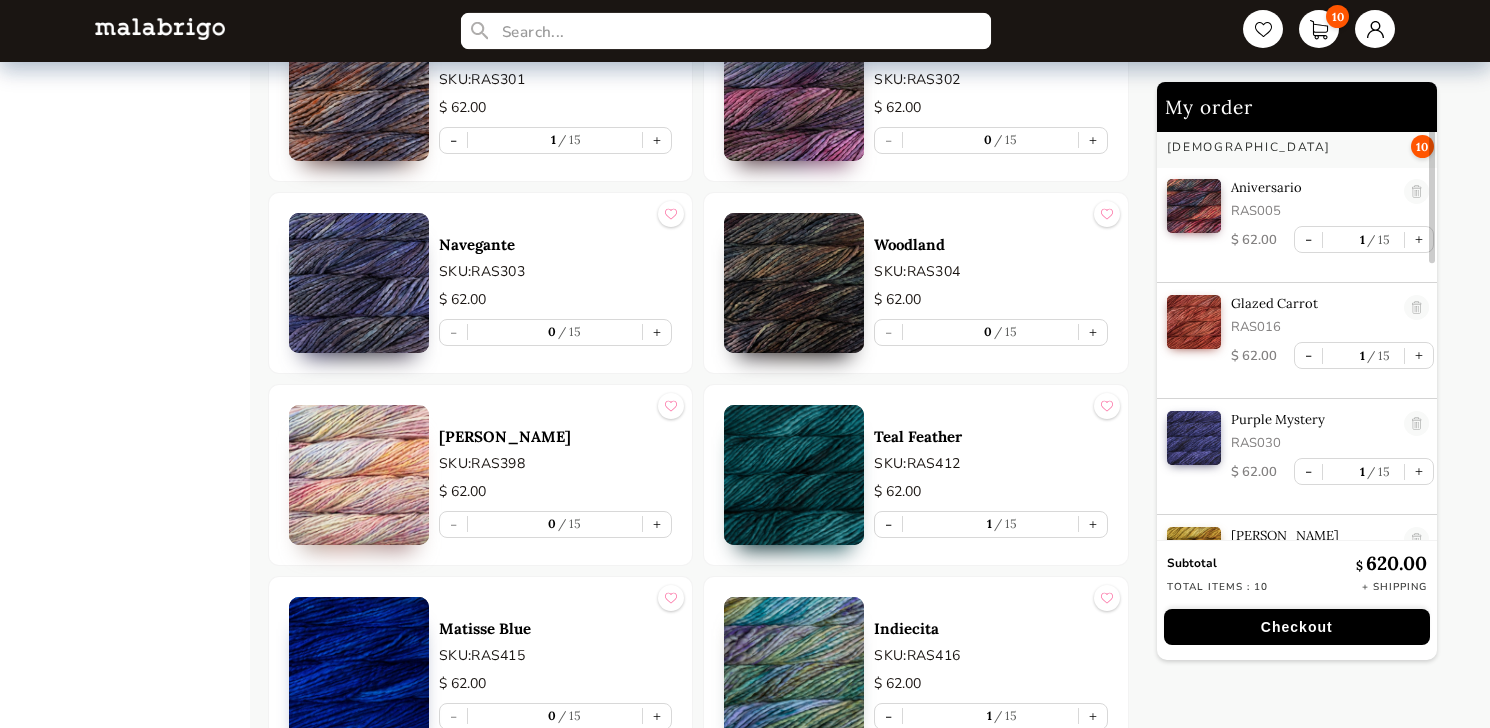 click at bounding box center [726, 31] 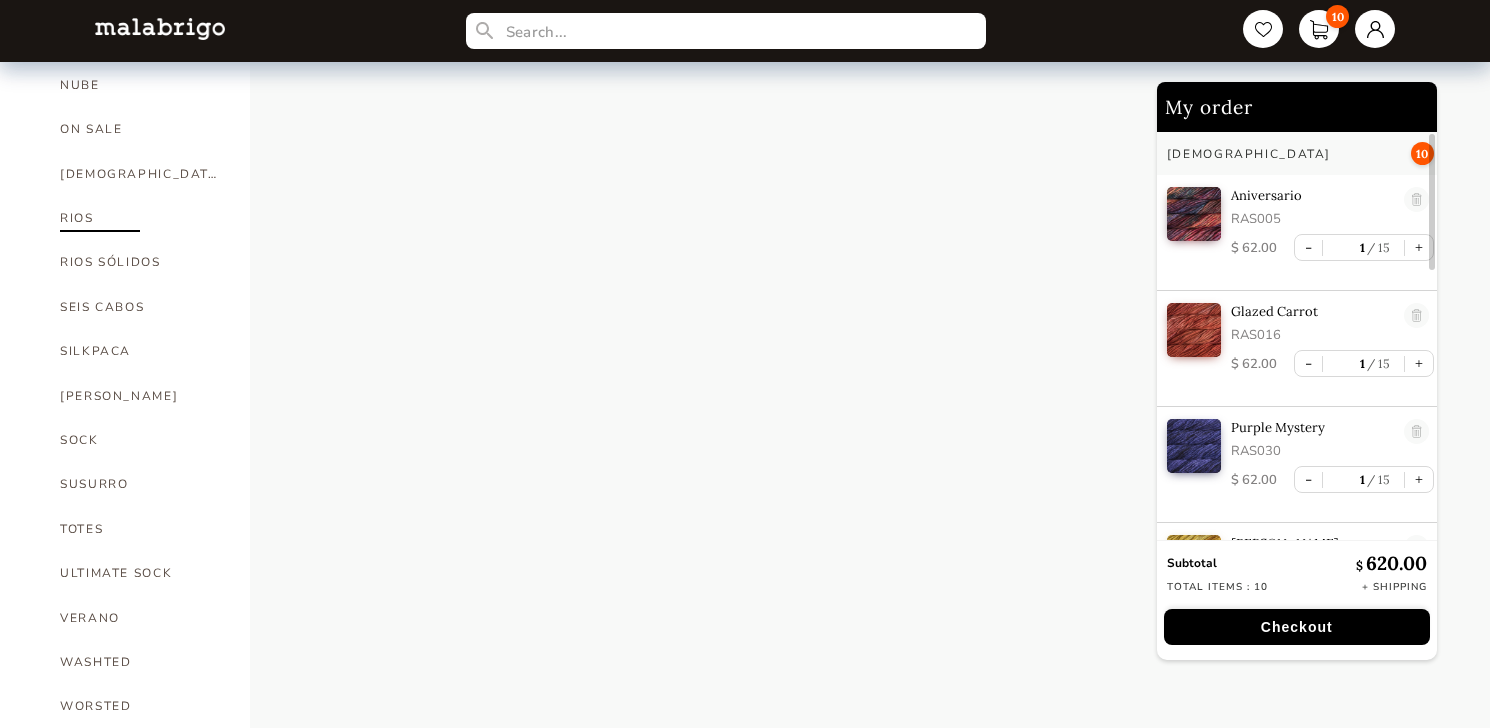 click on "RIOS" at bounding box center [140, 218] 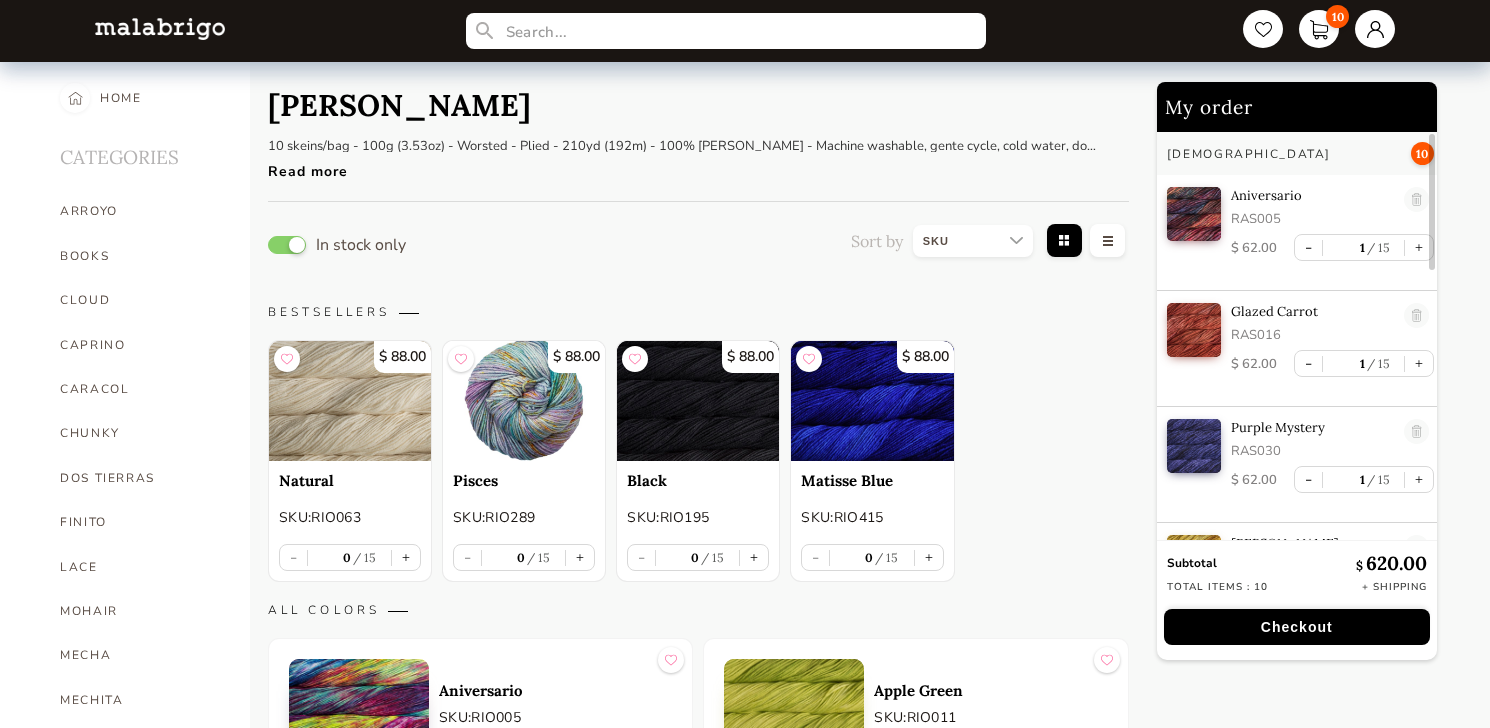 scroll, scrollTop: 0, scrollLeft: 0, axis: both 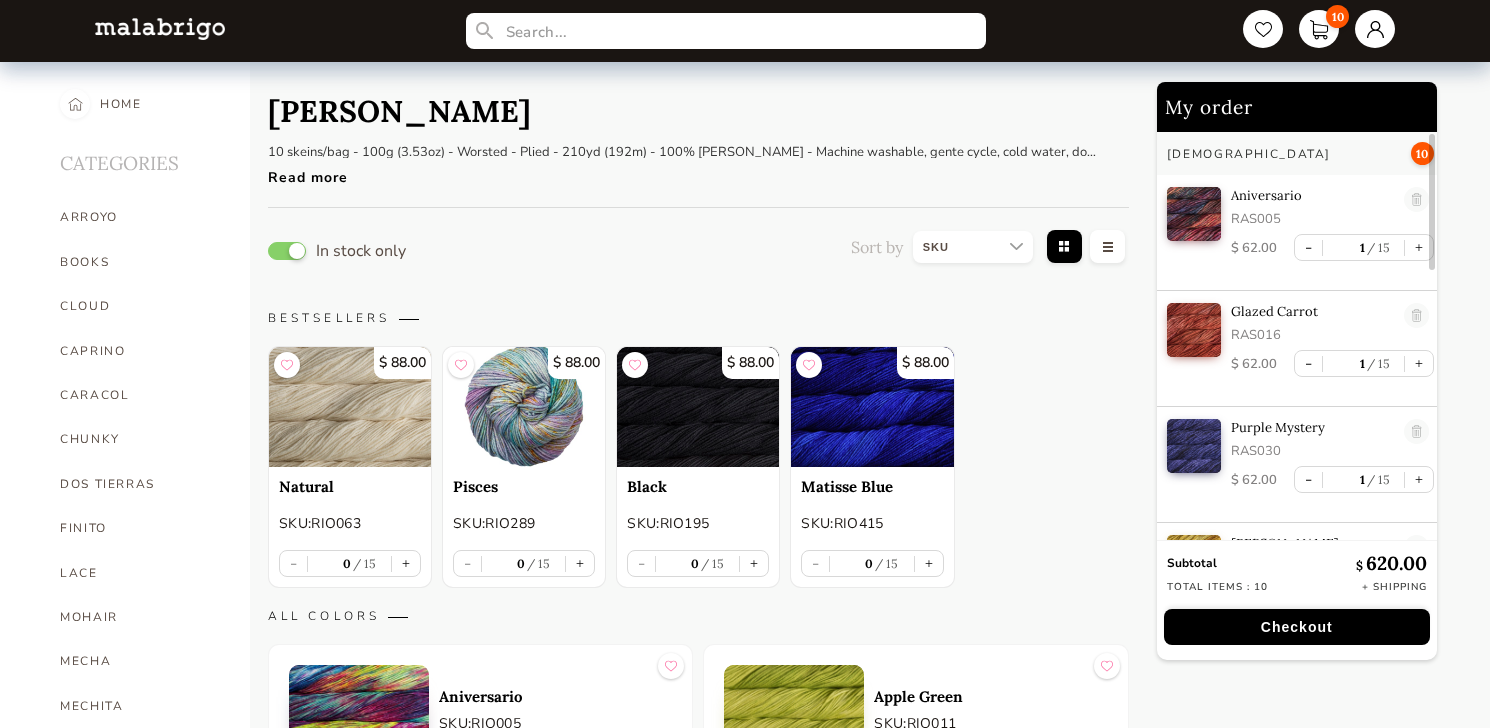 click at bounding box center (973, 247) 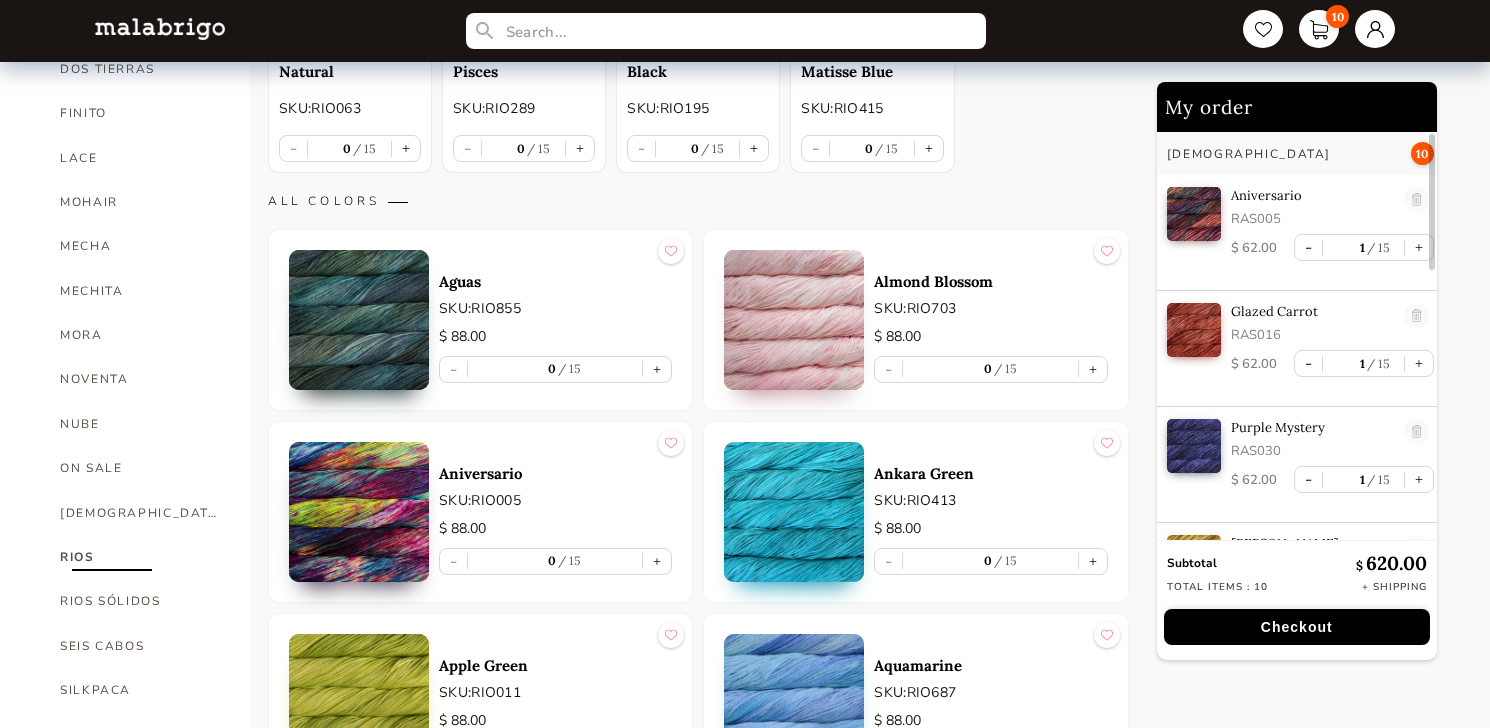 scroll, scrollTop: 463, scrollLeft: 0, axis: vertical 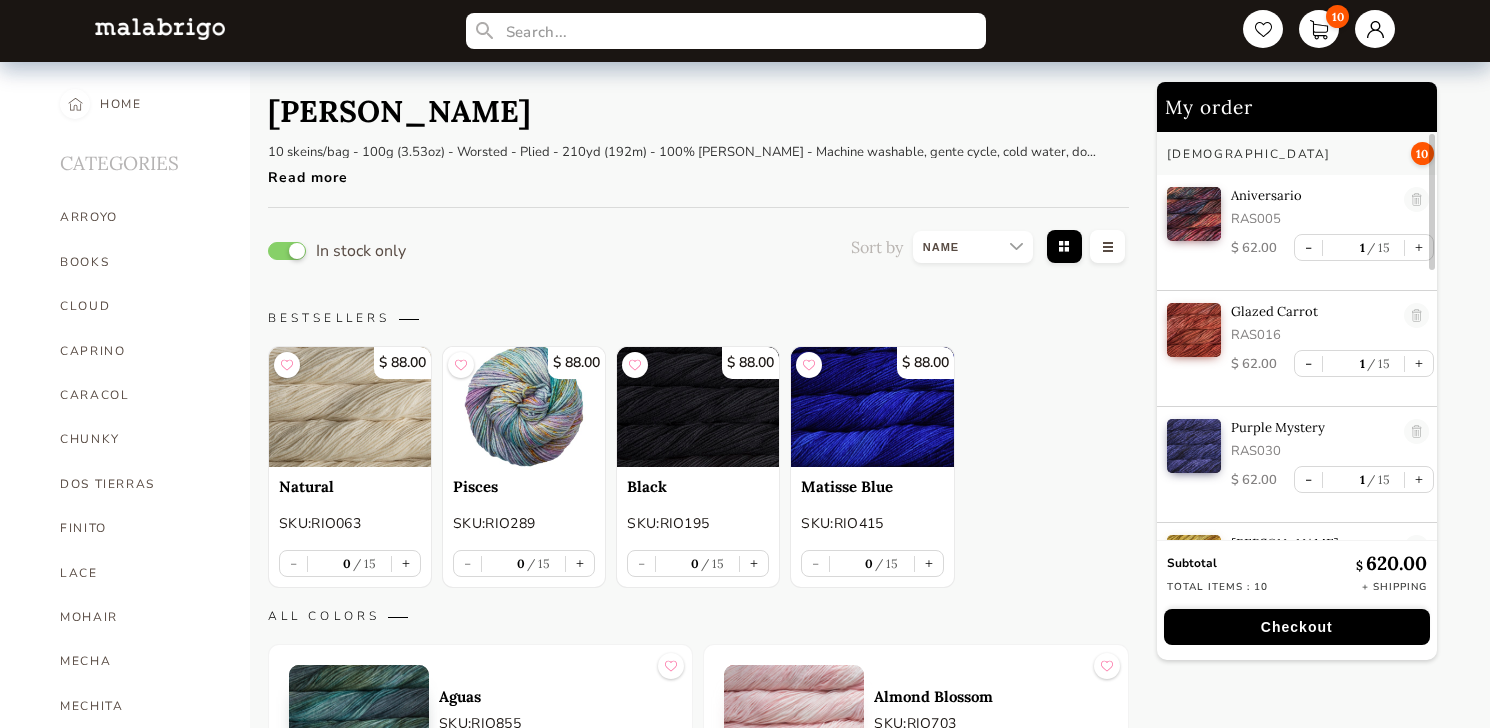 click at bounding box center (973, 247) 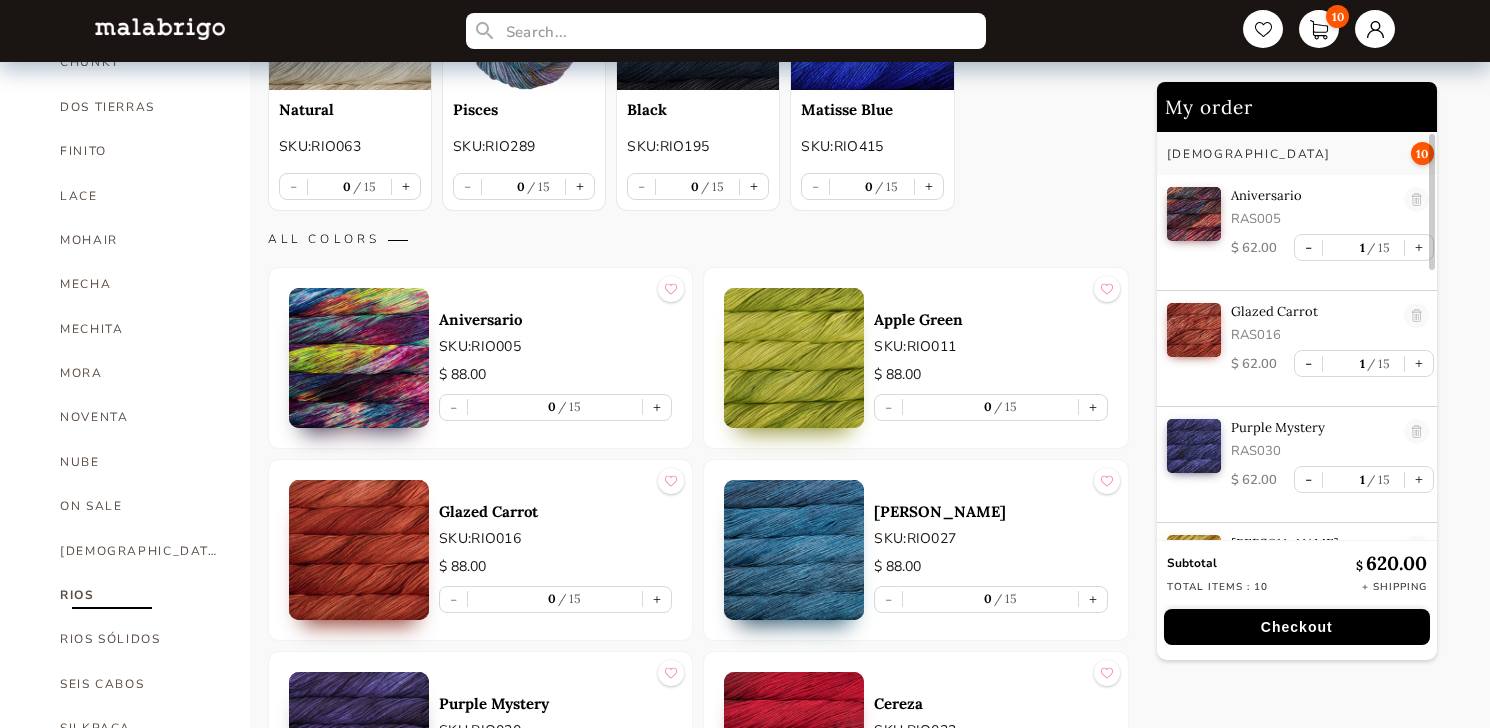 scroll, scrollTop: 379, scrollLeft: 0, axis: vertical 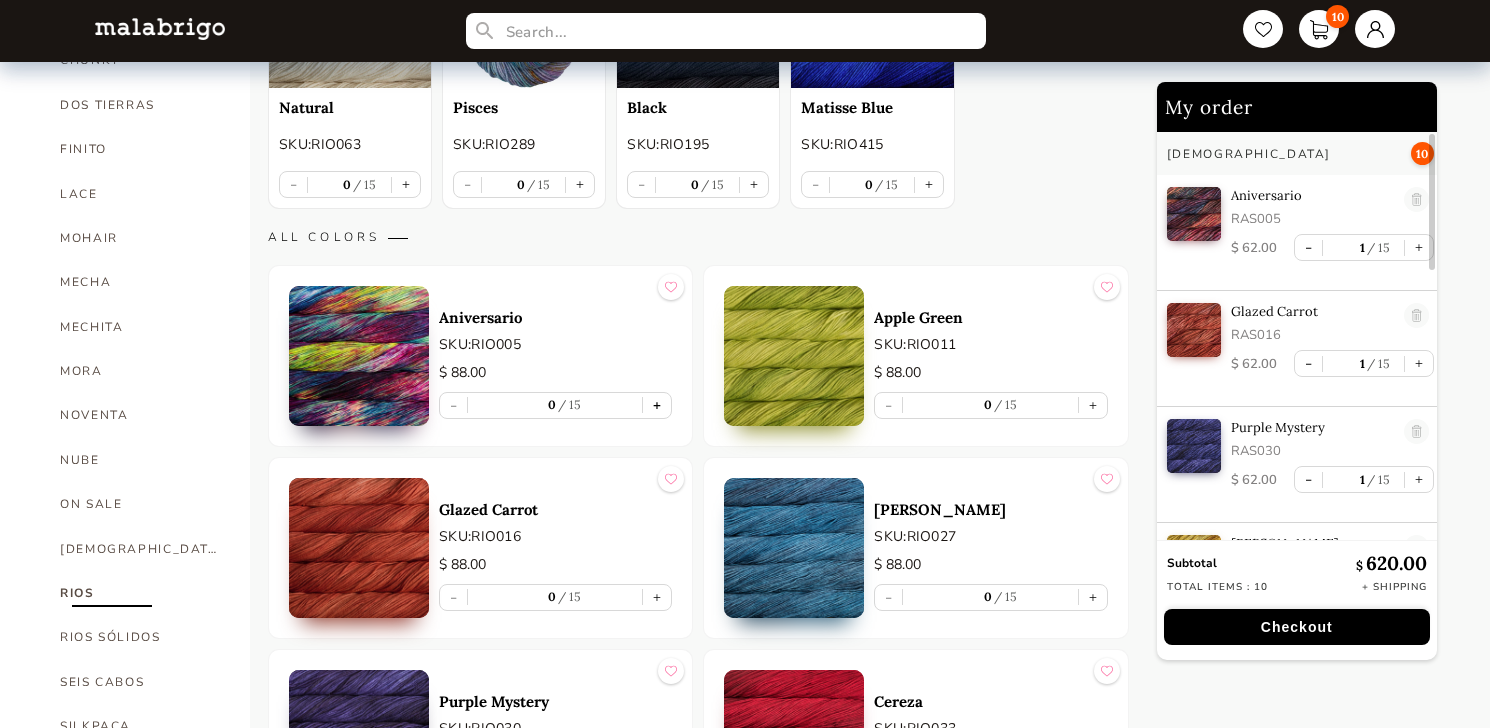click on "+" at bounding box center [657, 405] 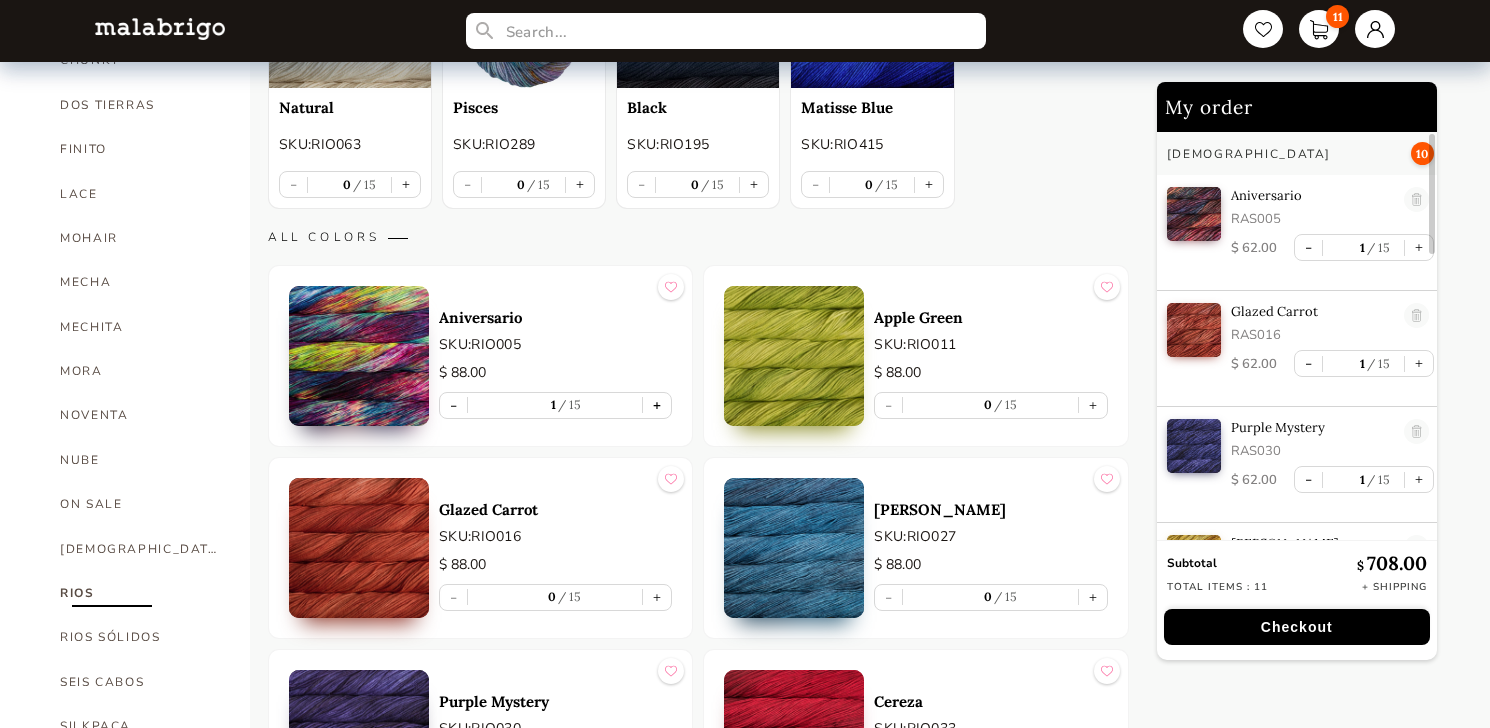 scroll, scrollTop: 108, scrollLeft: 0, axis: vertical 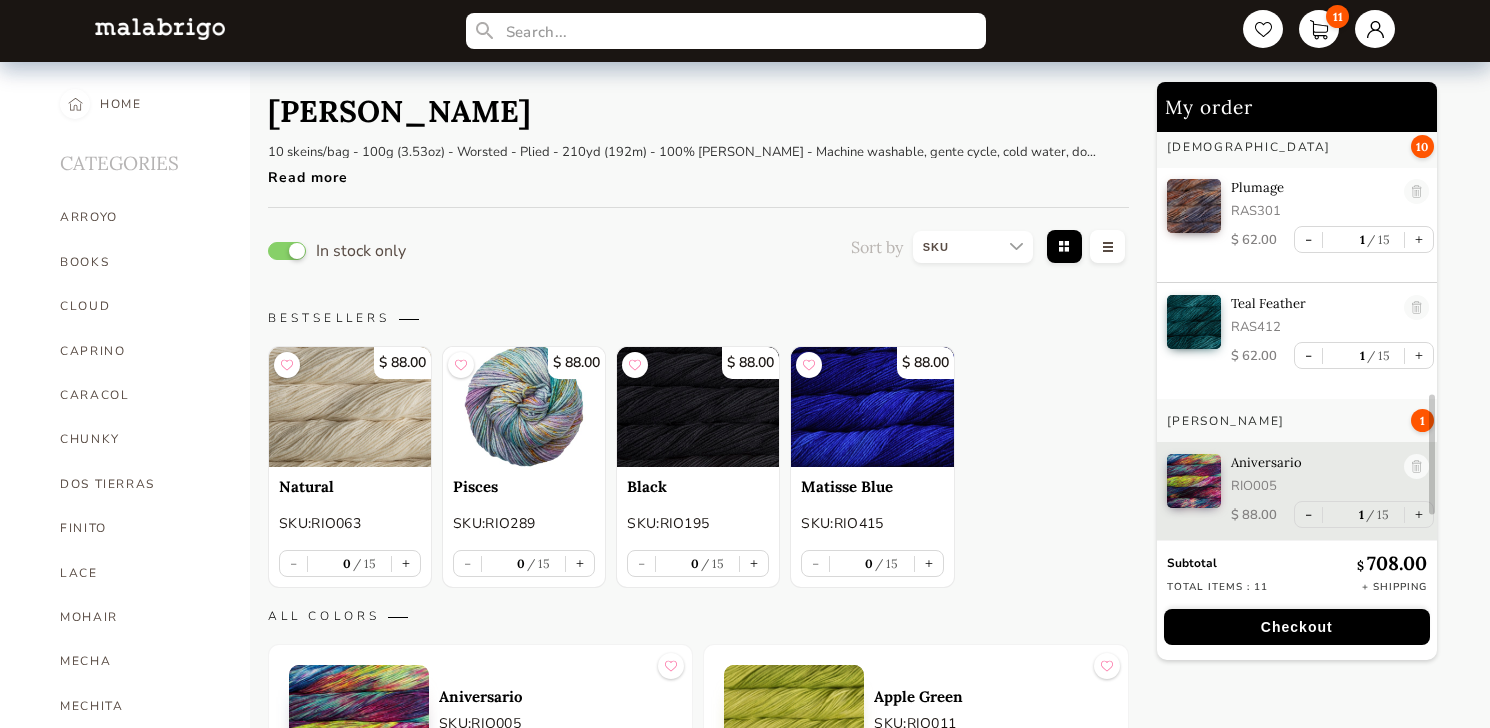 click at bounding box center [973, 247] 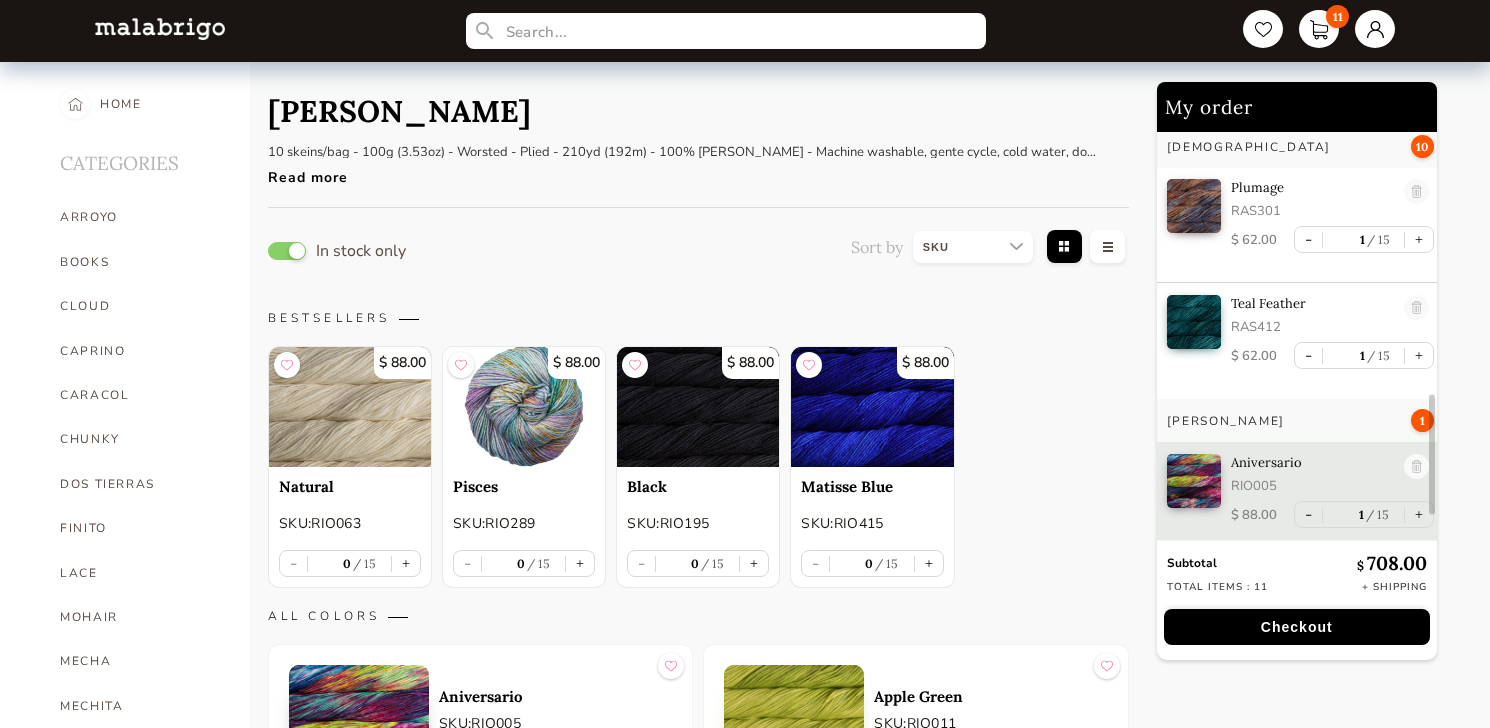 select on "NAME" 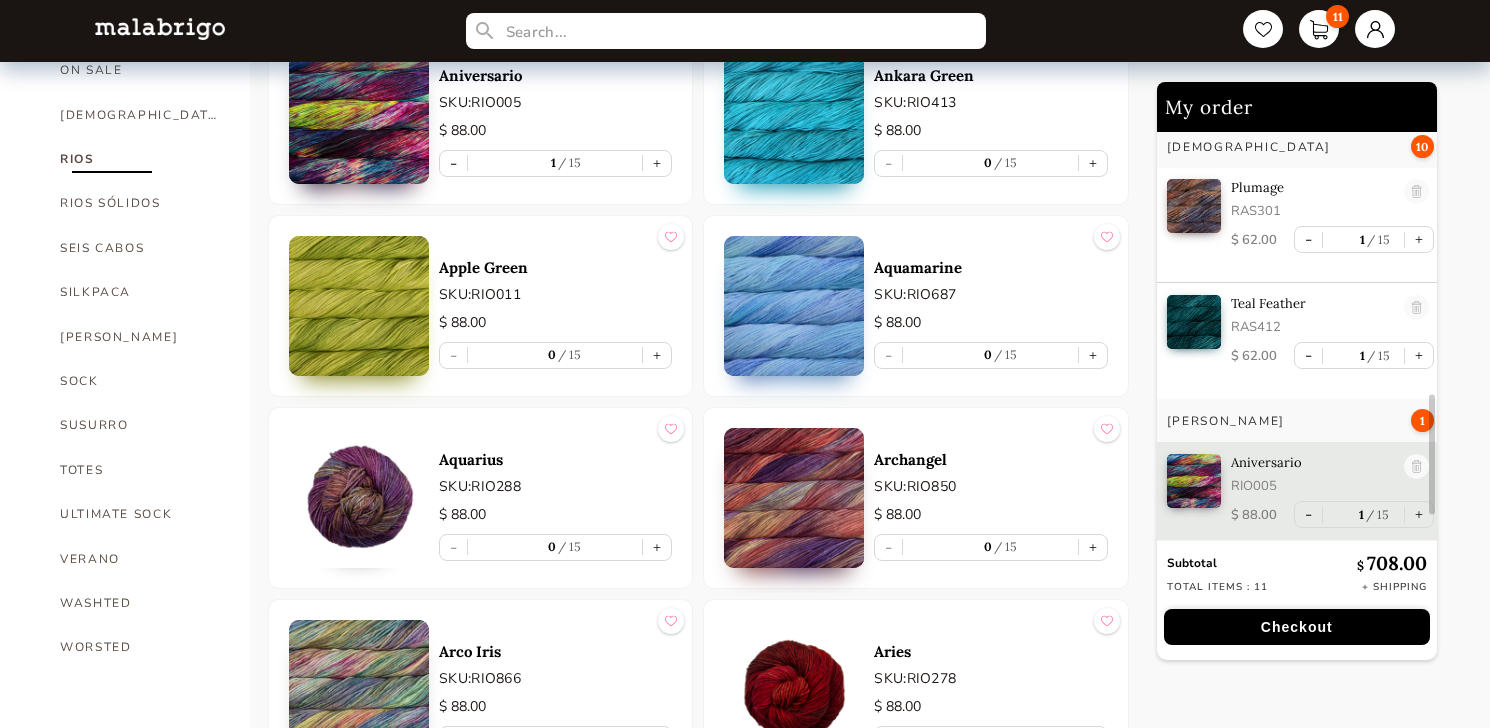 scroll, scrollTop: 818, scrollLeft: 0, axis: vertical 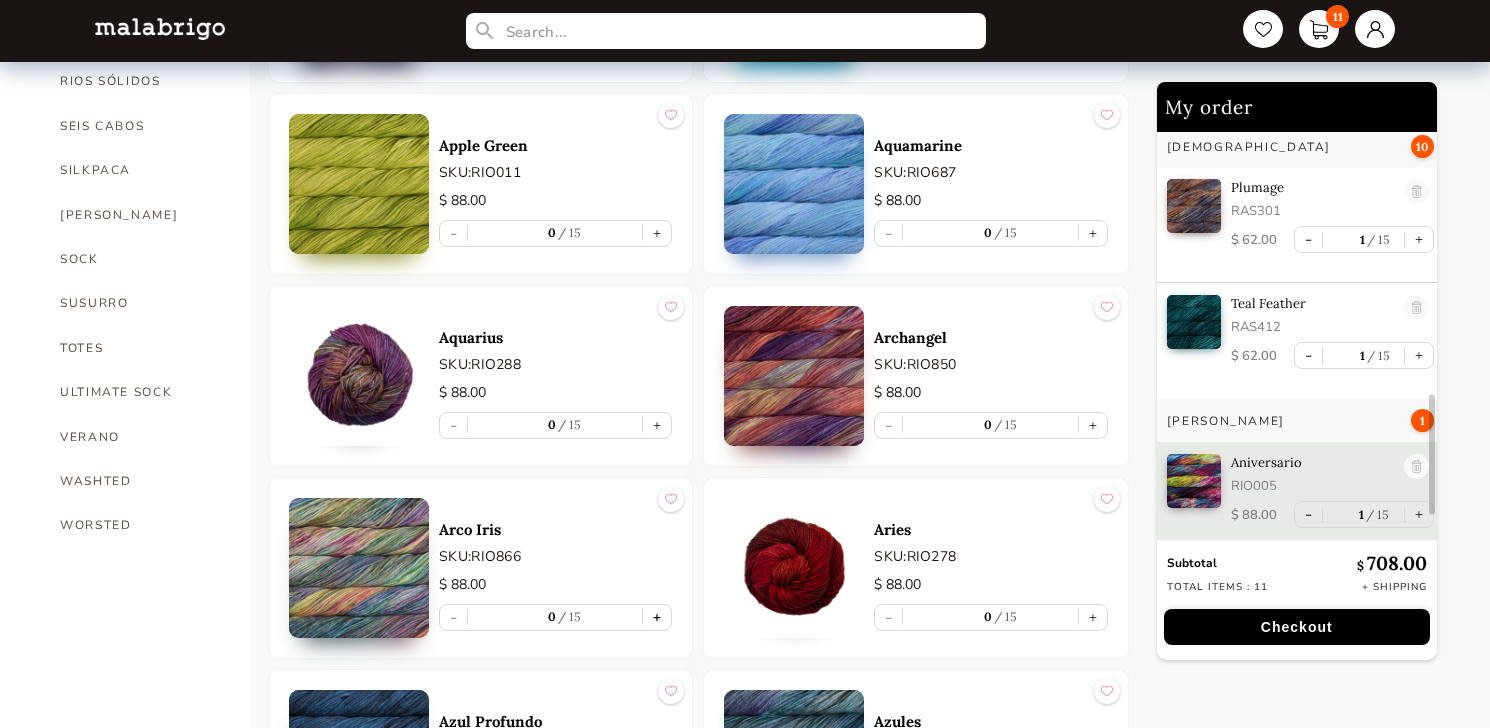 click on "+" at bounding box center (657, 617) 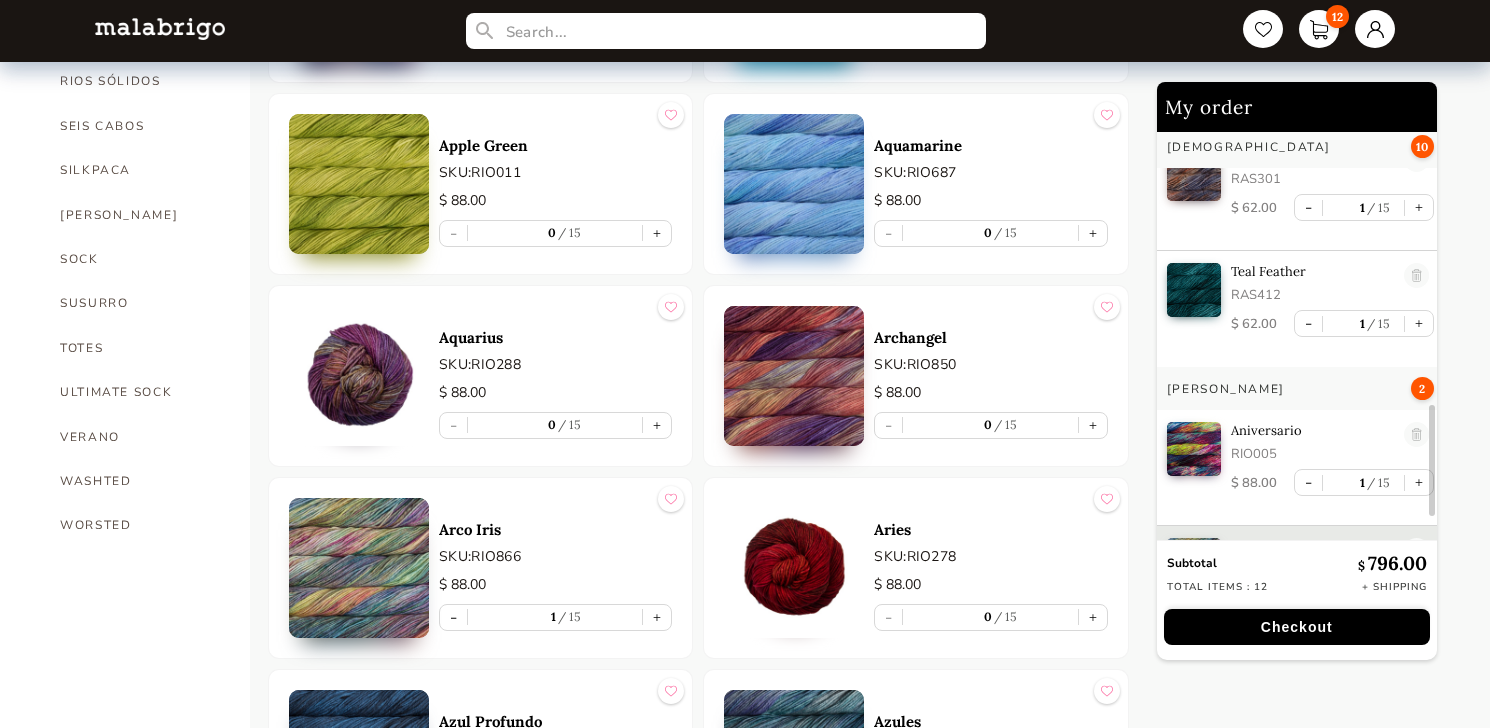 scroll, scrollTop: 1045, scrollLeft: 0, axis: vertical 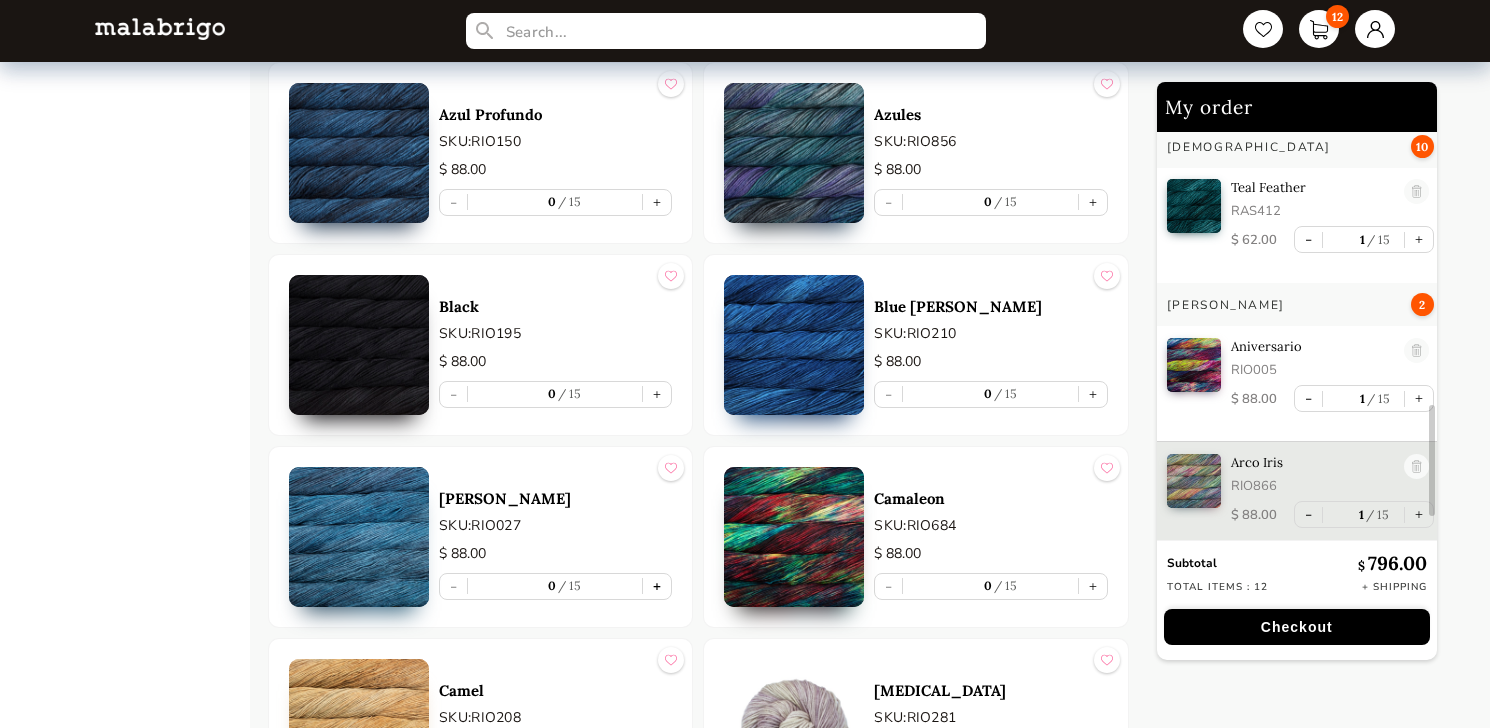 click on "+" at bounding box center (657, 586) 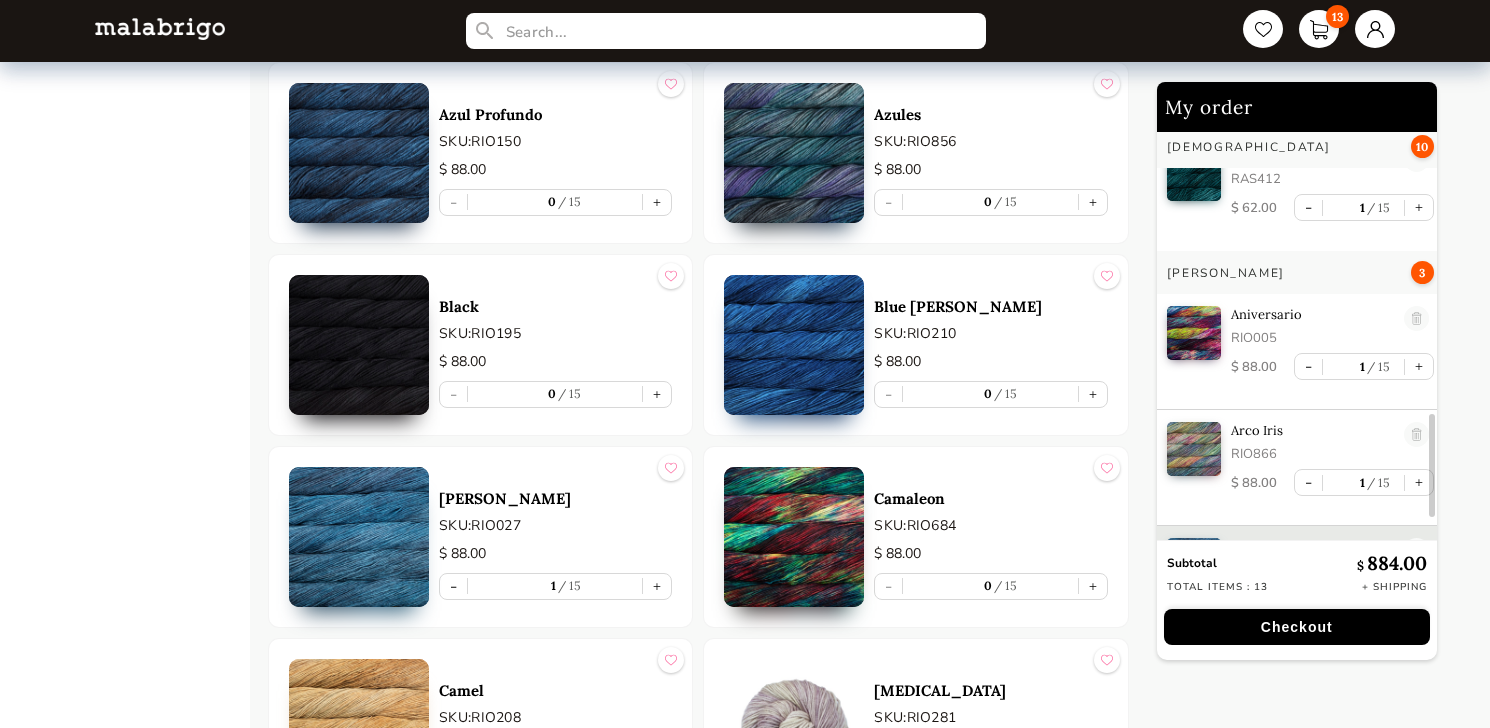 scroll, scrollTop: 1161, scrollLeft: 0, axis: vertical 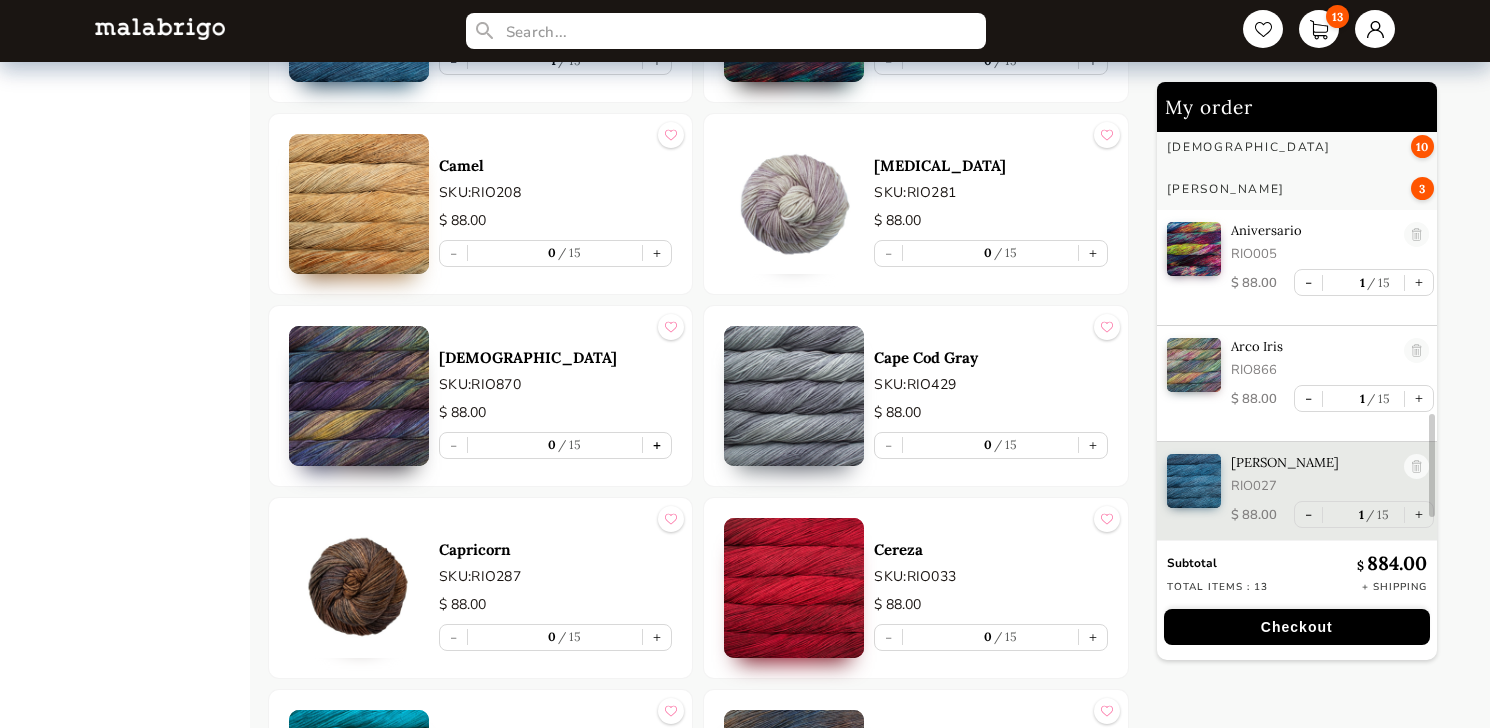 click on "+" at bounding box center [657, 445] 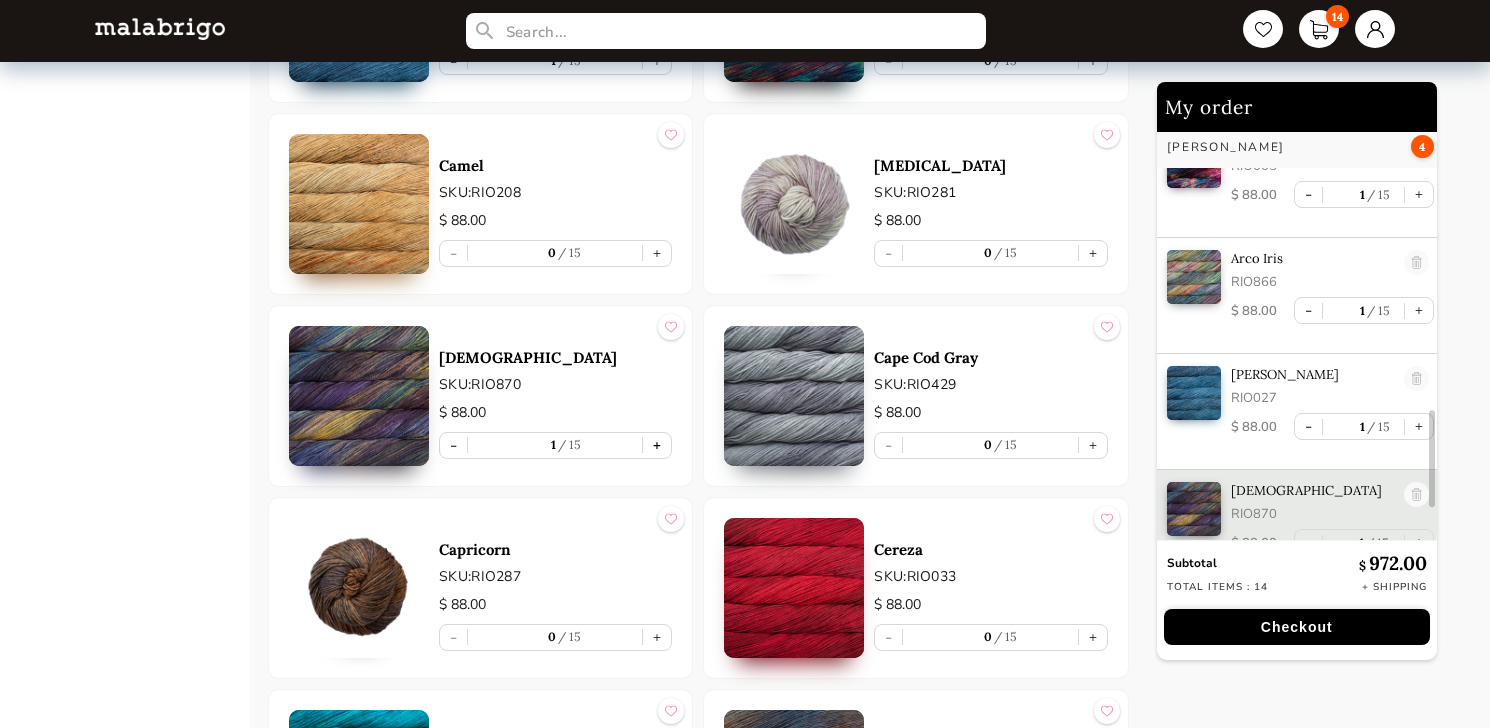 scroll, scrollTop: 1277, scrollLeft: 0, axis: vertical 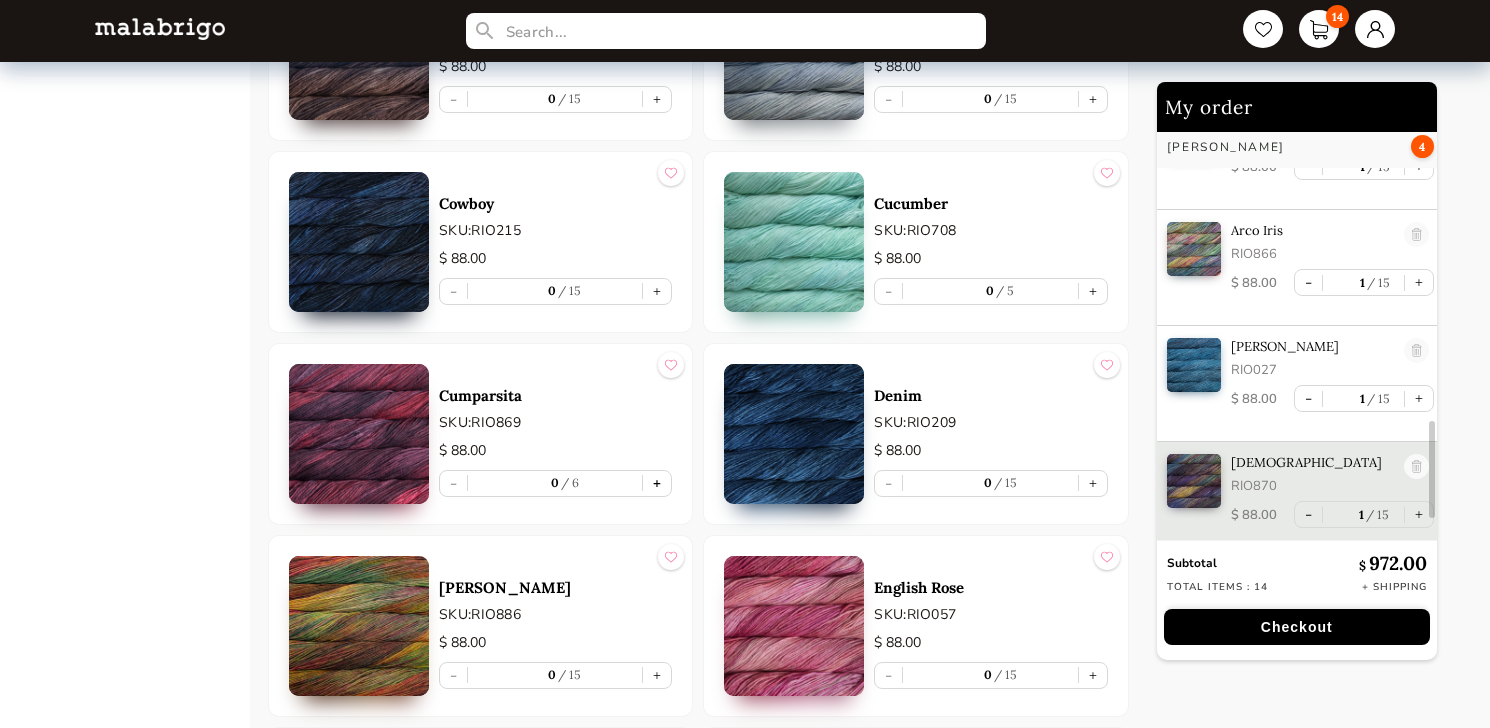 click on "+" at bounding box center [657, 483] 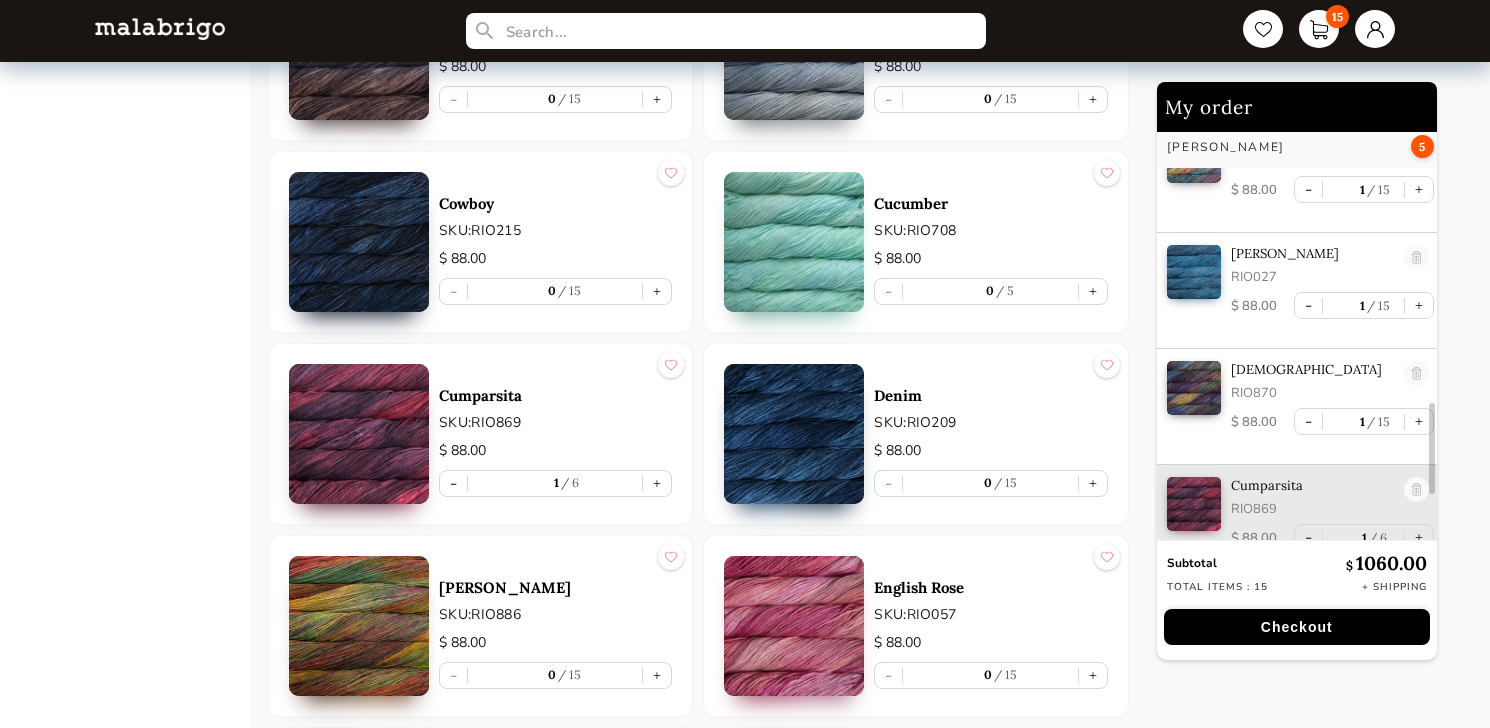scroll, scrollTop: 1393, scrollLeft: 0, axis: vertical 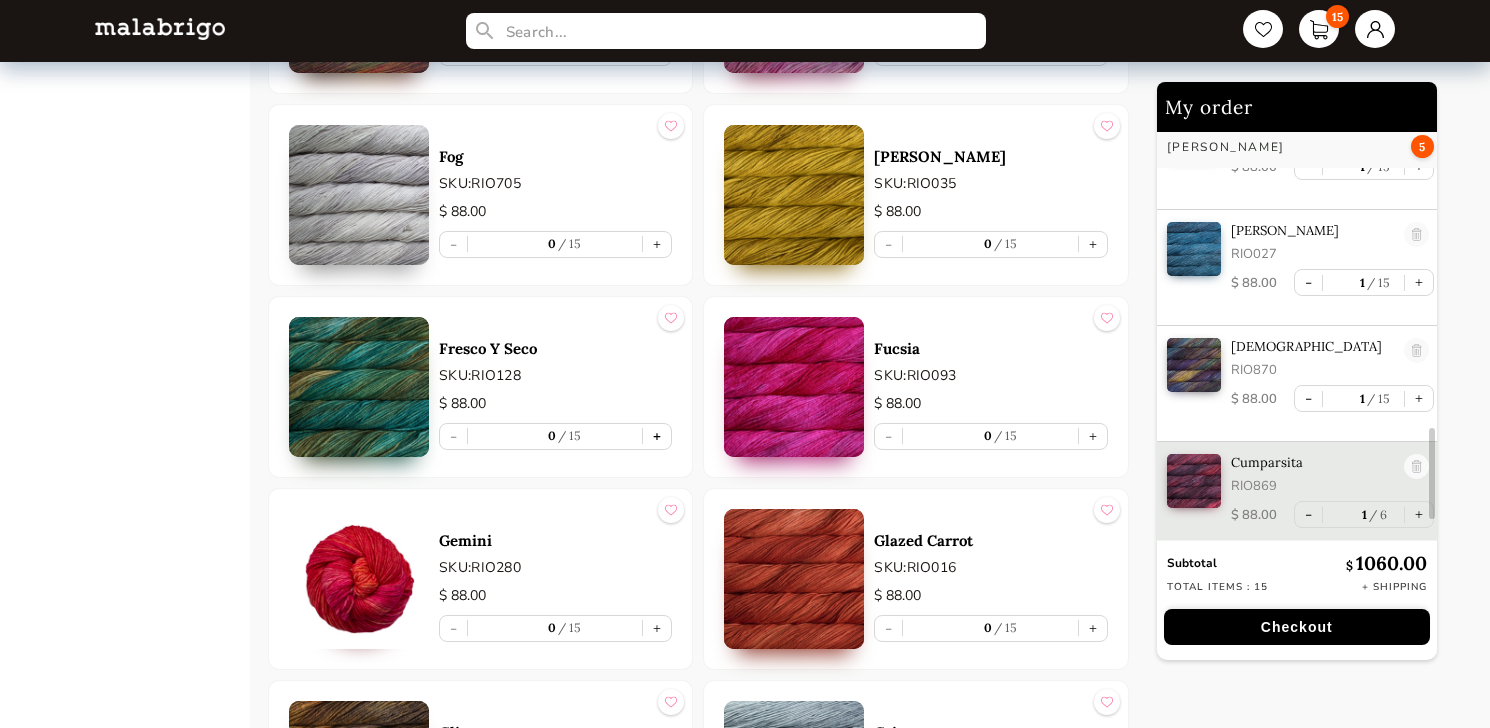 click on "+" at bounding box center [657, 436] 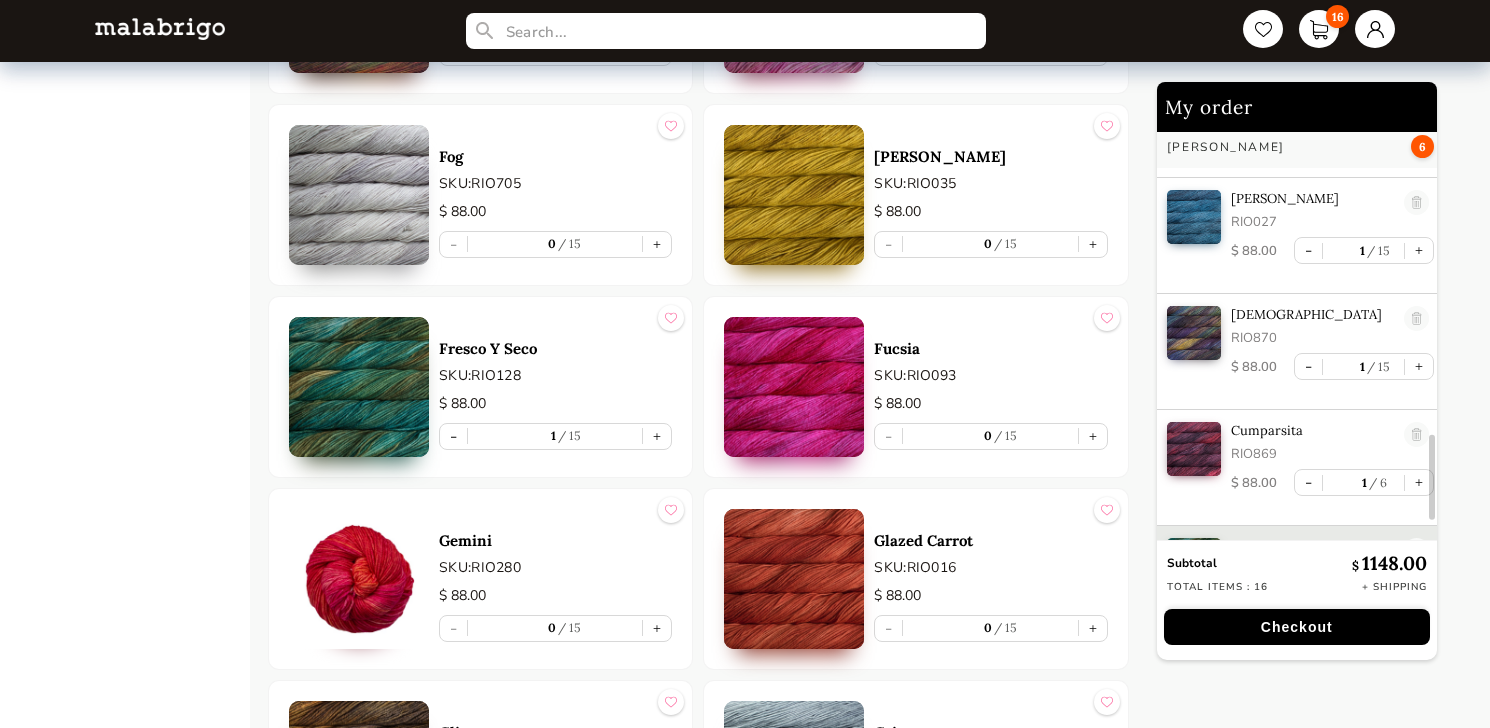 scroll, scrollTop: 1509, scrollLeft: 0, axis: vertical 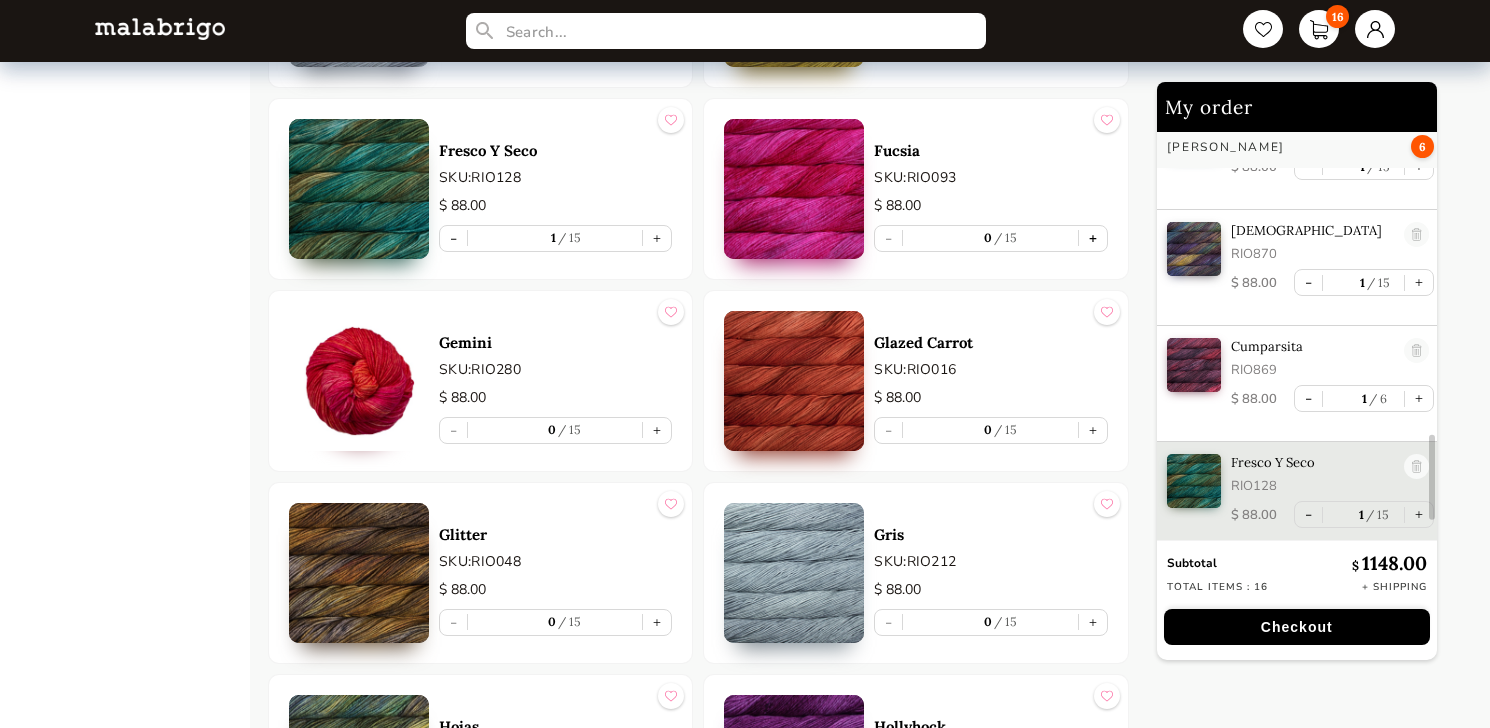 click on "+" at bounding box center (1093, 238) 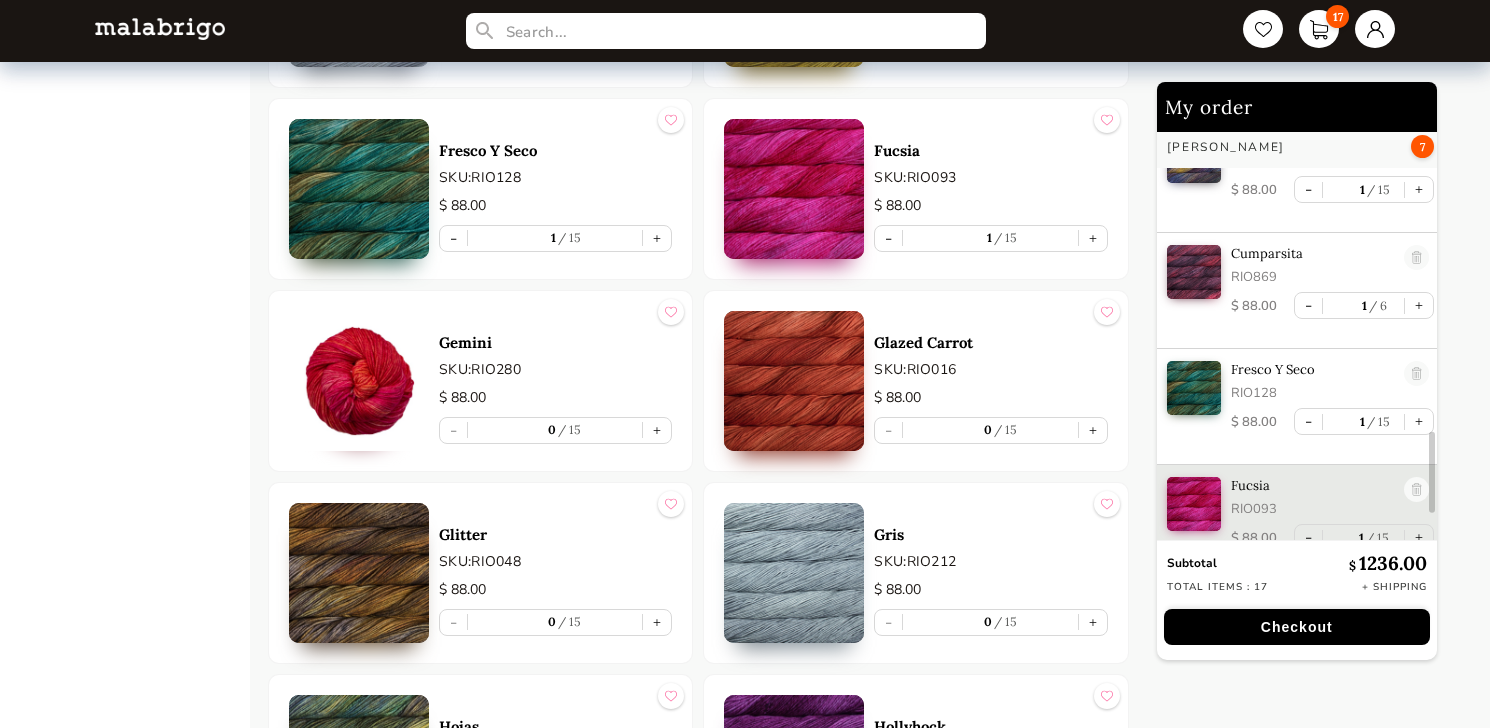 scroll, scrollTop: 1625, scrollLeft: 0, axis: vertical 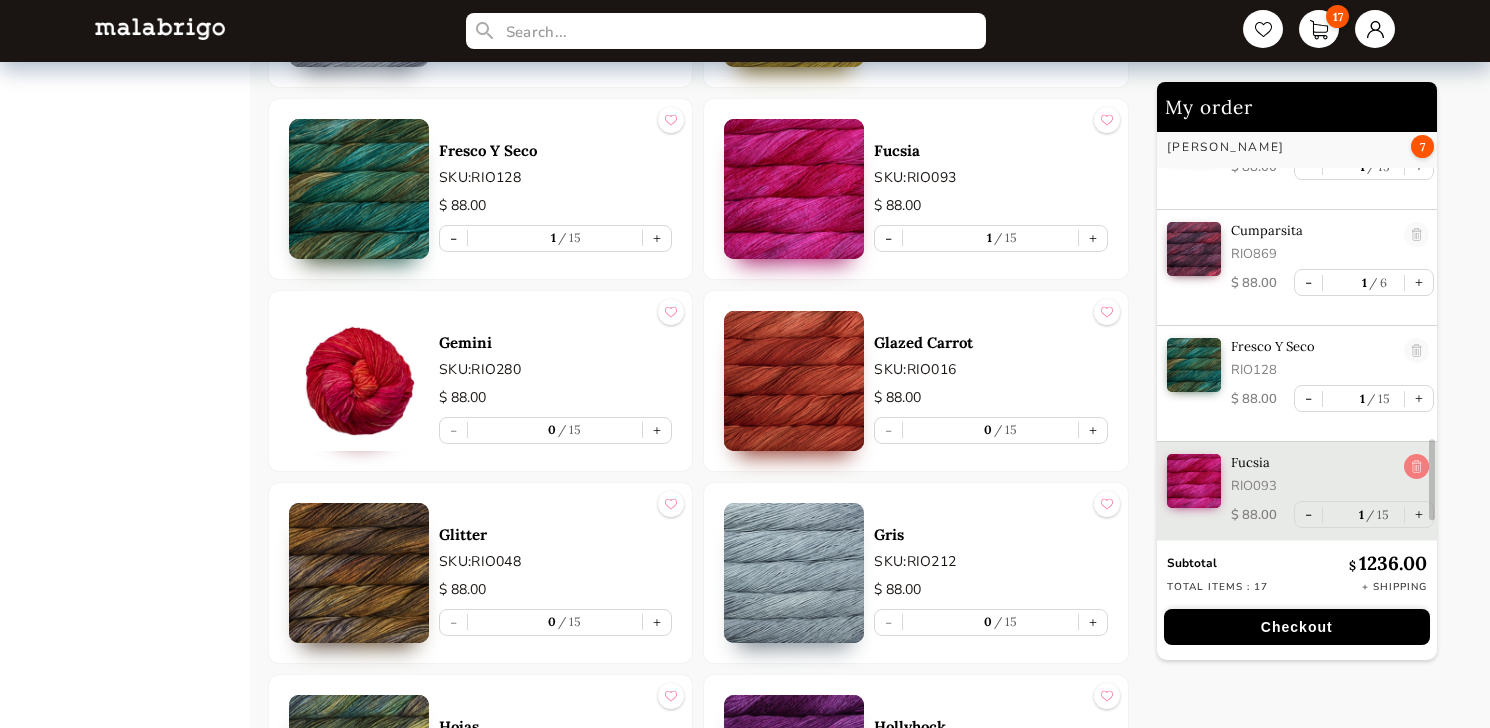 click at bounding box center (1416, 467) 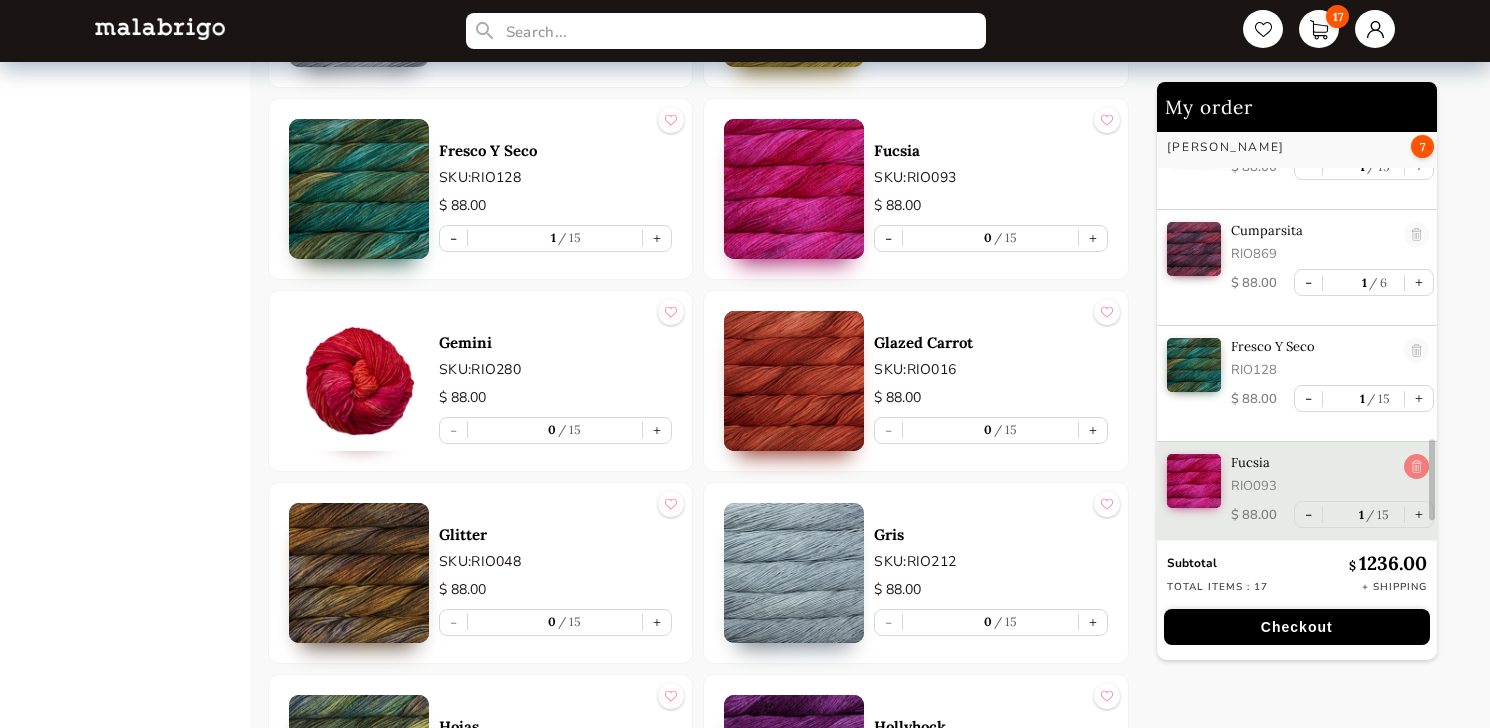 scroll, scrollTop: 1570, scrollLeft: 0, axis: vertical 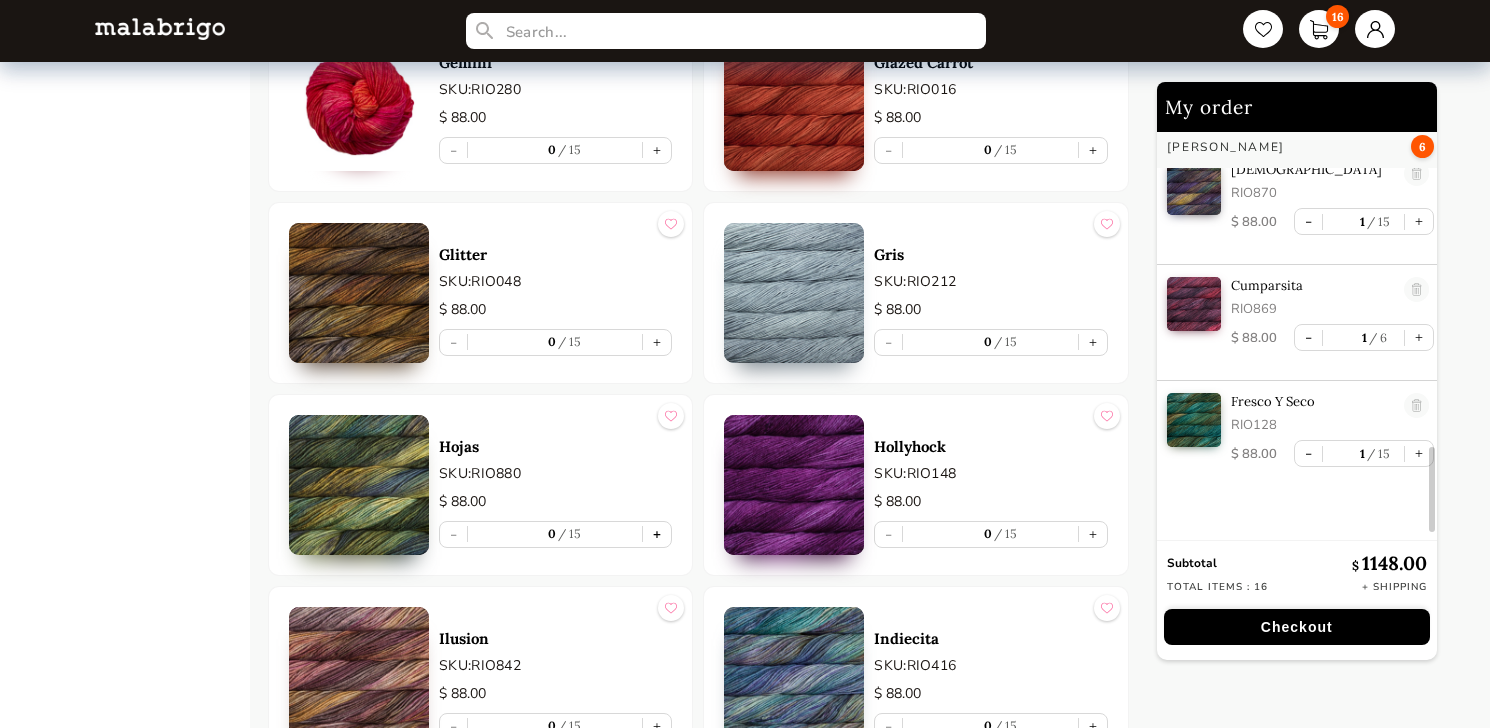 click on "+" at bounding box center [657, 534] 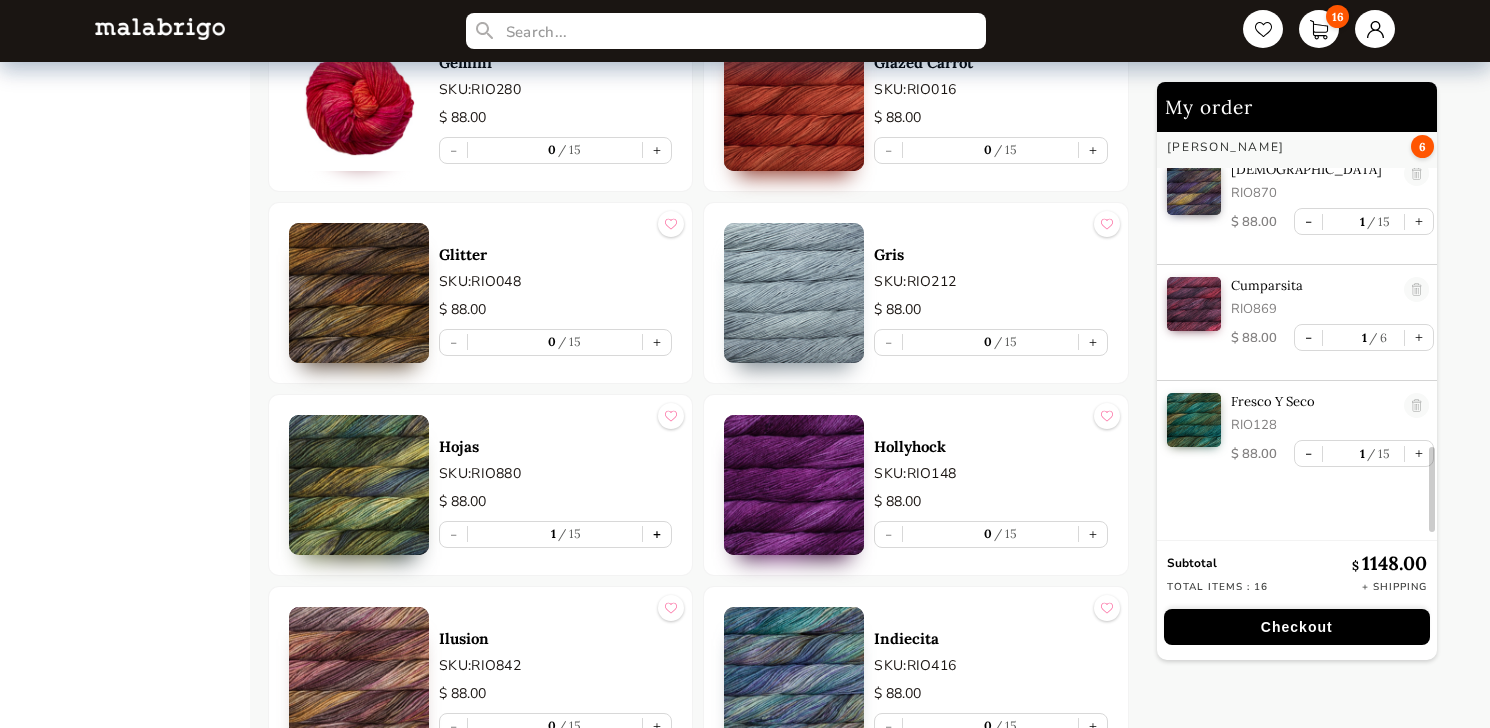 scroll, scrollTop: 1625, scrollLeft: 0, axis: vertical 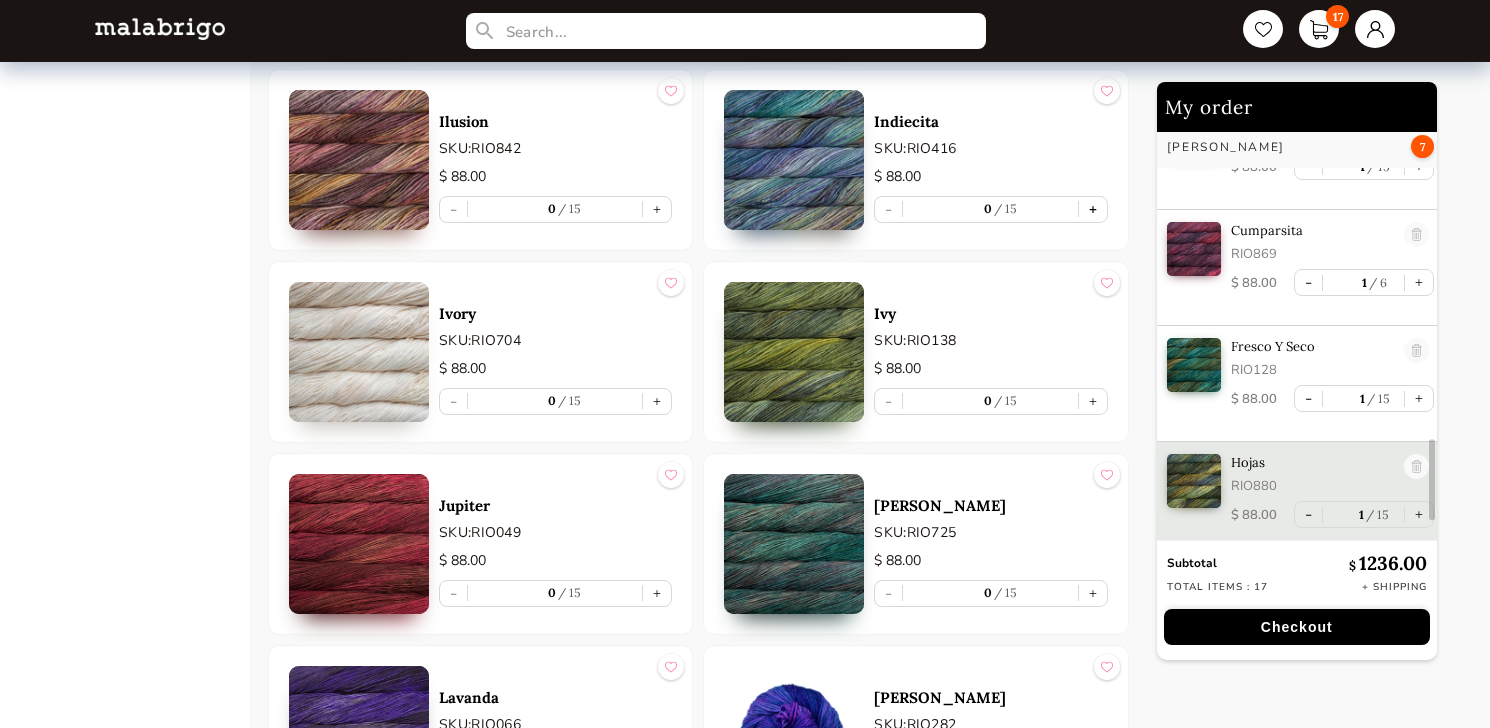 click on "+" at bounding box center (1093, 209) 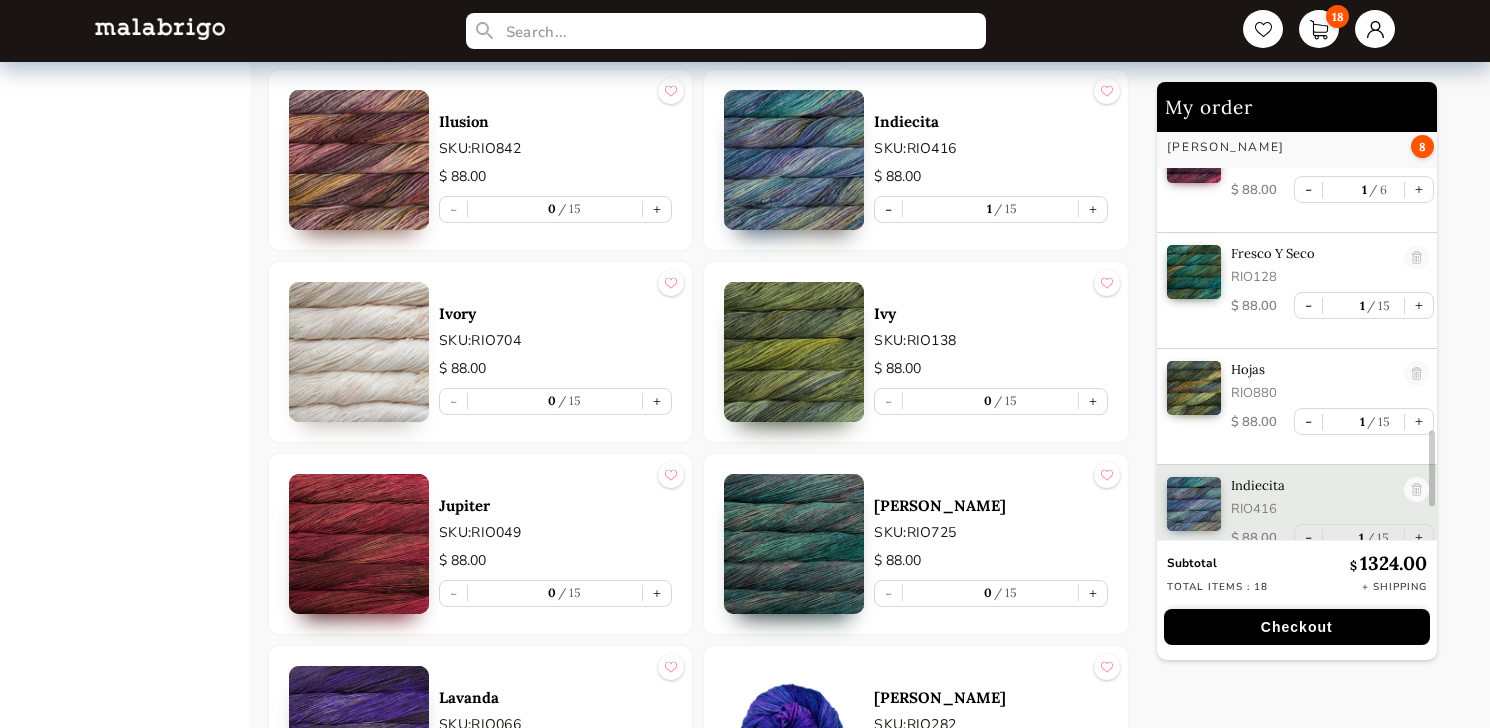 scroll, scrollTop: 1741, scrollLeft: 0, axis: vertical 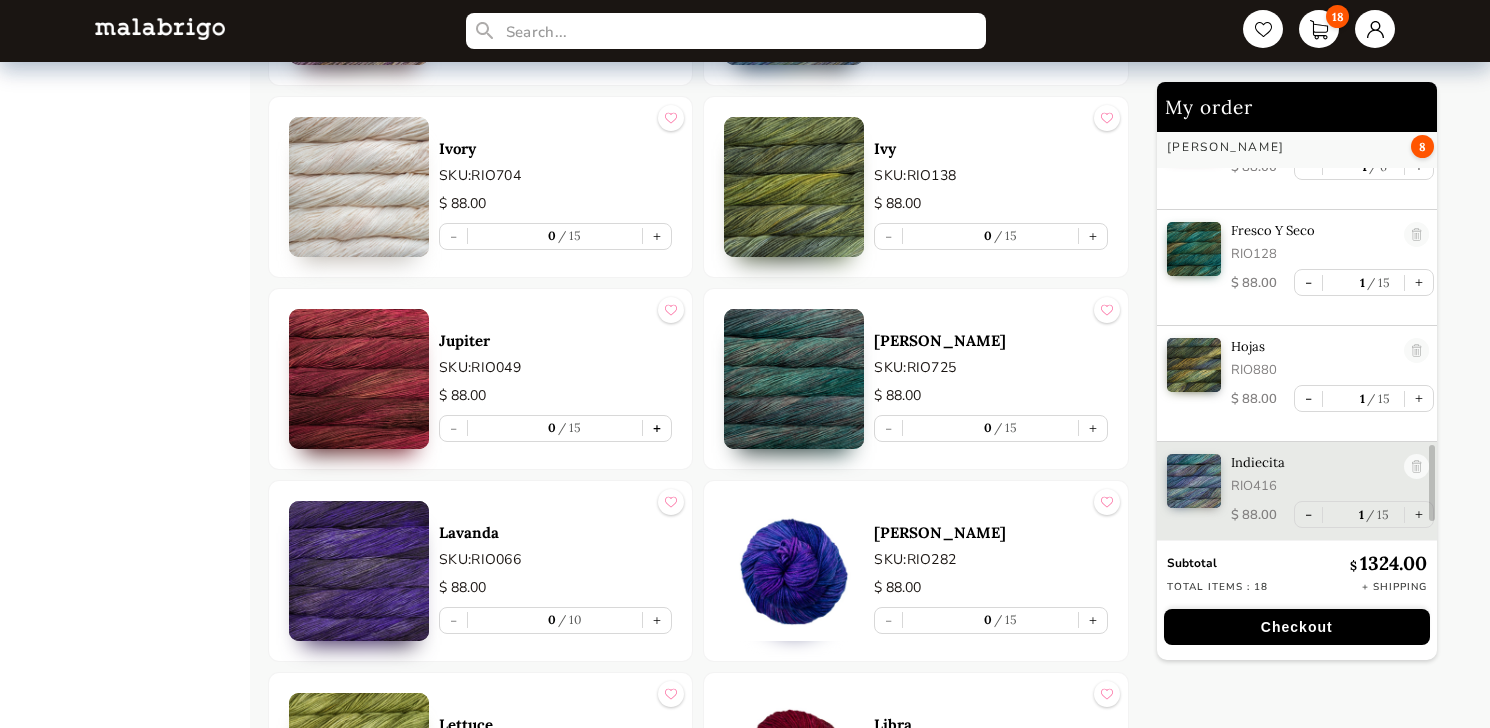 click on "+" at bounding box center (657, 428) 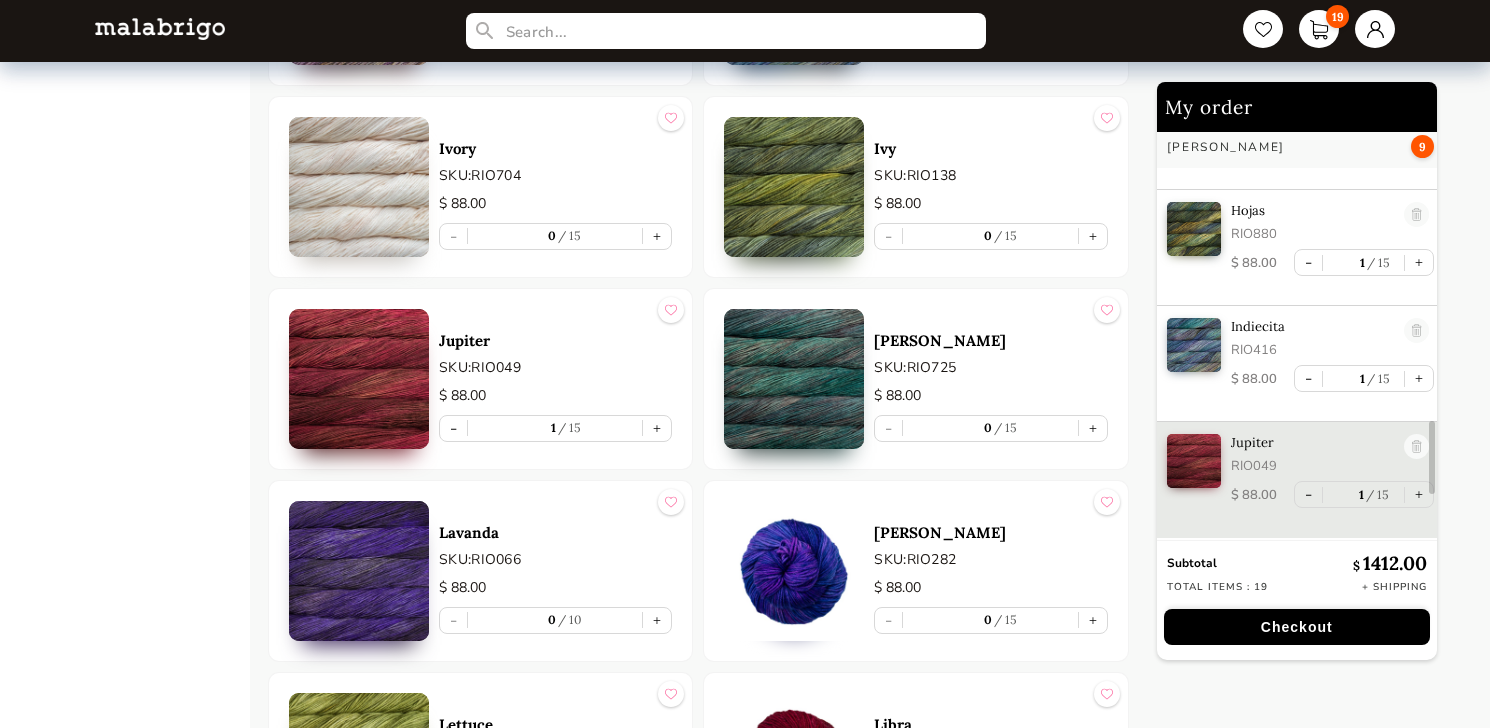 scroll, scrollTop: 1918, scrollLeft: 0, axis: vertical 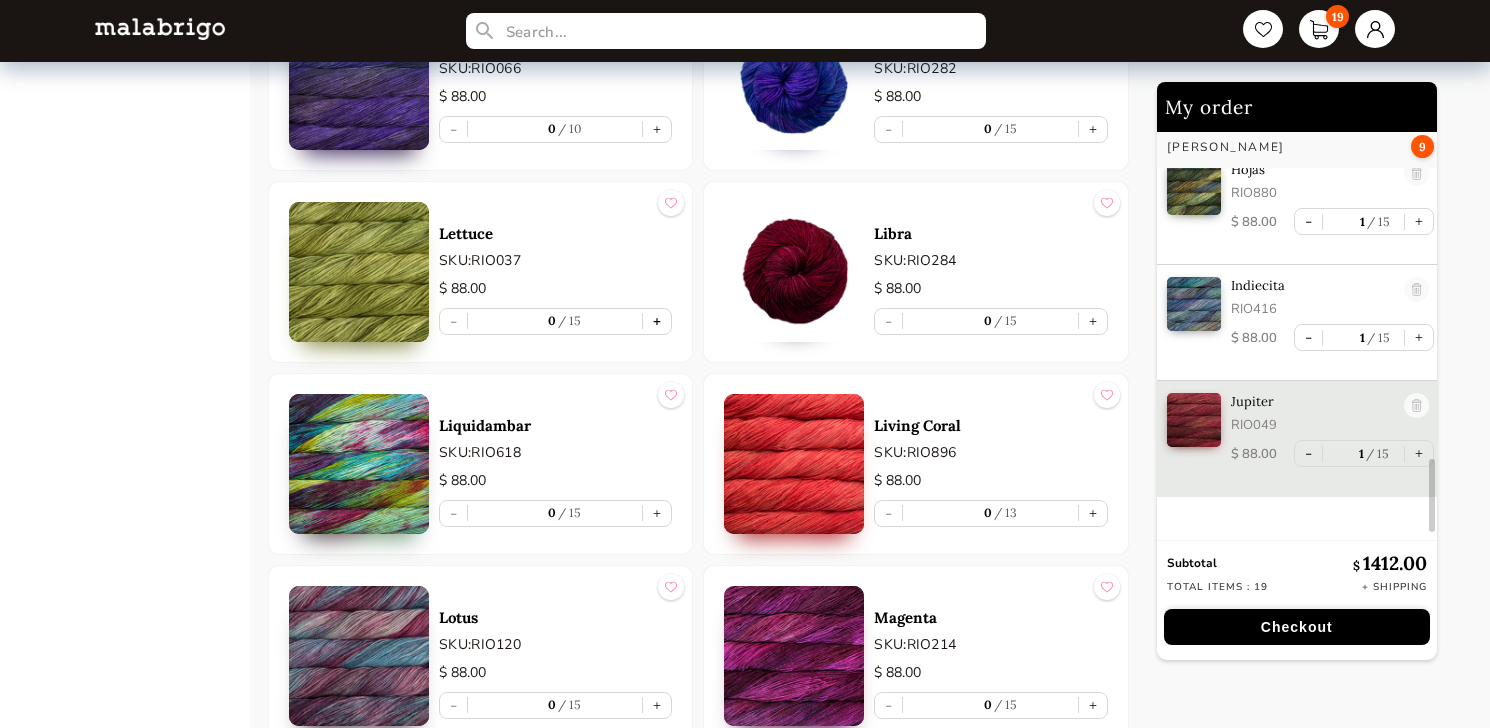 click on "+" at bounding box center (657, 321) 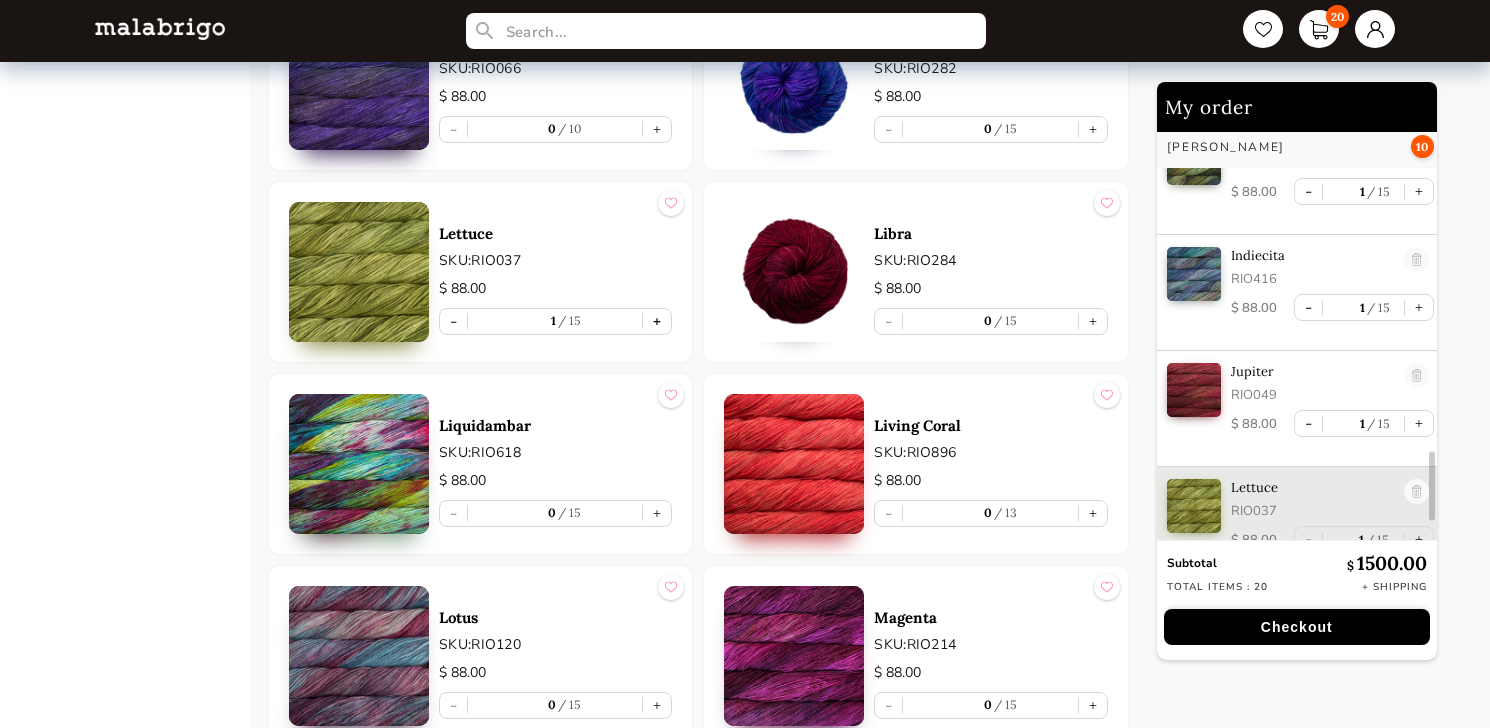 scroll, scrollTop: 1973, scrollLeft: 0, axis: vertical 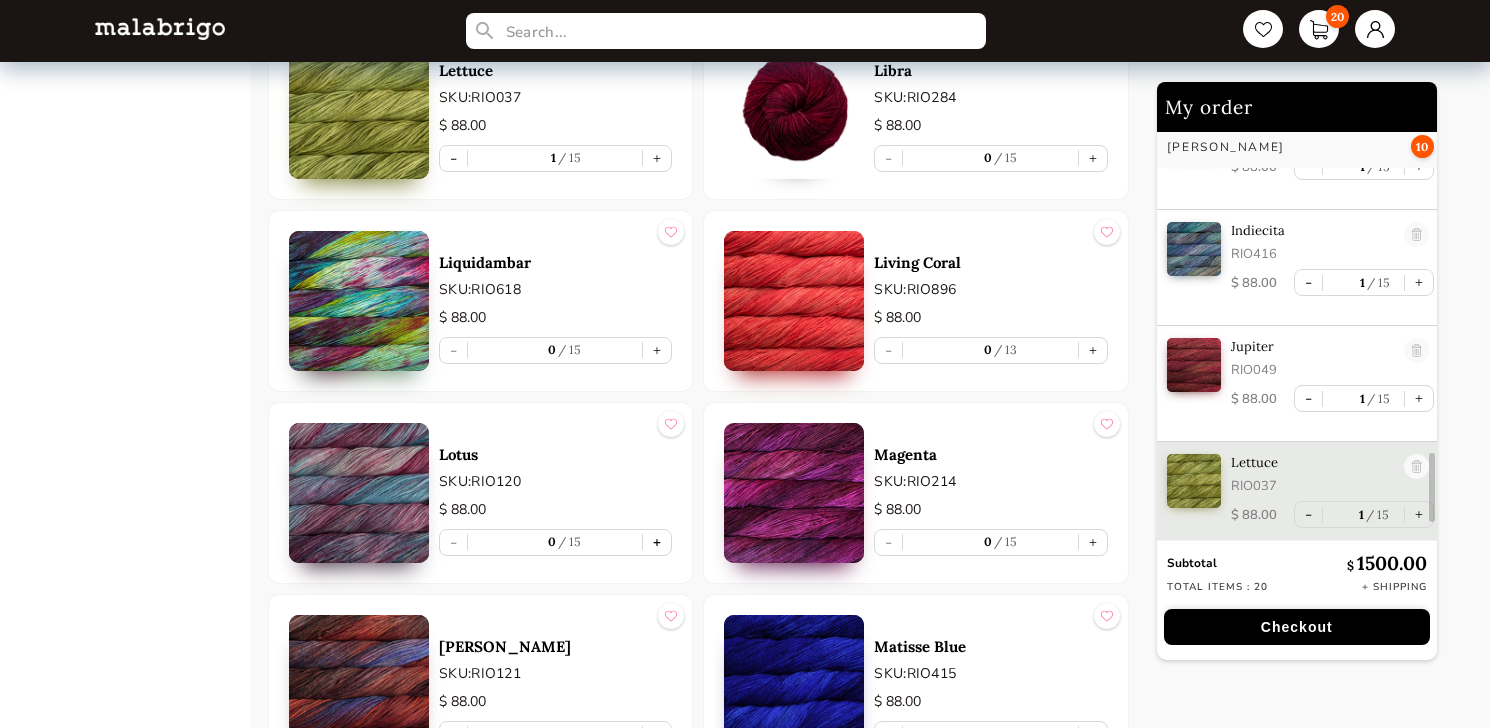 click on "+" at bounding box center (657, 542) 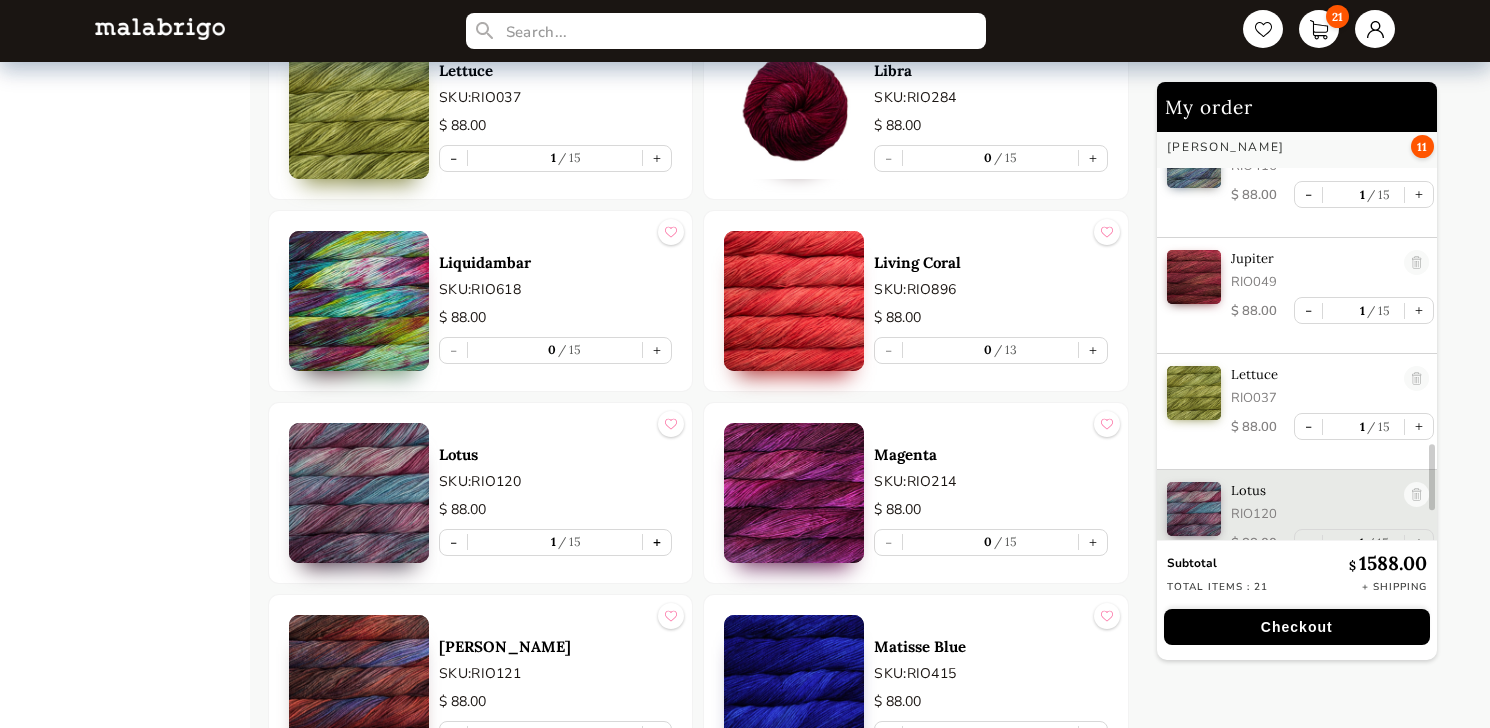 scroll, scrollTop: 2089, scrollLeft: 0, axis: vertical 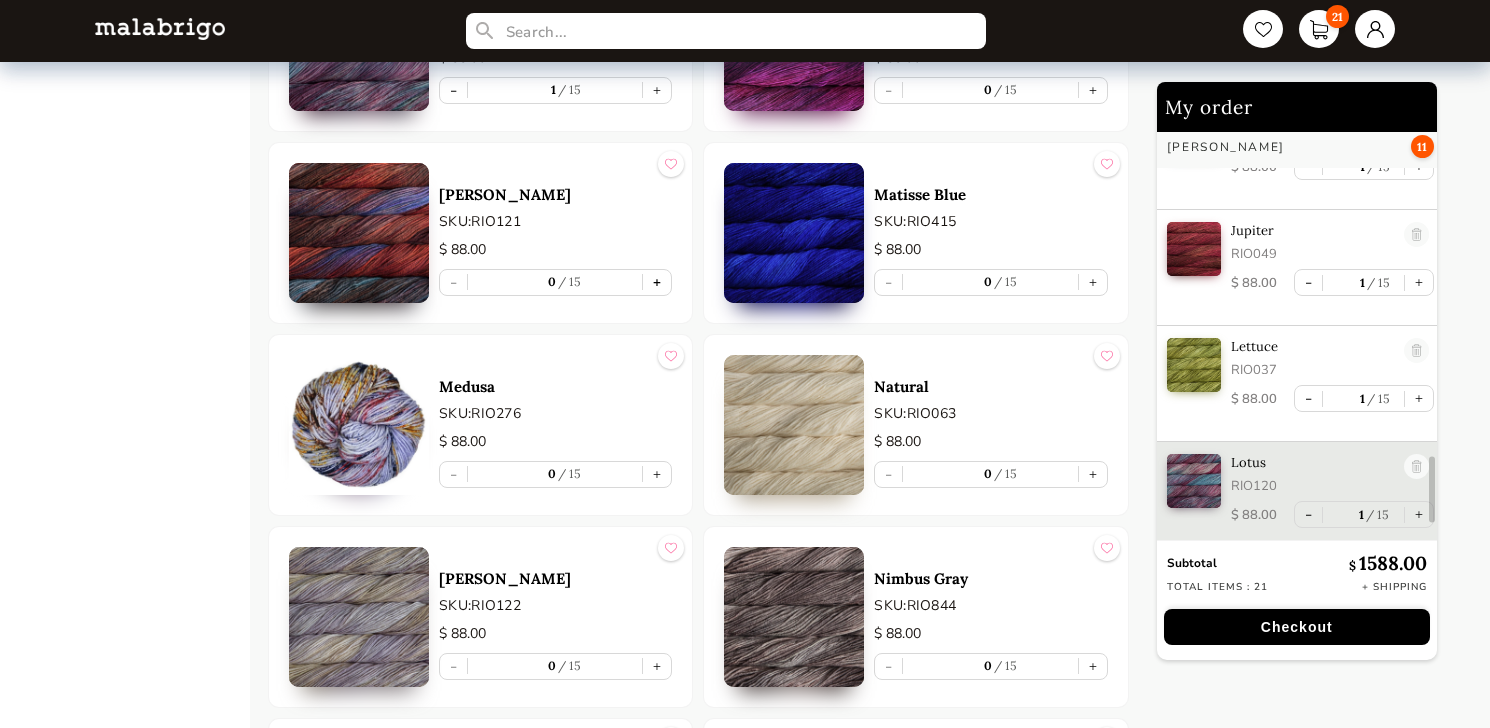 click on "+" at bounding box center [657, 282] 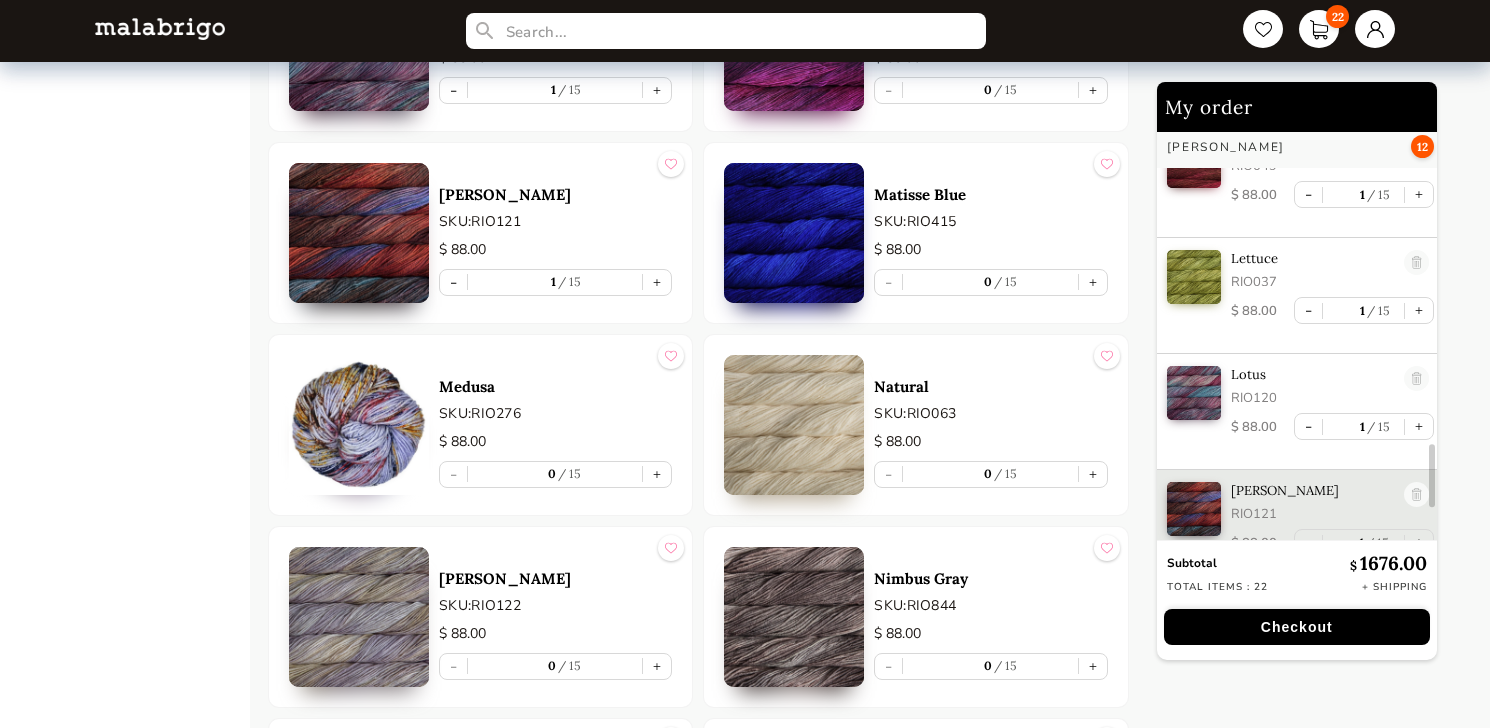 scroll, scrollTop: 2205, scrollLeft: 0, axis: vertical 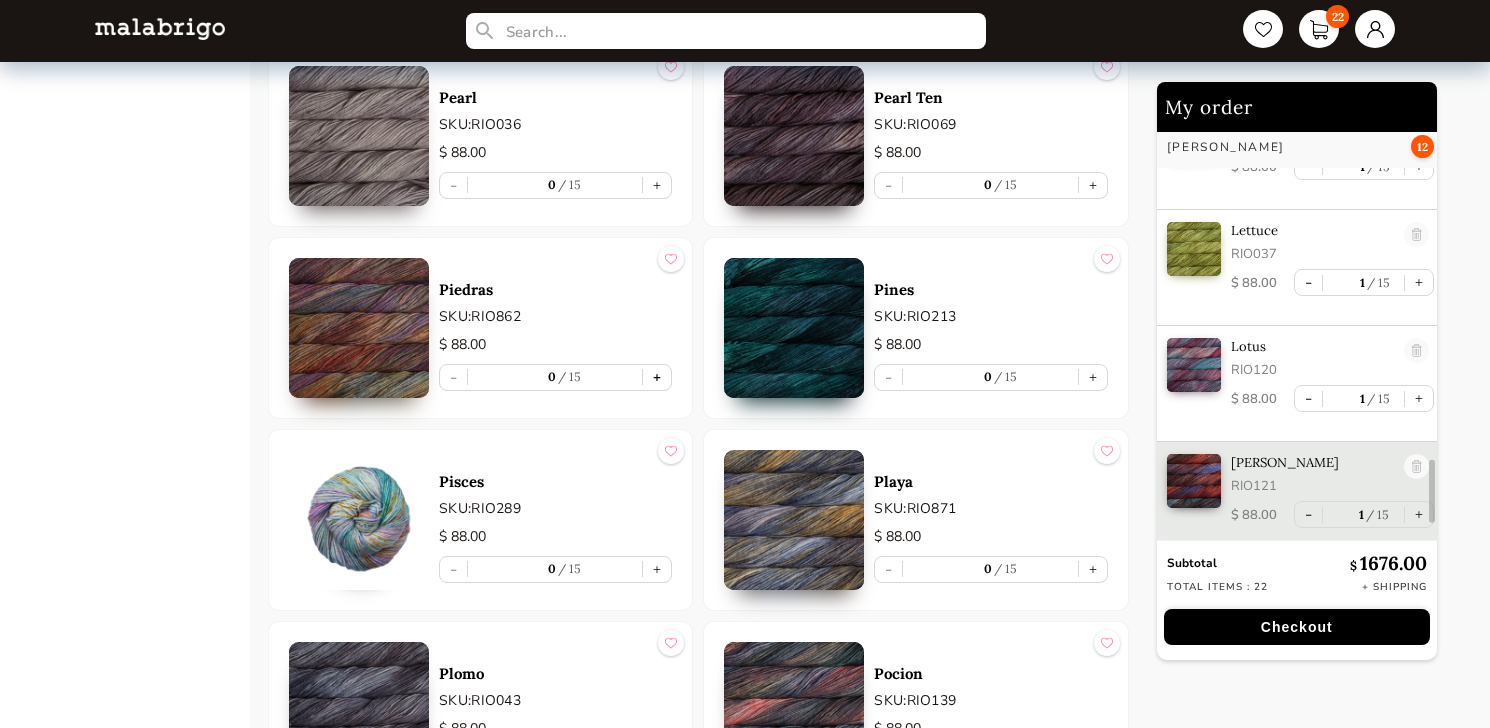 click on "+" at bounding box center (657, 377) 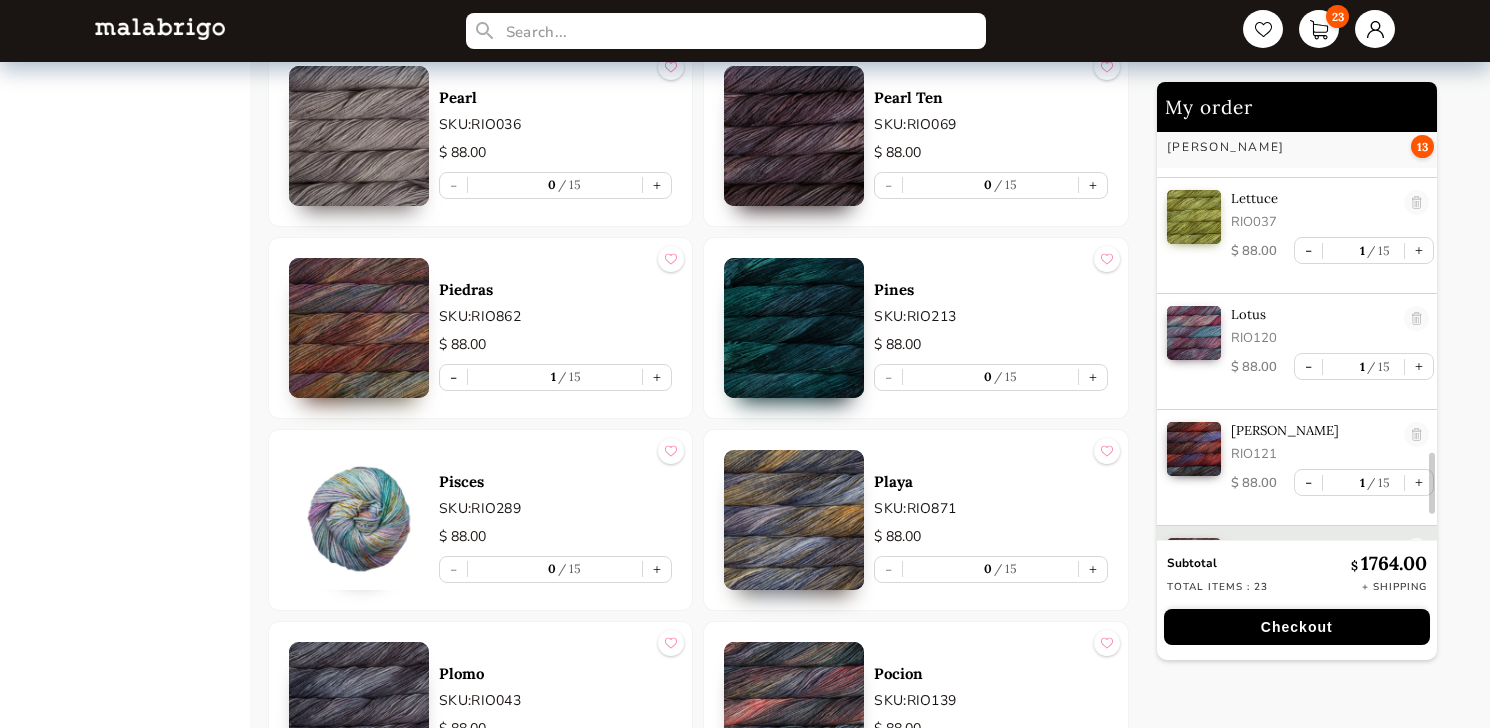 scroll, scrollTop: 2321, scrollLeft: 0, axis: vertical 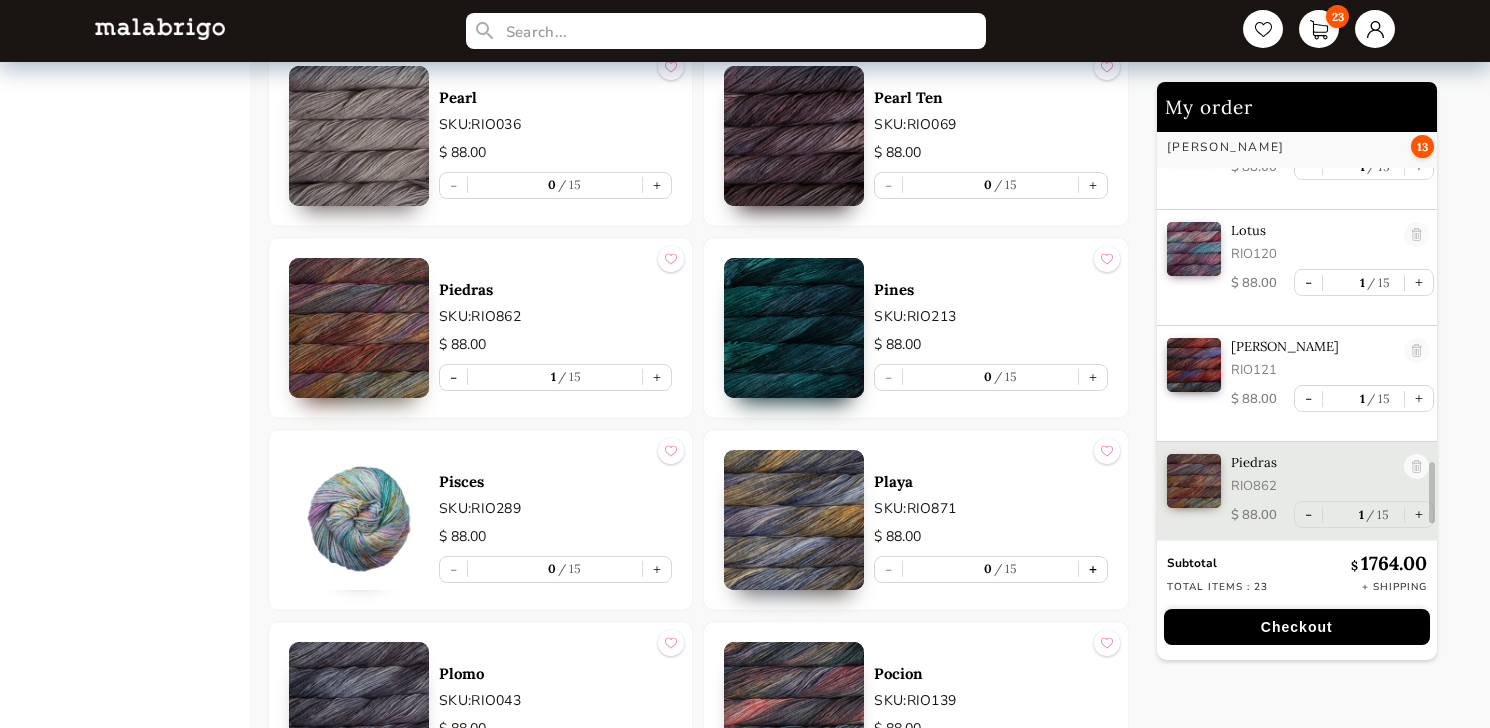 click on "+" at bounding box center [1093, 569] 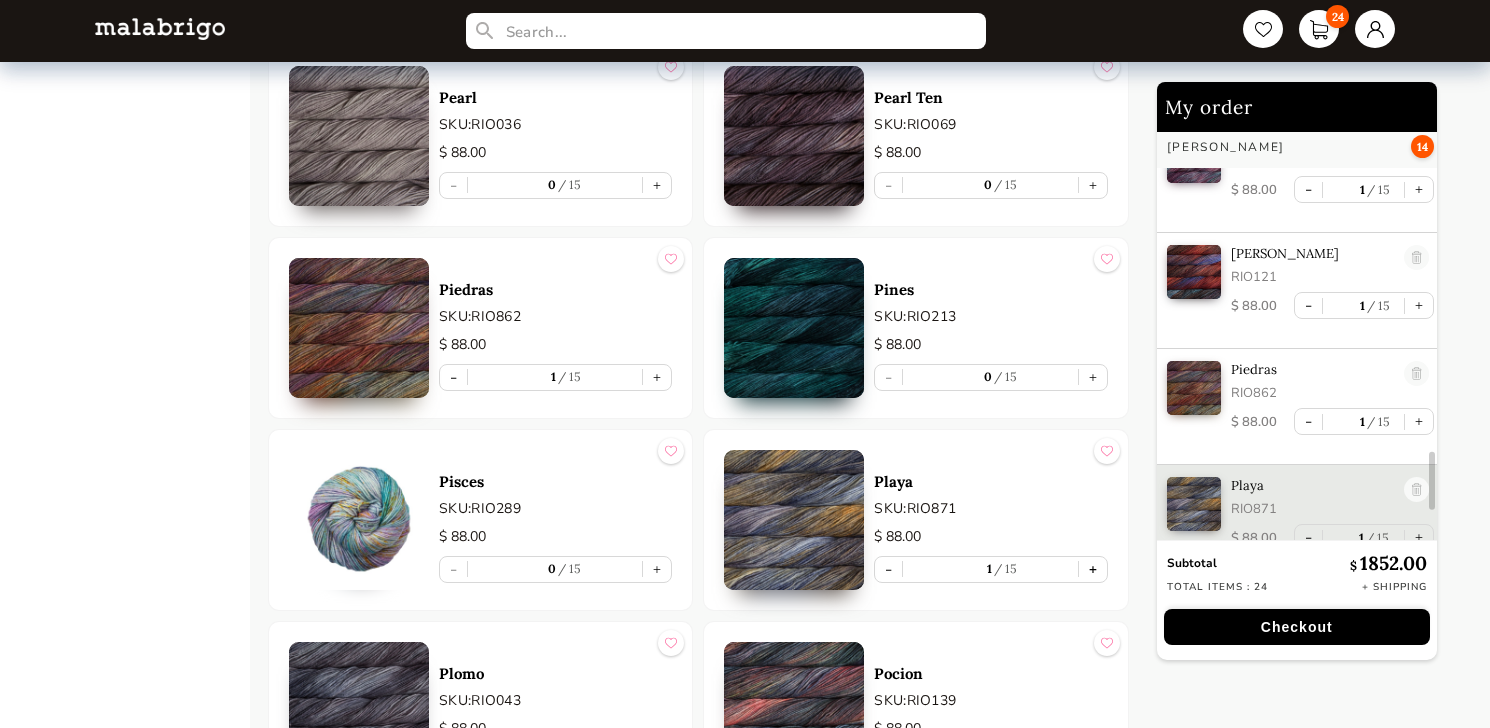 scroll, scrollTop: 2437, scrollLeft: 0, axis: vertical 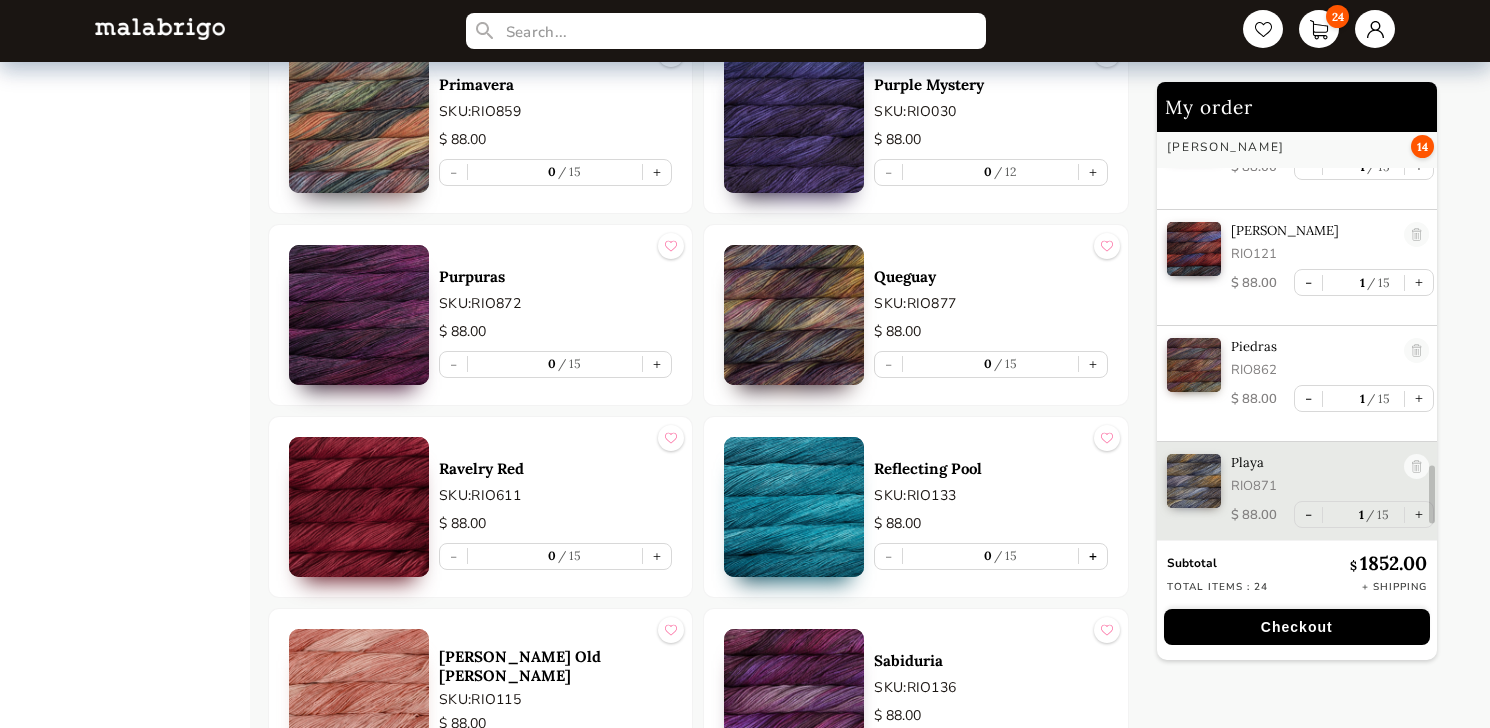 click on "+" at bounding box center [1093, 556] 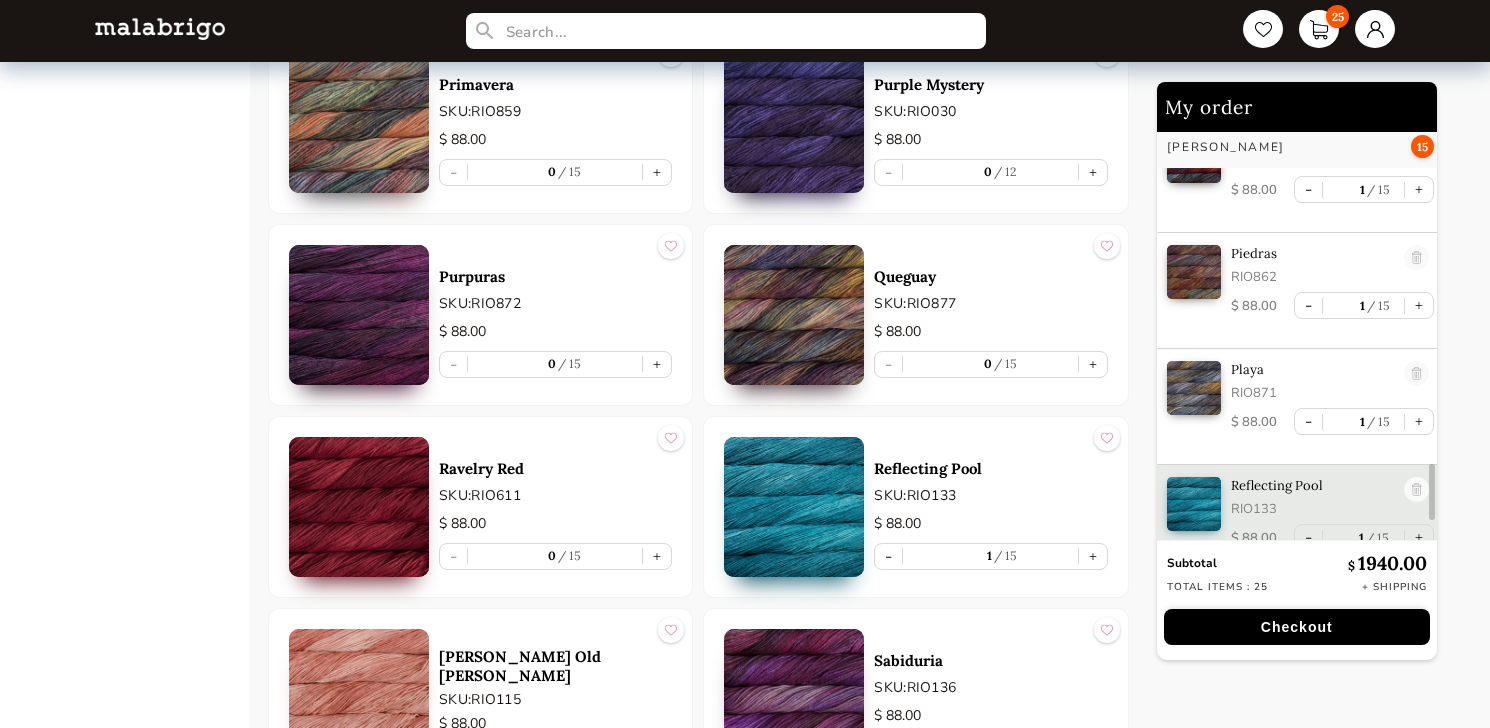scroll, scrollTop: 2553, scrollLeft: 0, axis: vertical 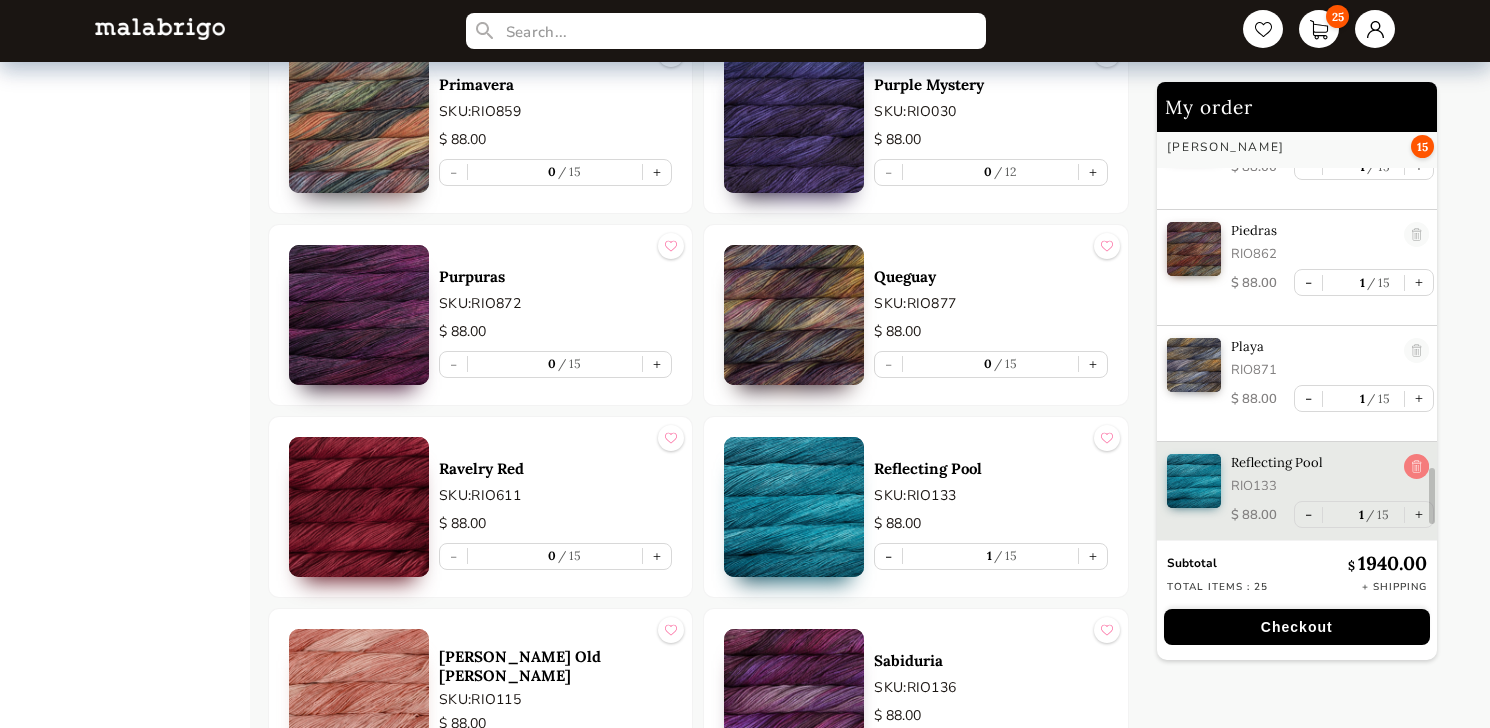 click at bounding box center [1416, 467] 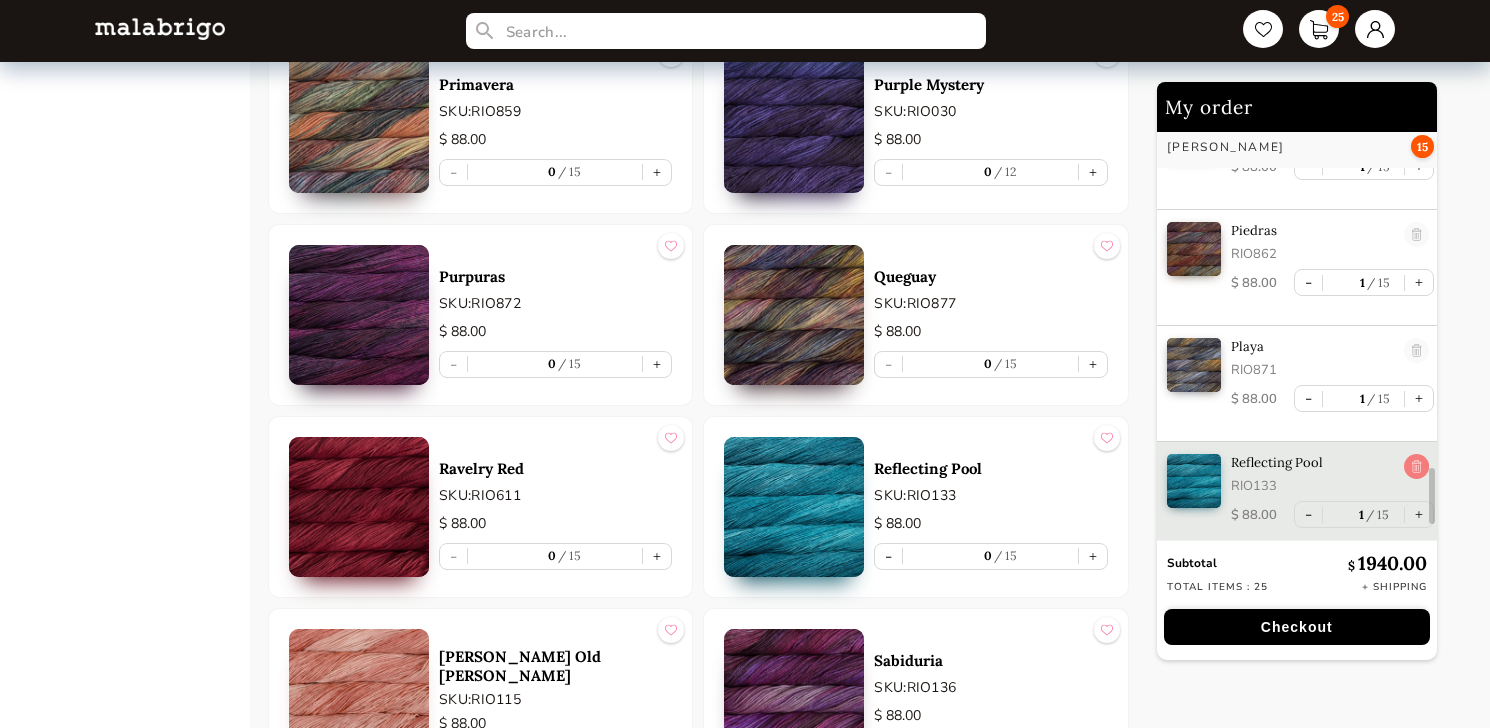 scroll, scrollTop: 2498, scrollLeft: 0, axis: vertical 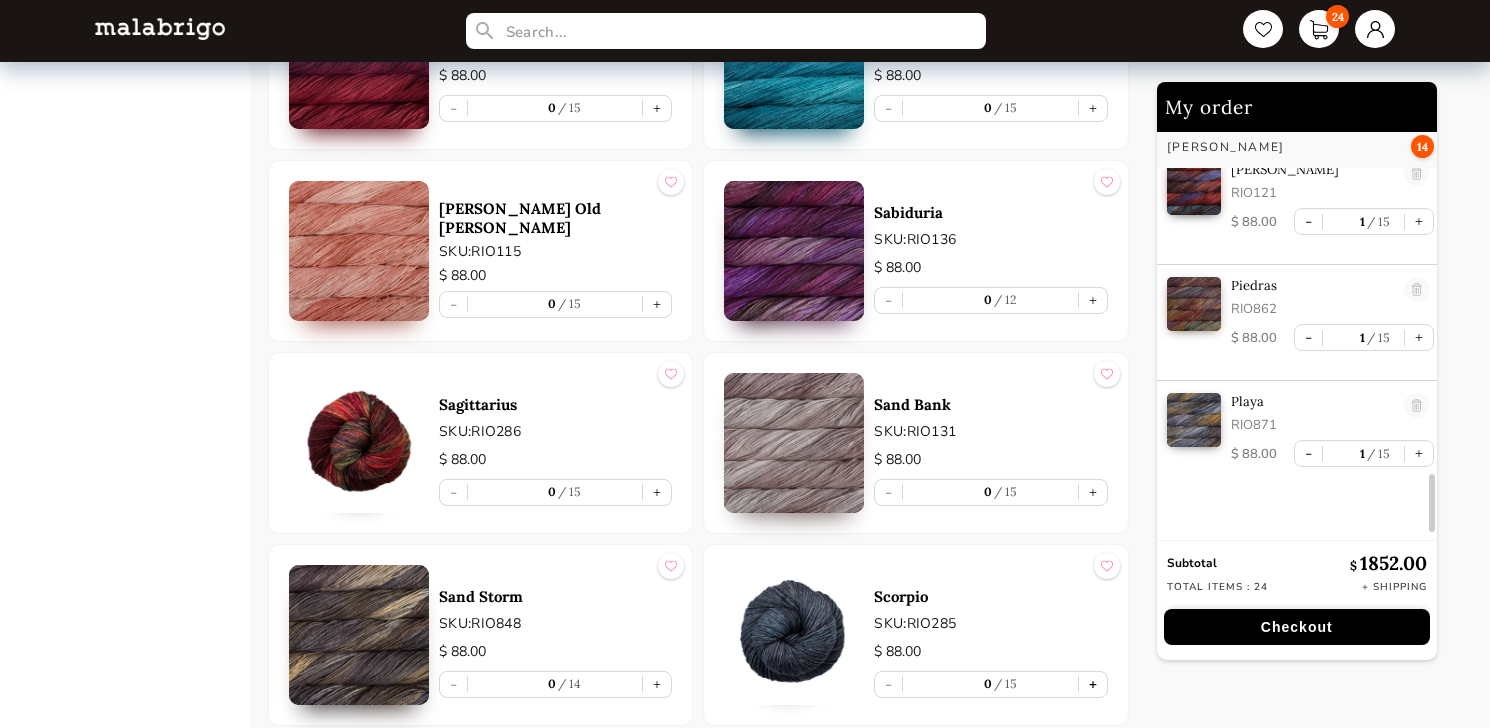 click on "+" at bounding box center (1093, 684) 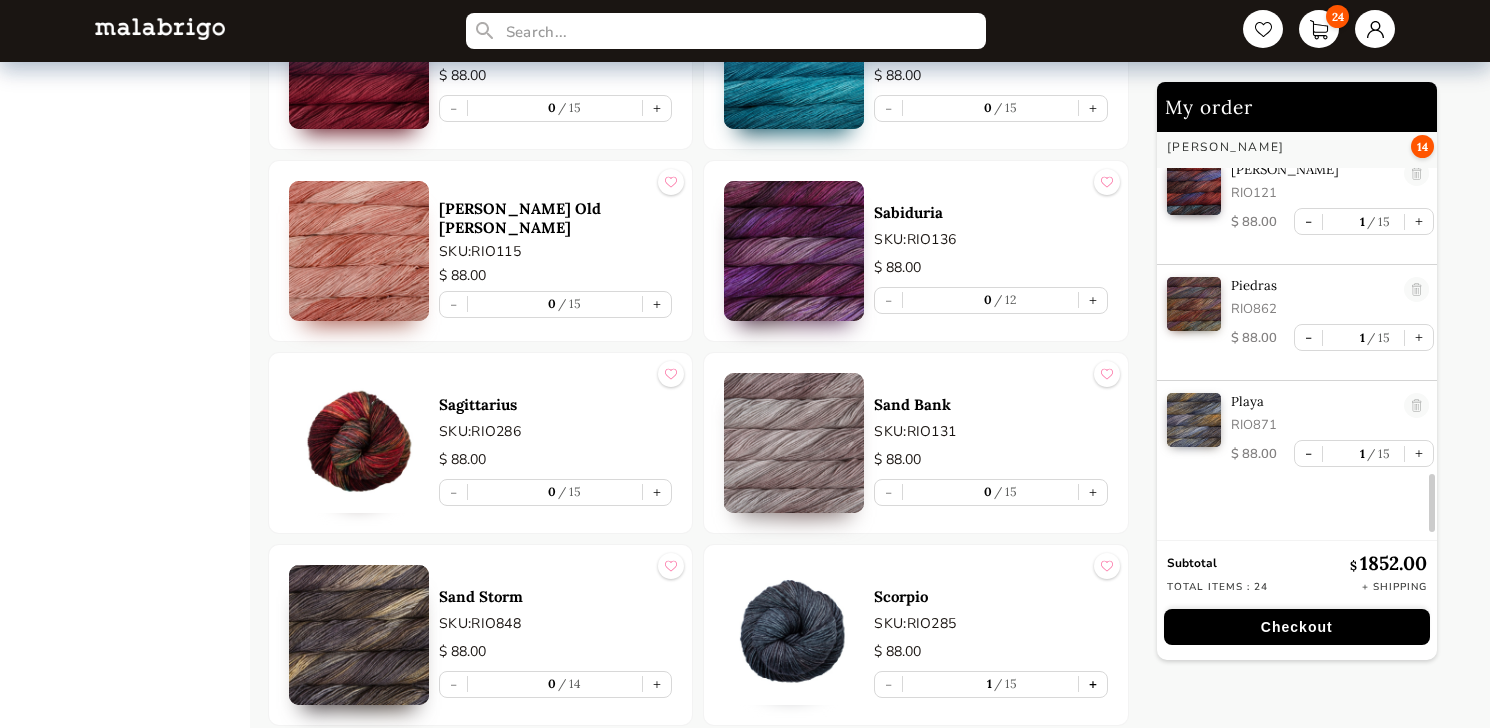 scroll, scrollTop: 2553, scrollLeft: 0, axis: vertical 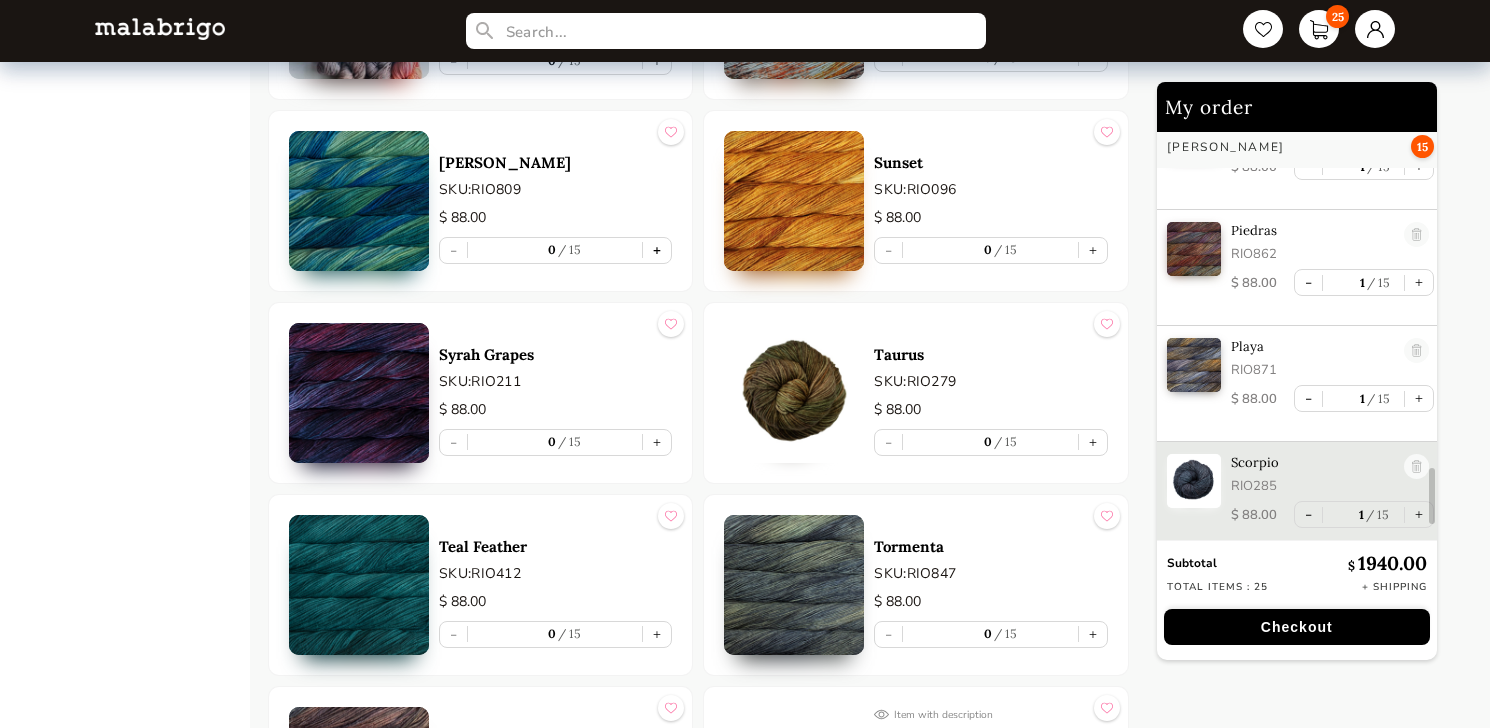 click on "+" at bounding box center (657, 250) 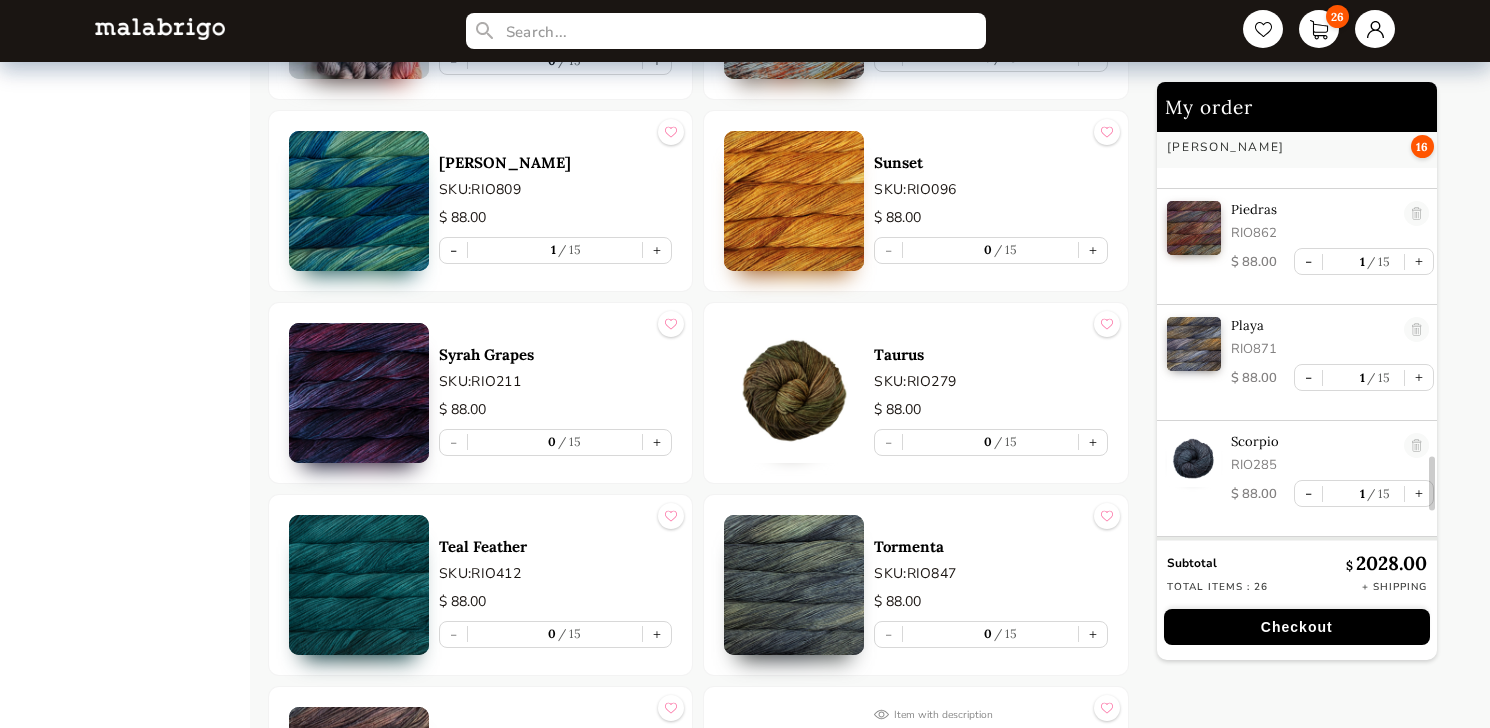 scroll, scrollTop: 2669, scrollLeft: 0, axis: vertical 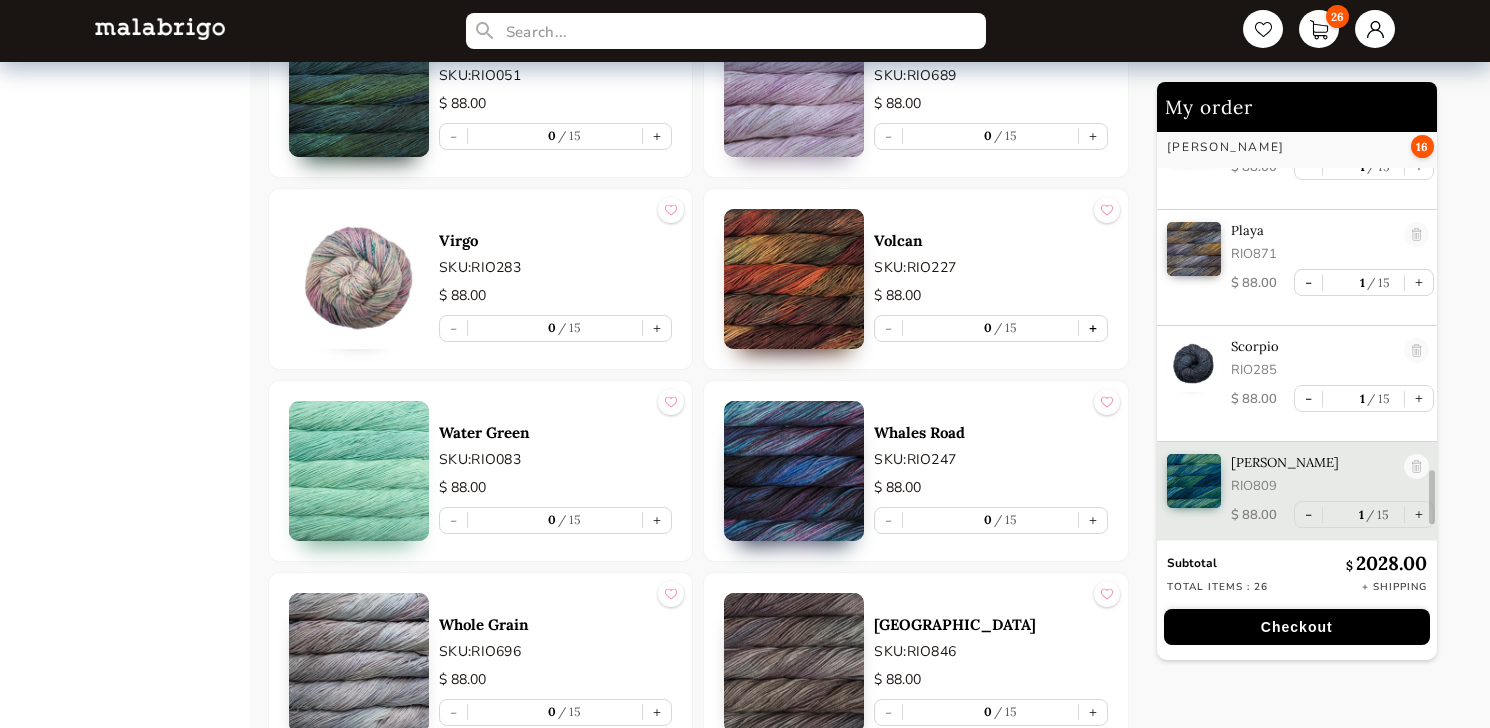 click on "+" at bounding box center [1093, 328] 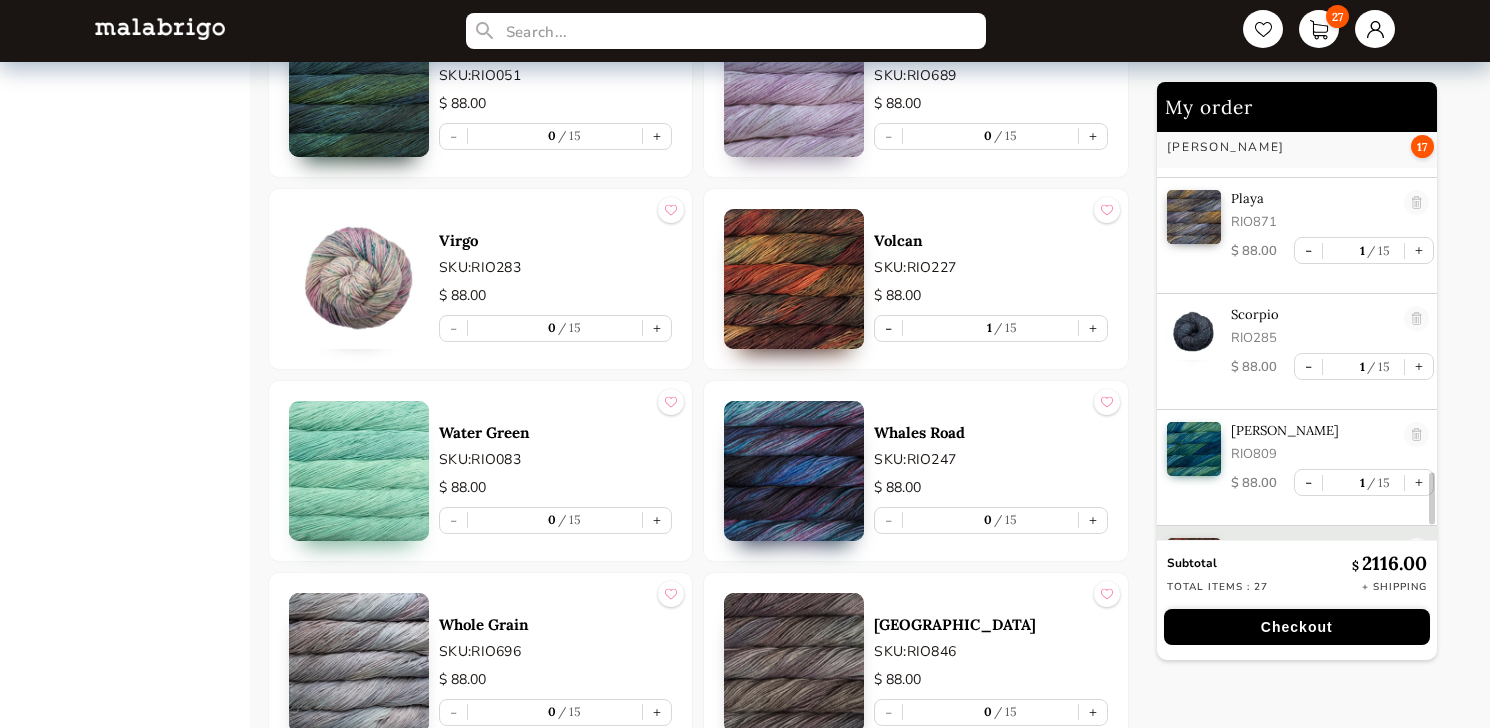 scroll, scrollTop: 2785, scrollLeft: 0, axis: vertical 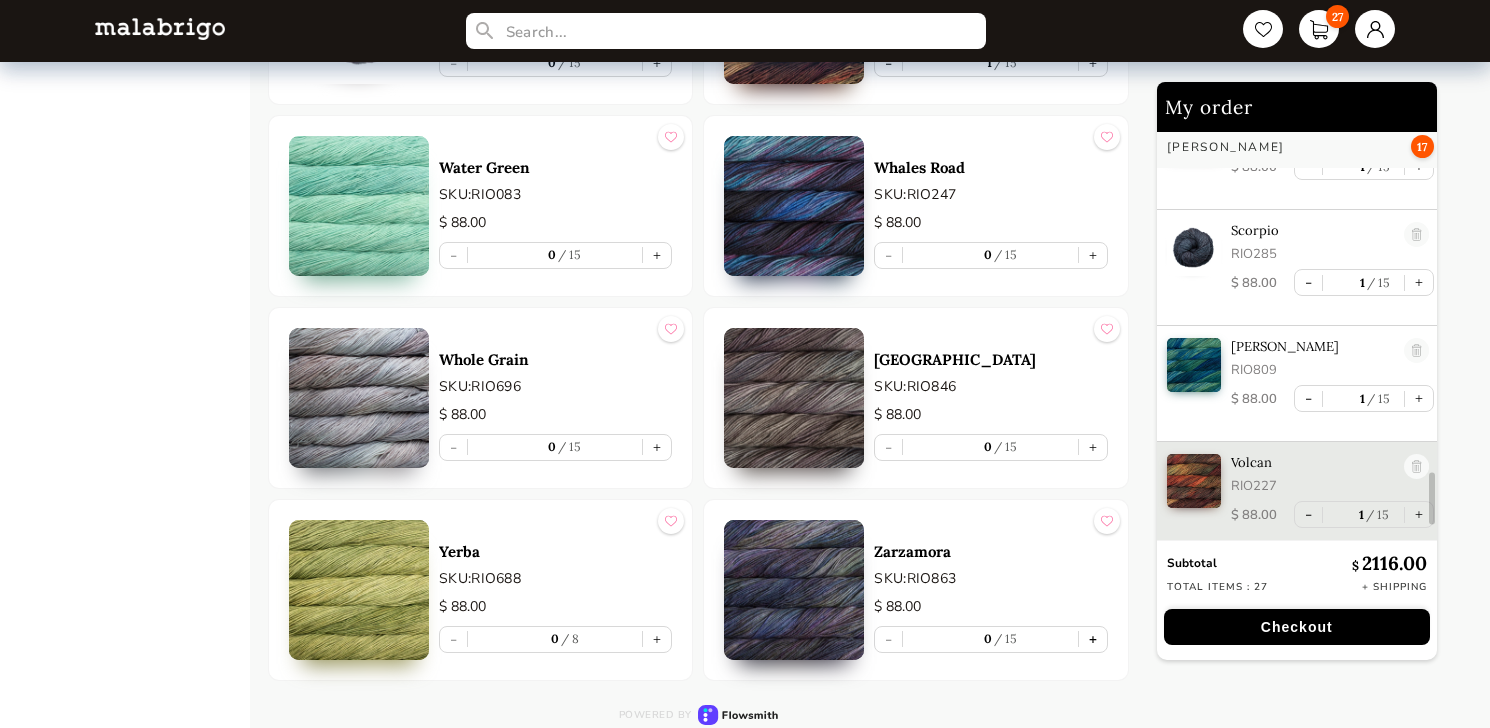 click on "+" at bounding box center (1093, 639) 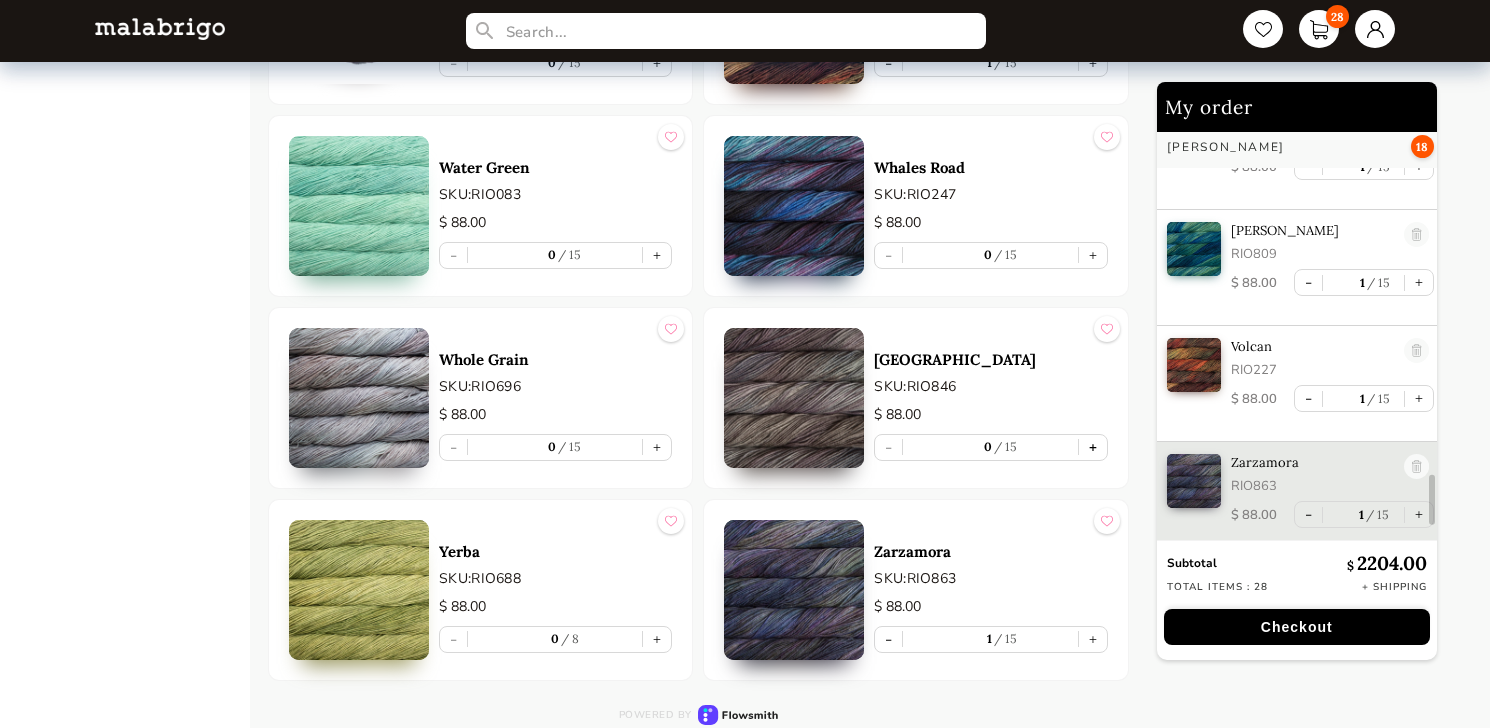 scroll, scrollTop: 2901, scrollLeft: 0, axis: vertical 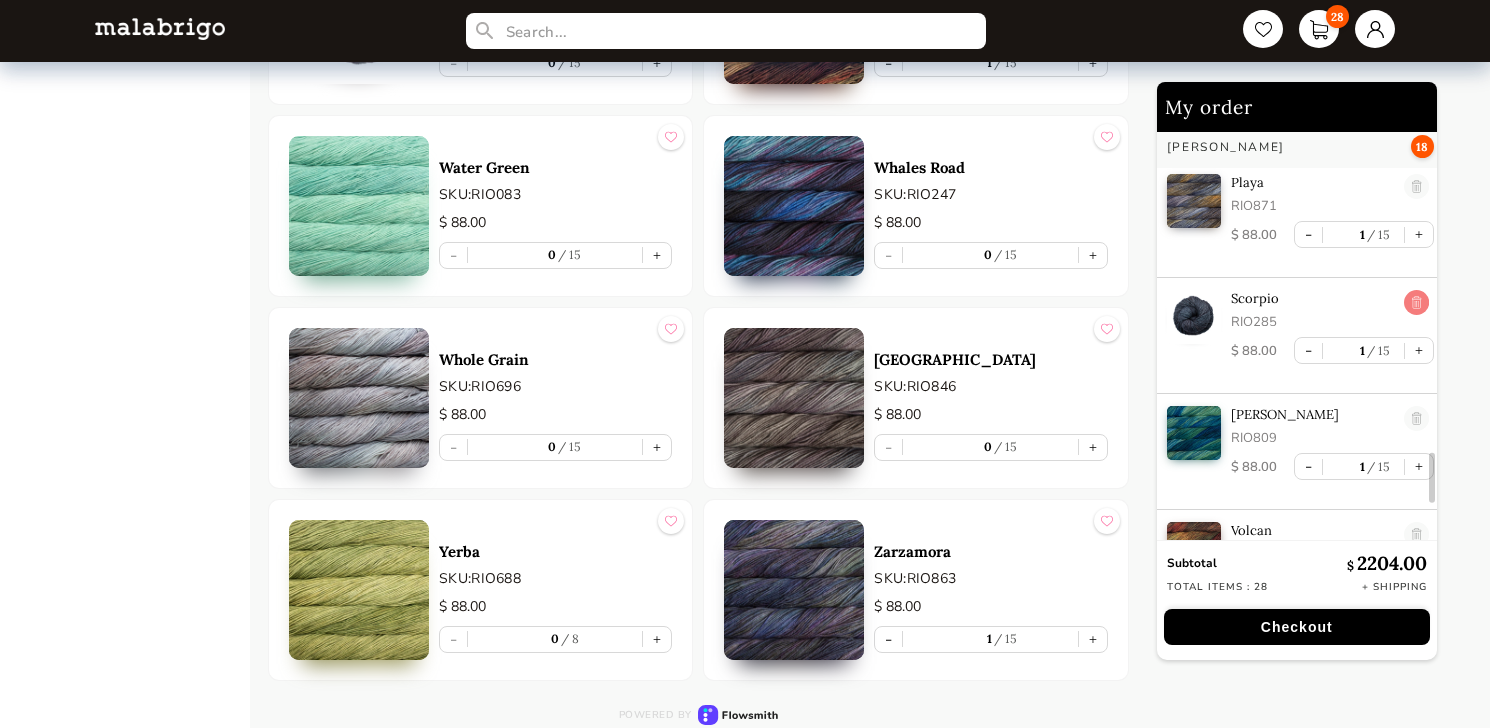 click at bounding box center [1416, 303] 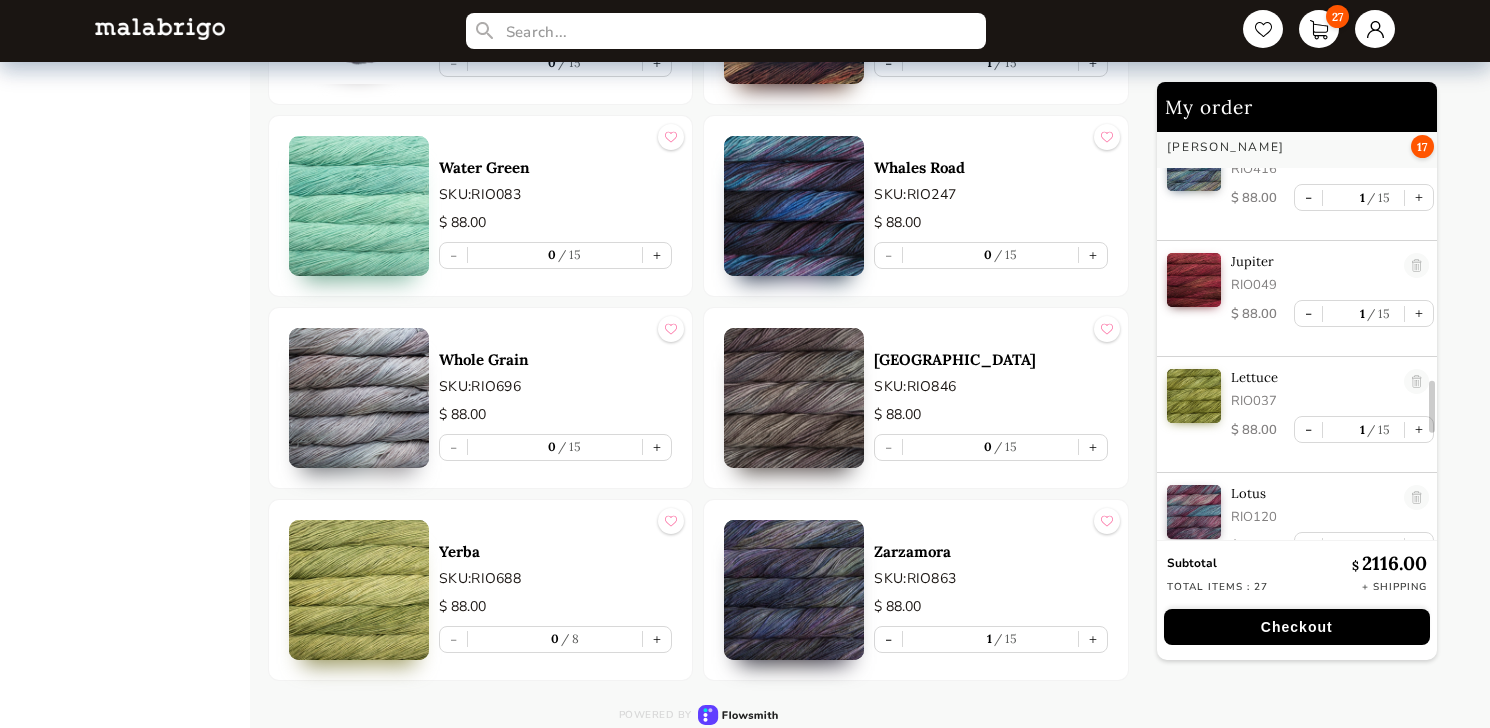 scroll, scrollTop: 2069, scrollLeft: 0, axis: vertical 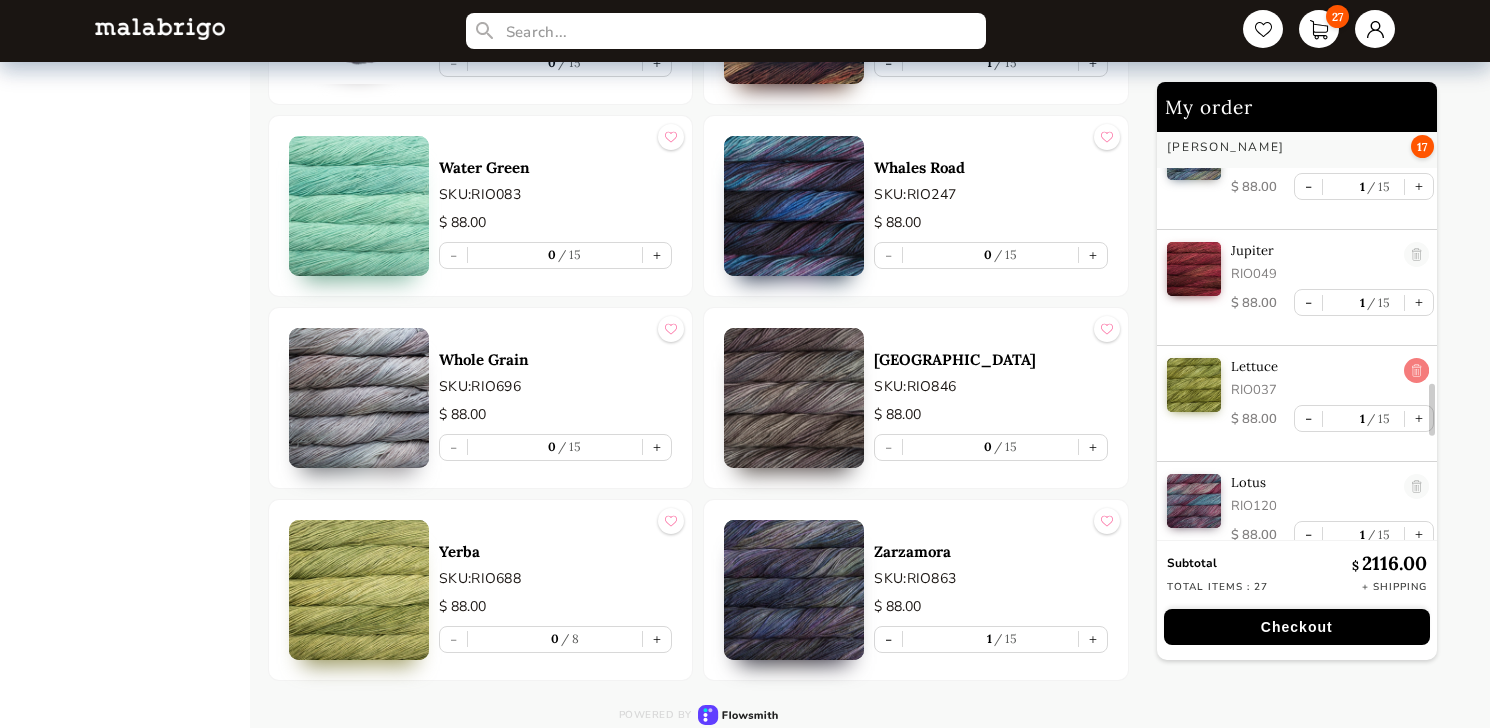 click at bounding box center (1416, 371) 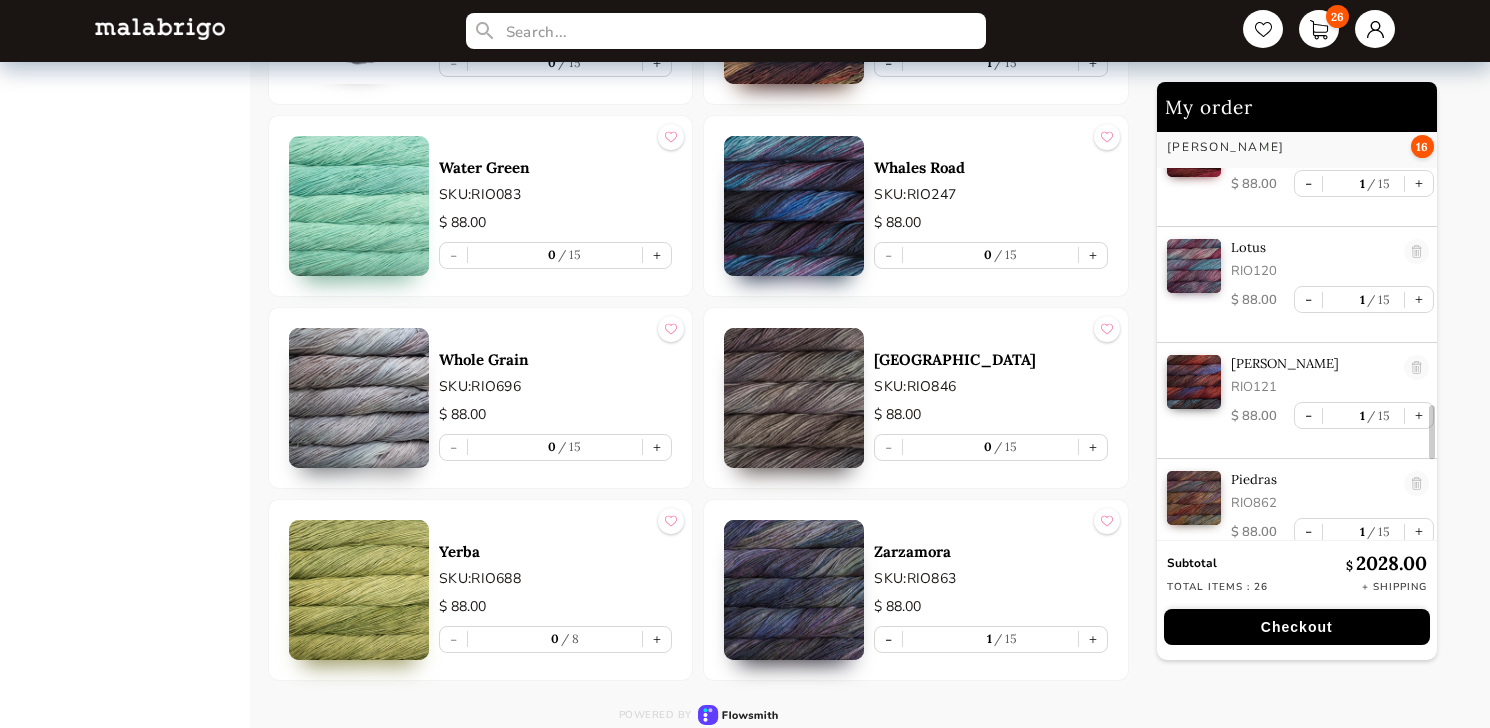 scroll, scrollTop: 2144, scrollLeft: 0, axis: vertical 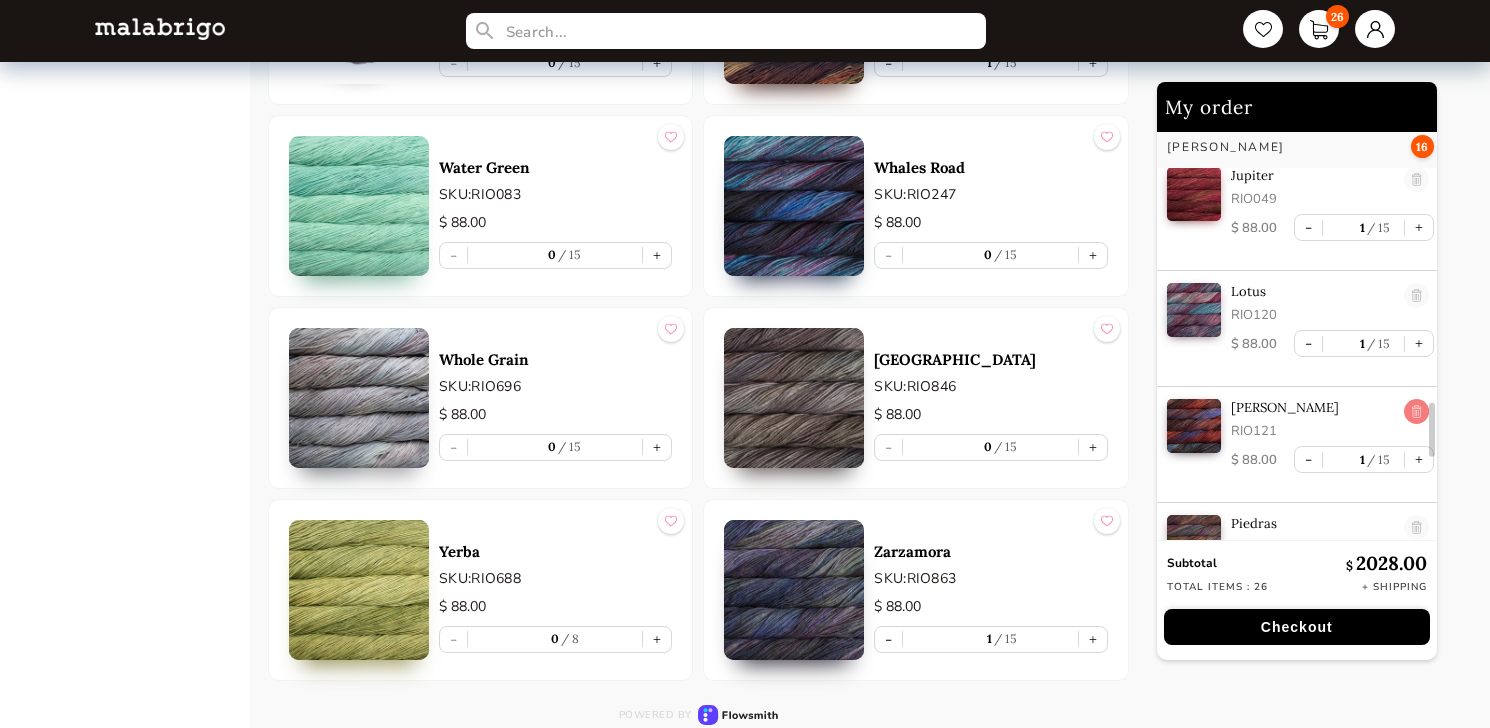 click at bounding box center (1416, 412) 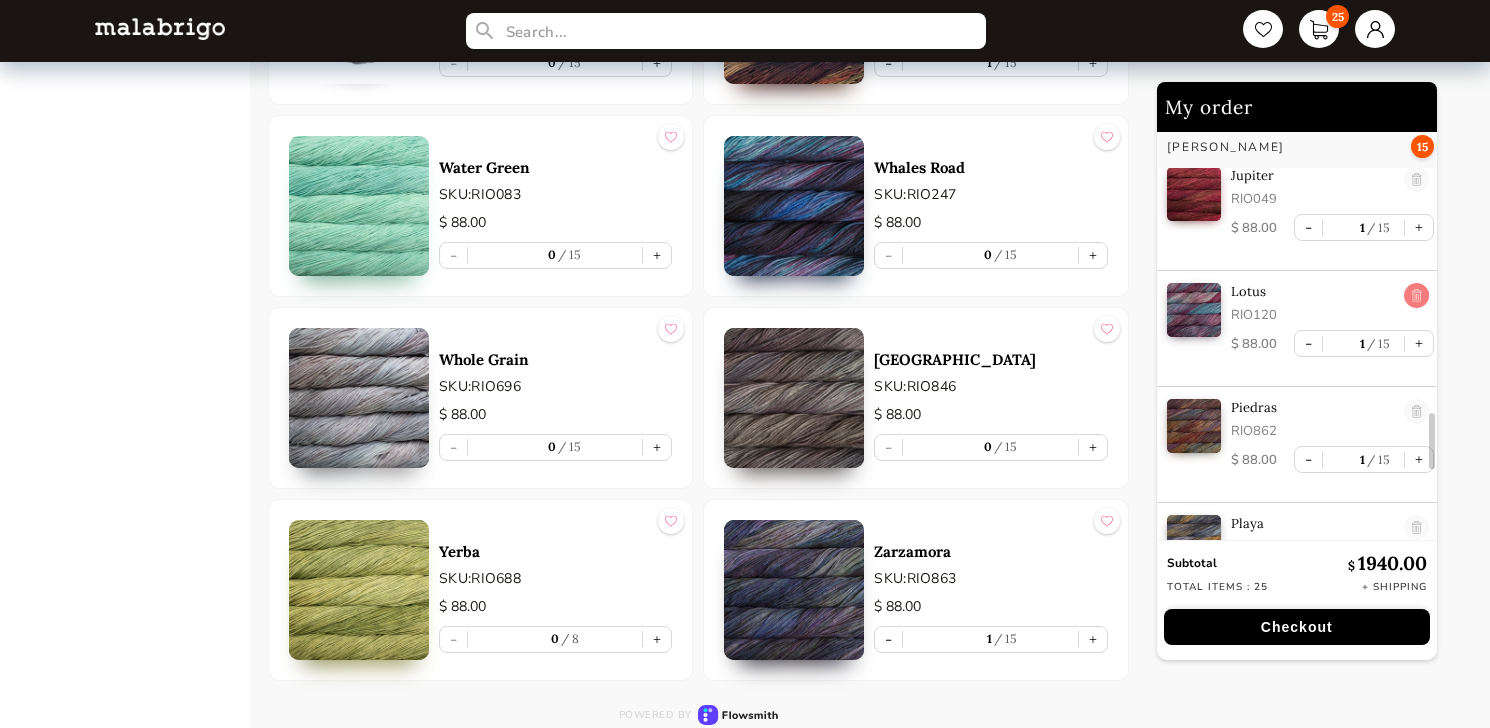 click at bounding box center (1416, 296) 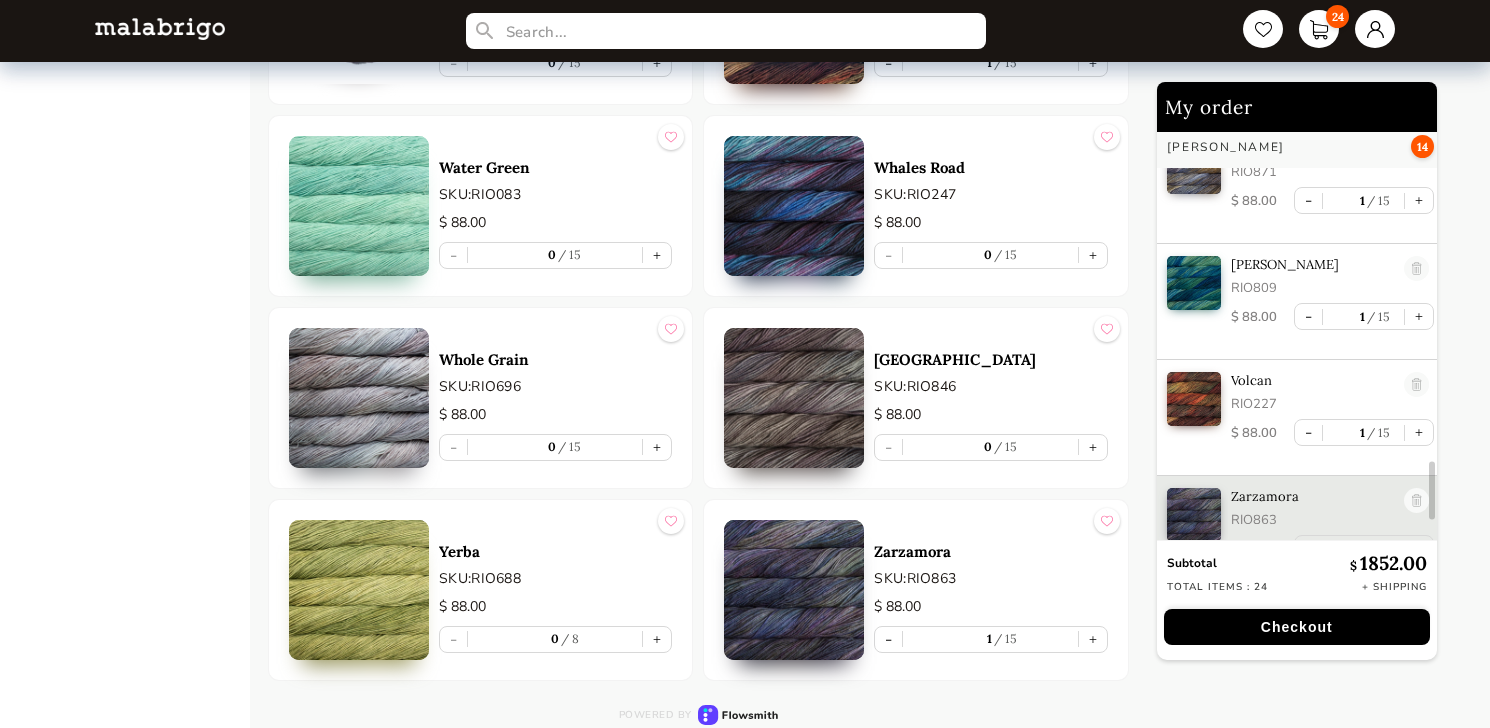 scroll, scrollTop: 2416, scrollLeft: 0, axis: vertical 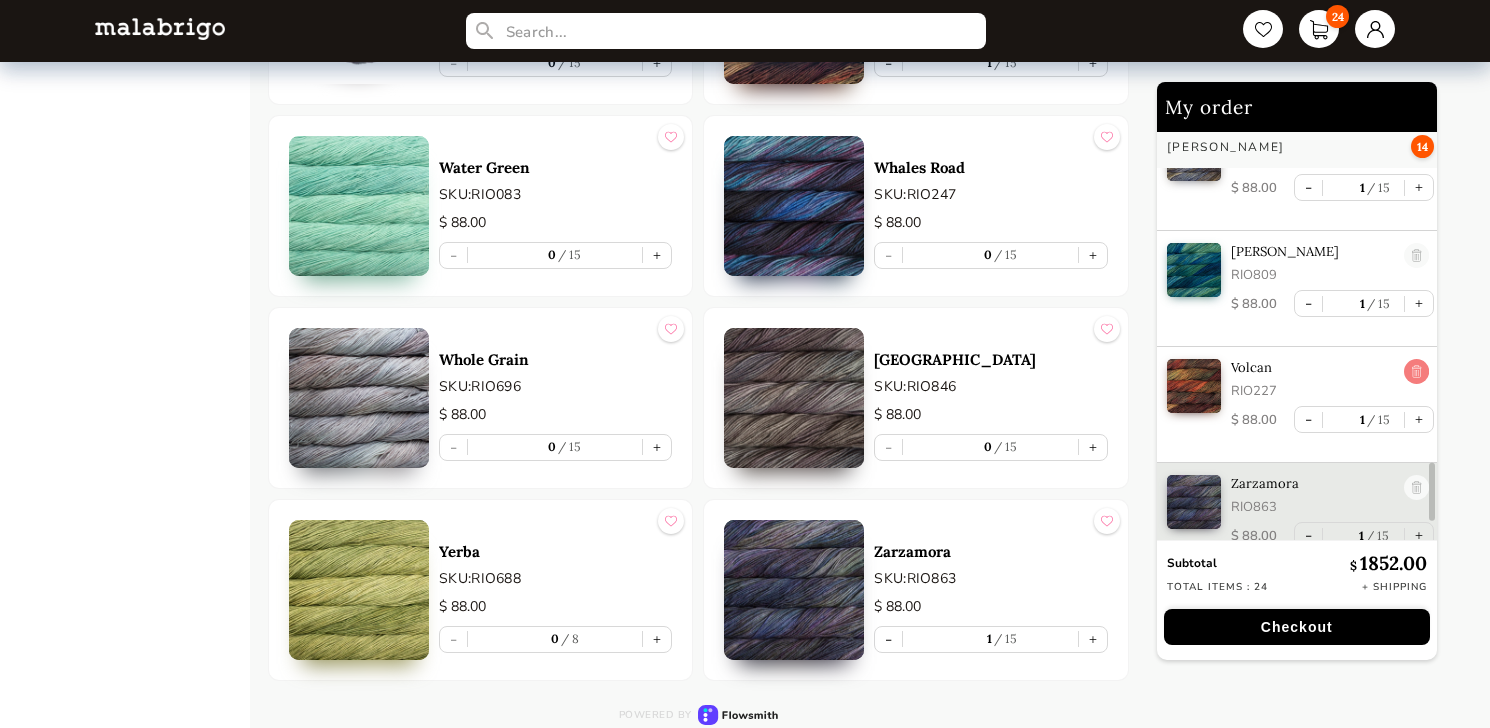 click at bounding box center [1416, 372] 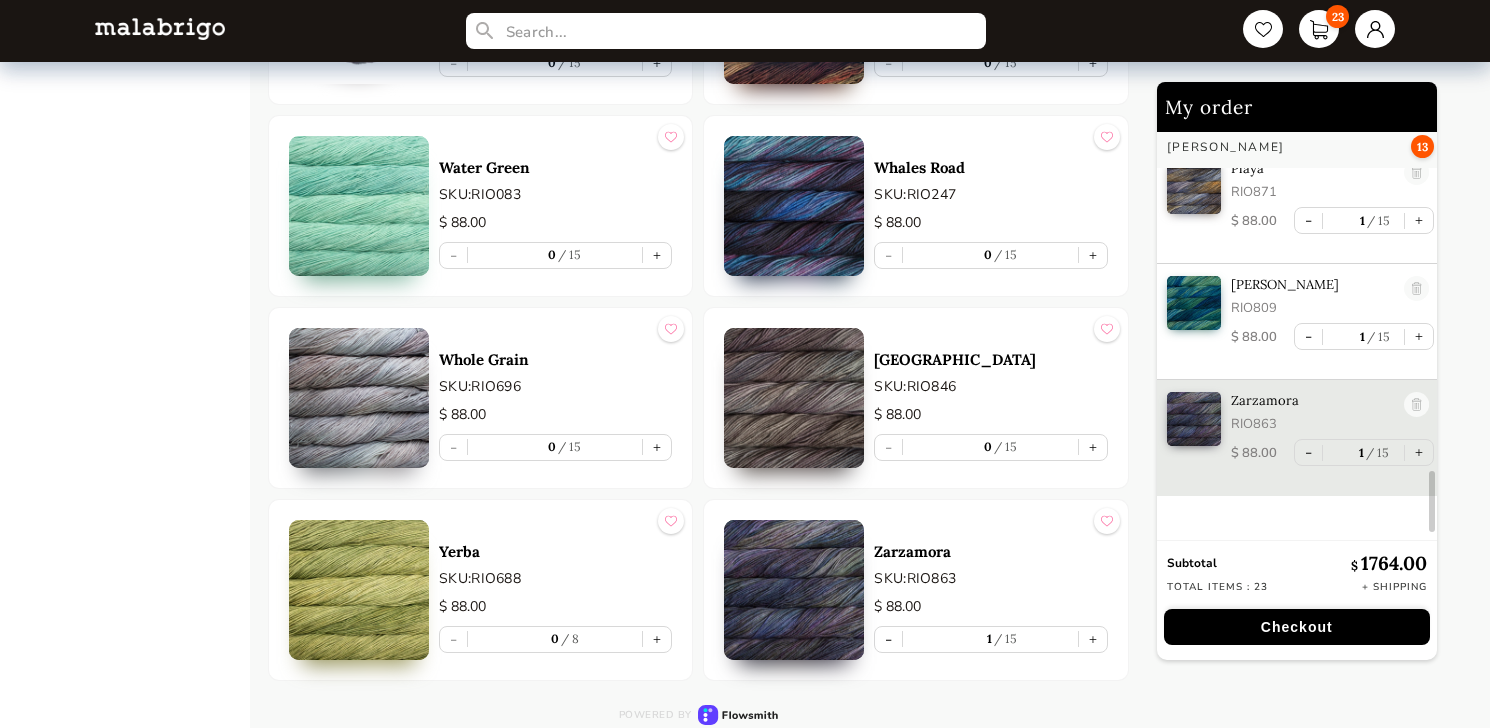 scroll, scrollTop: 2382, scrollLeft: 0, axis: vertical 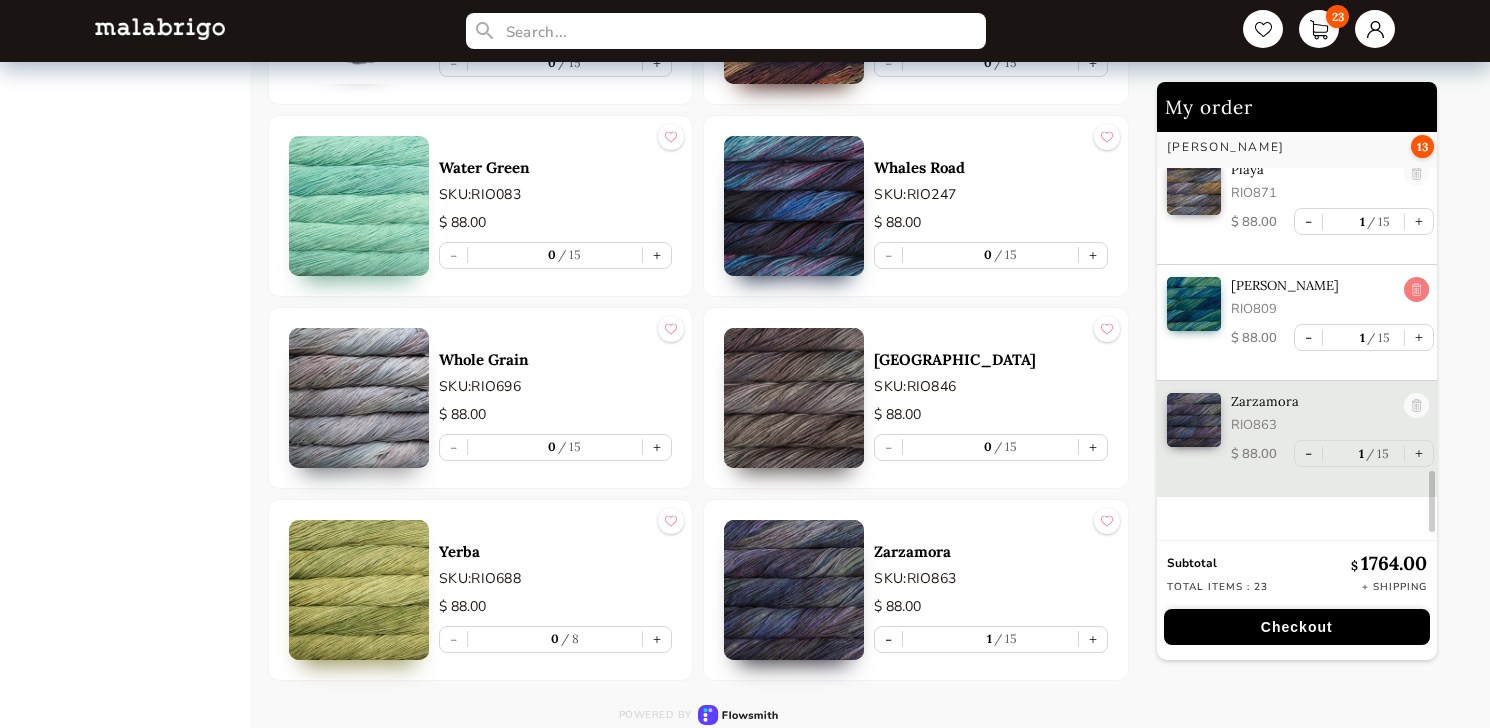 click at bounding box center [1416, 290] 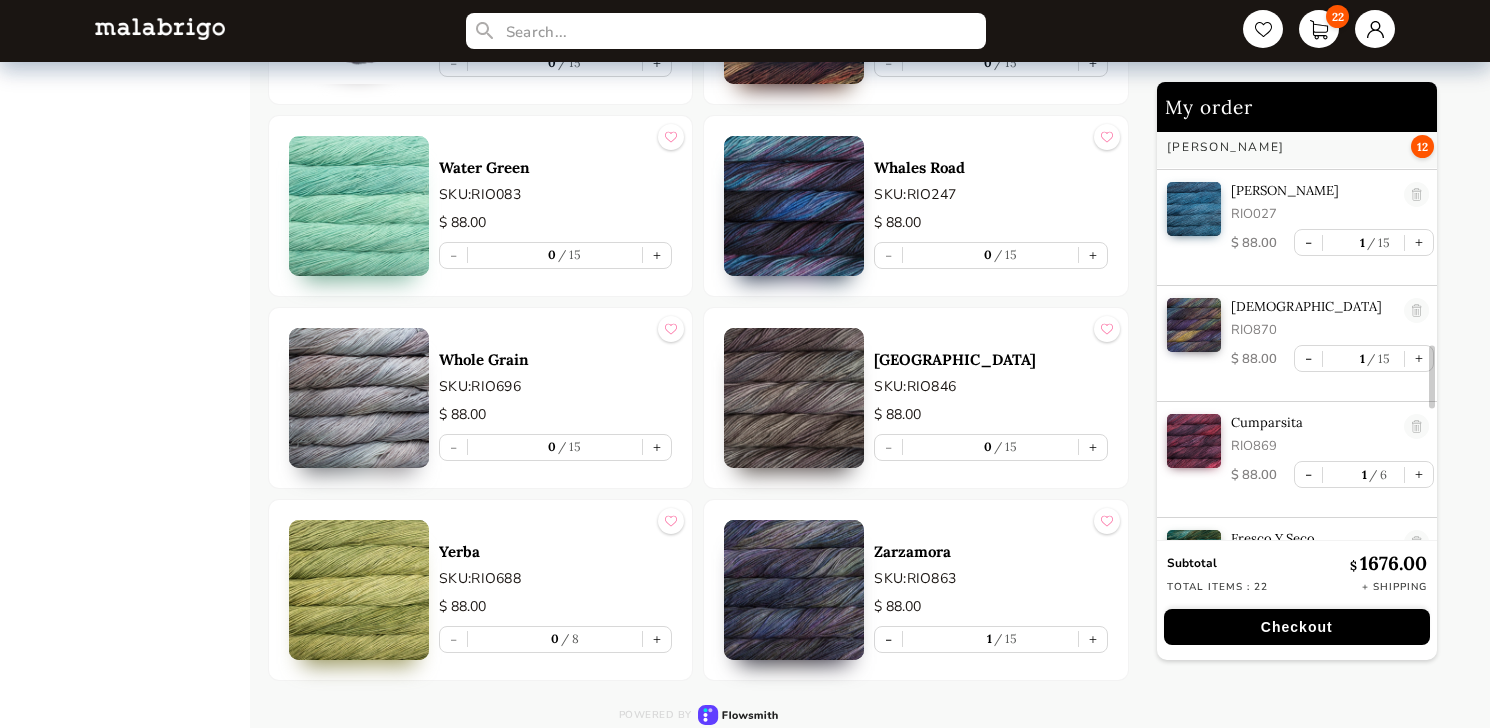 scroll, scrollTop: 1450, scrollLeft: 0, axis: vertical 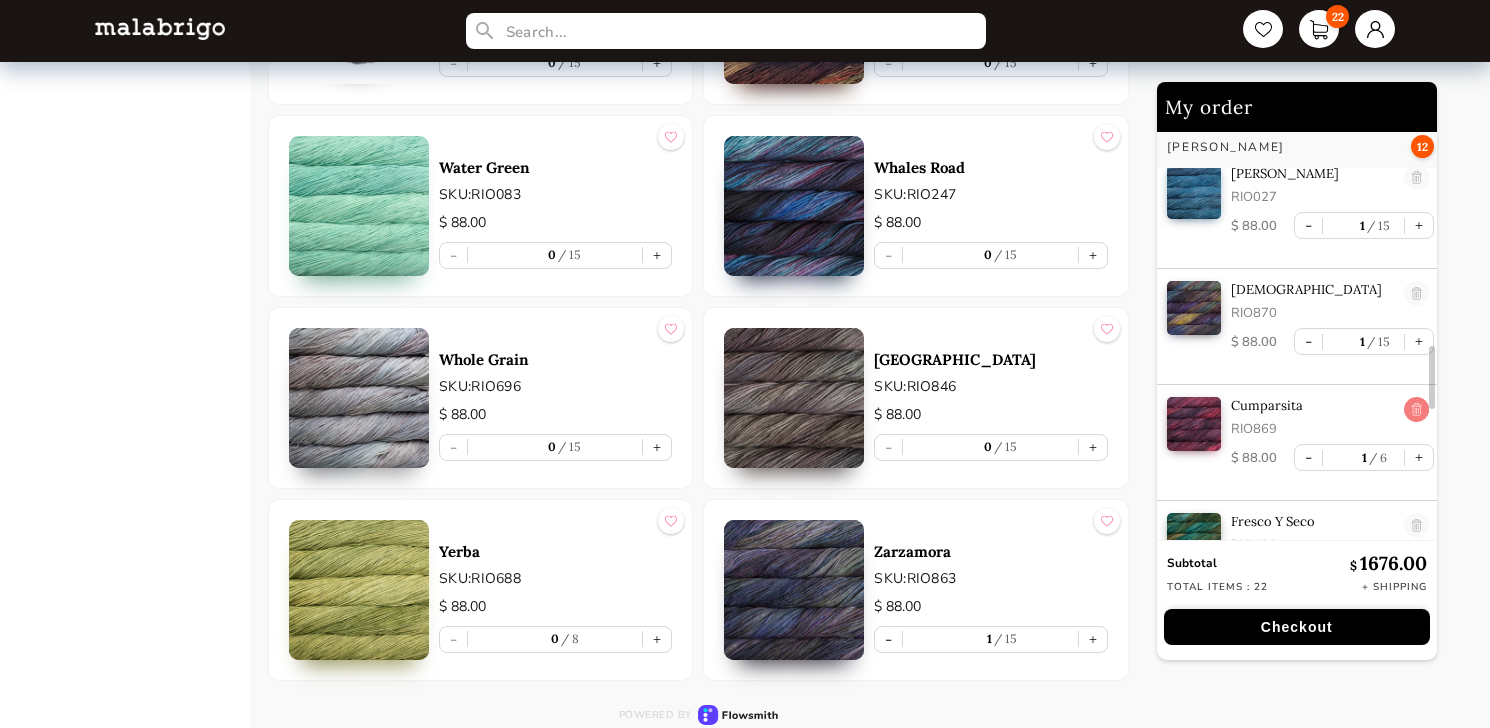 click at bounding box center [1416, 410] 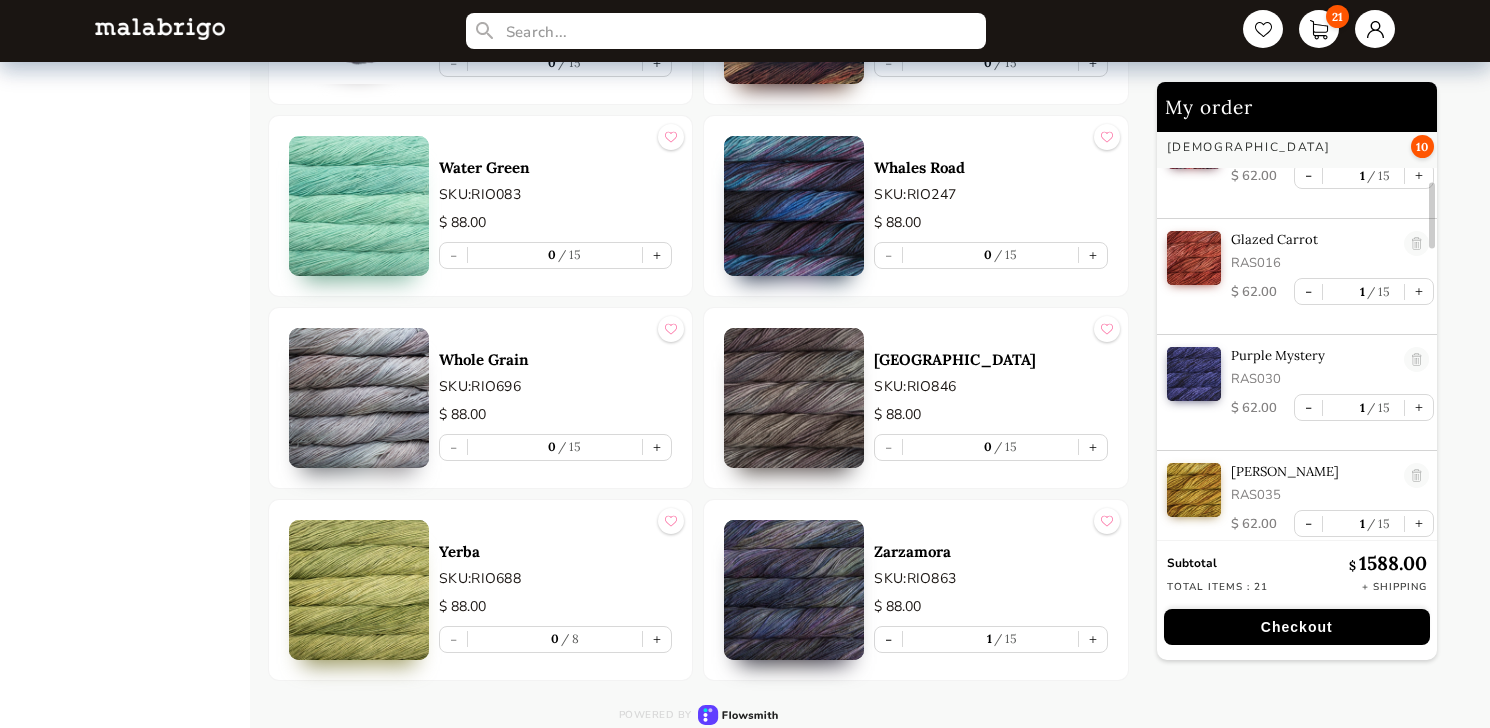 scroll, scrollTop: 0, scrollLeft: 0, axis: both 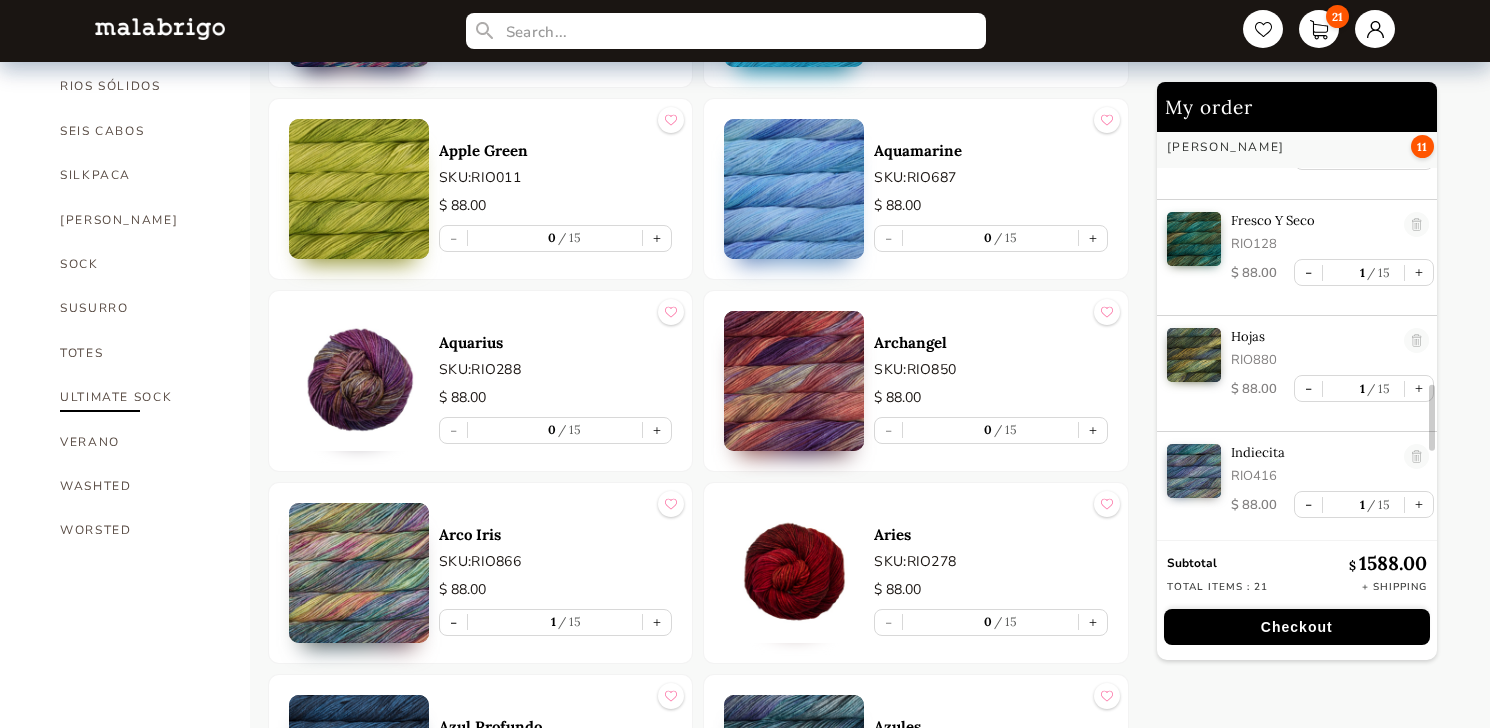 click on "ULTIMATE SOCK" at bounding box center (140, 397) 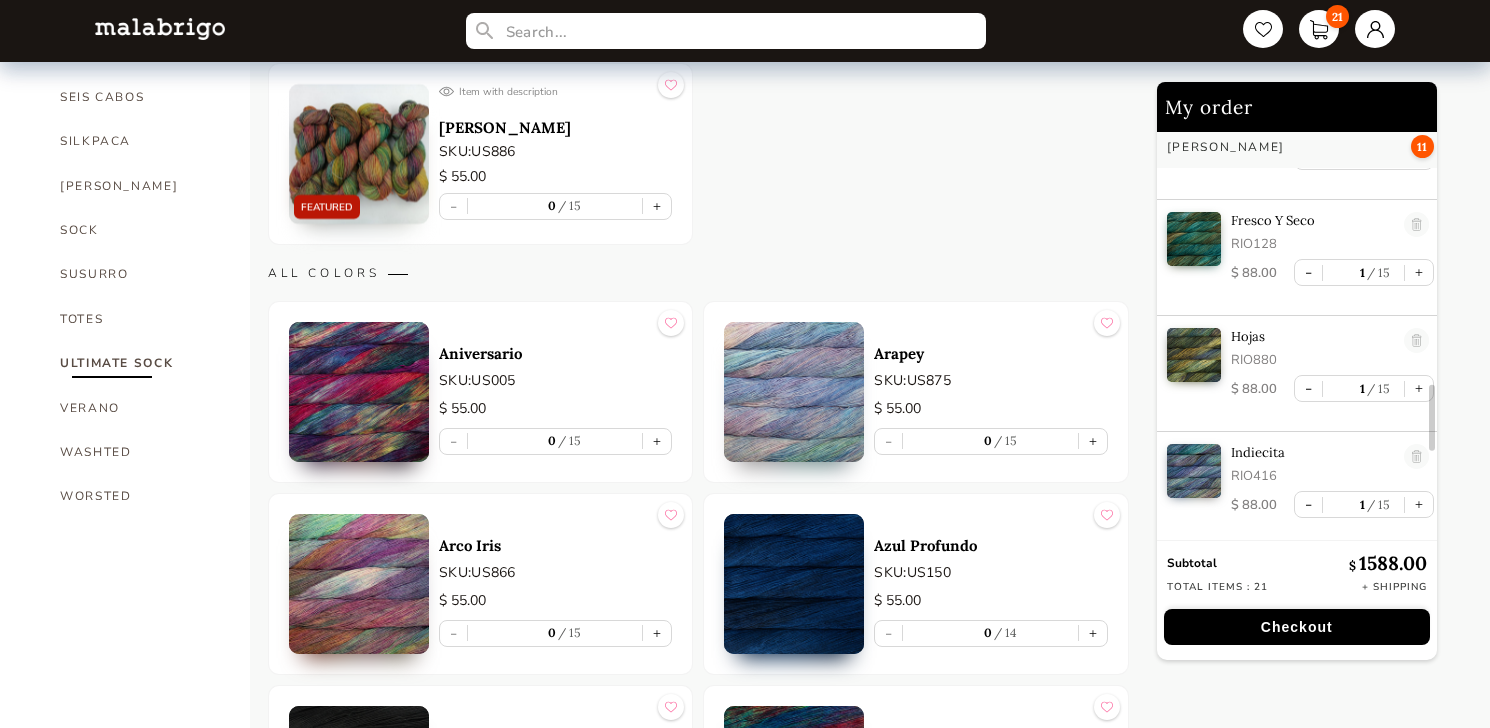 scroll, scrollTop: 990, scrollLeft: 0, axis: vertical 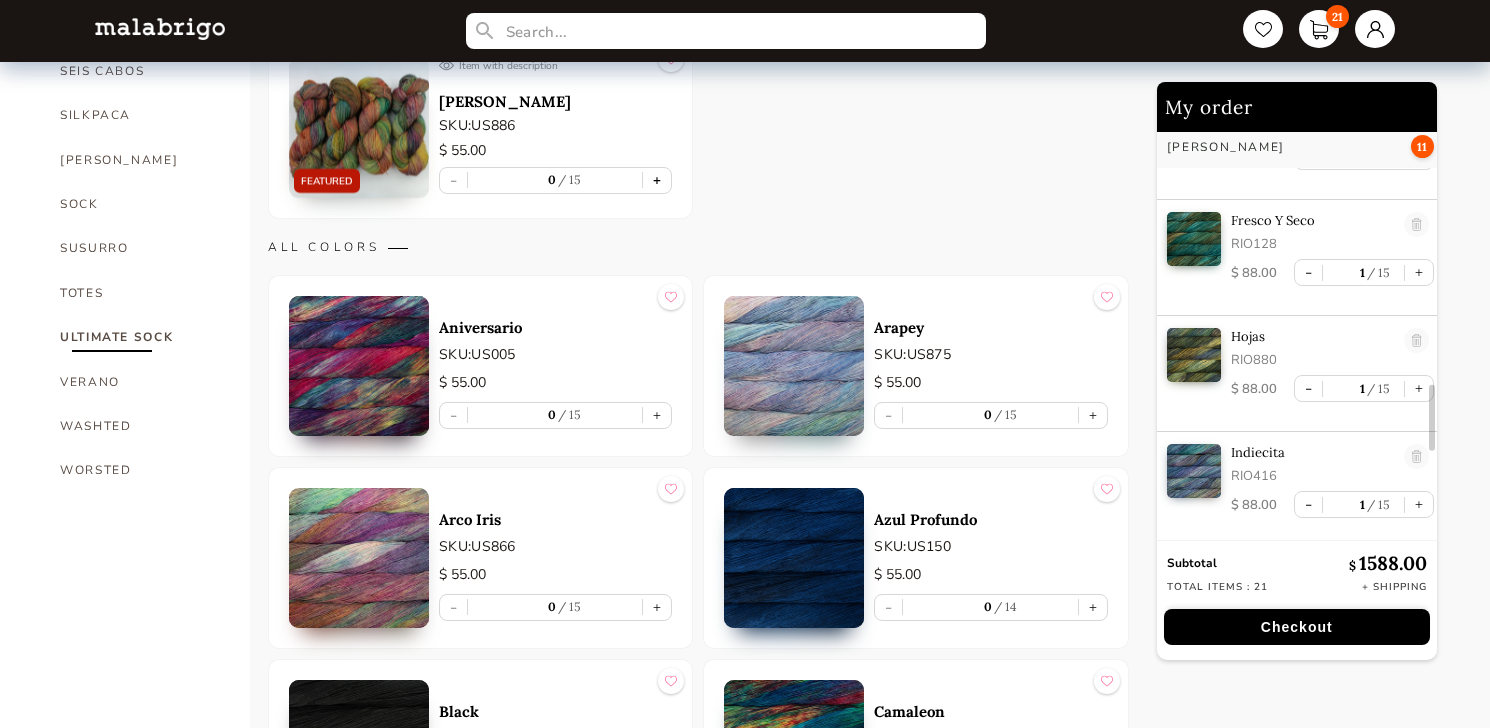 click on "+" at bounding box center (657, 180) 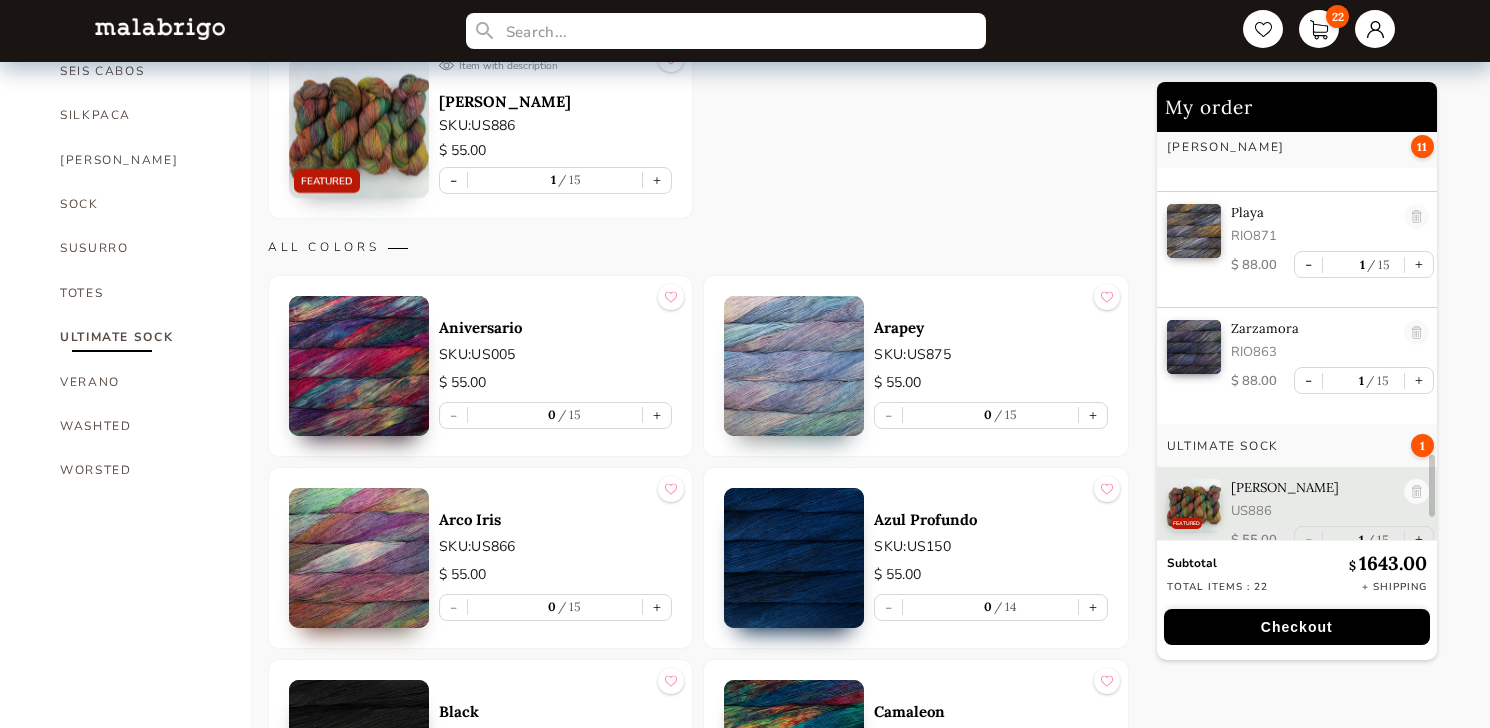 scroll, scrollTop: 2248, scrollLeft: 0, axis: vertical 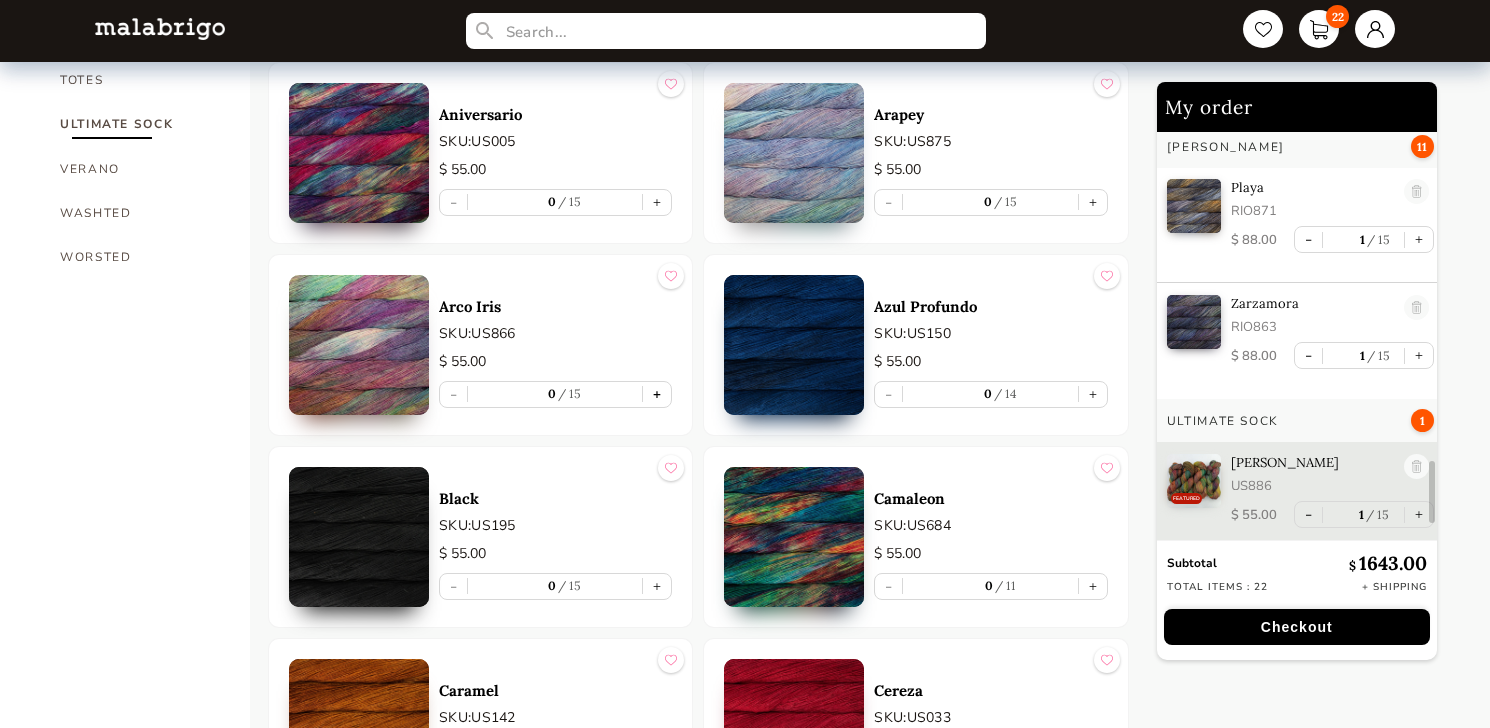 click on "+" at bounding box center [657, 394] 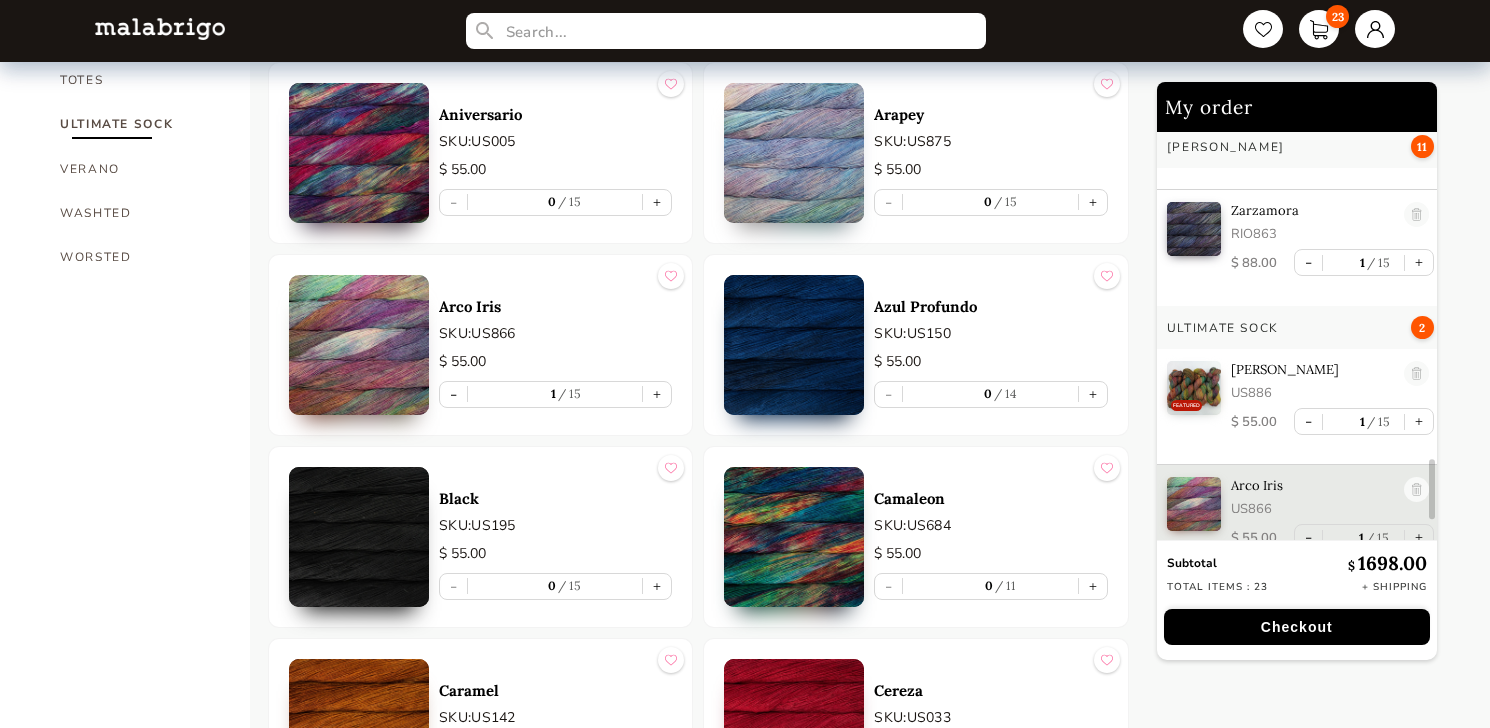 scroll, scrollTop: 2364, scrollLeft: 0, axis: vertical 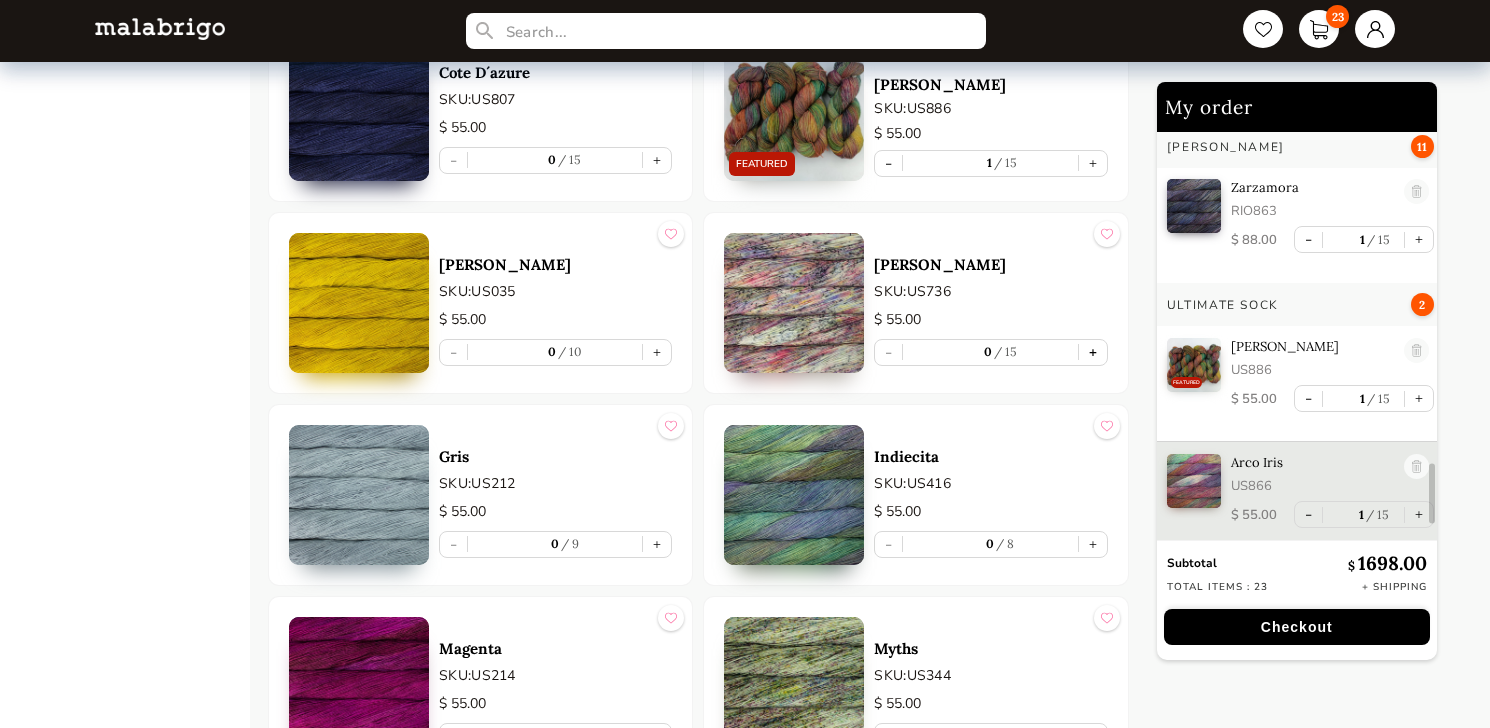 click on "+" at bounding box center (1093, 352) 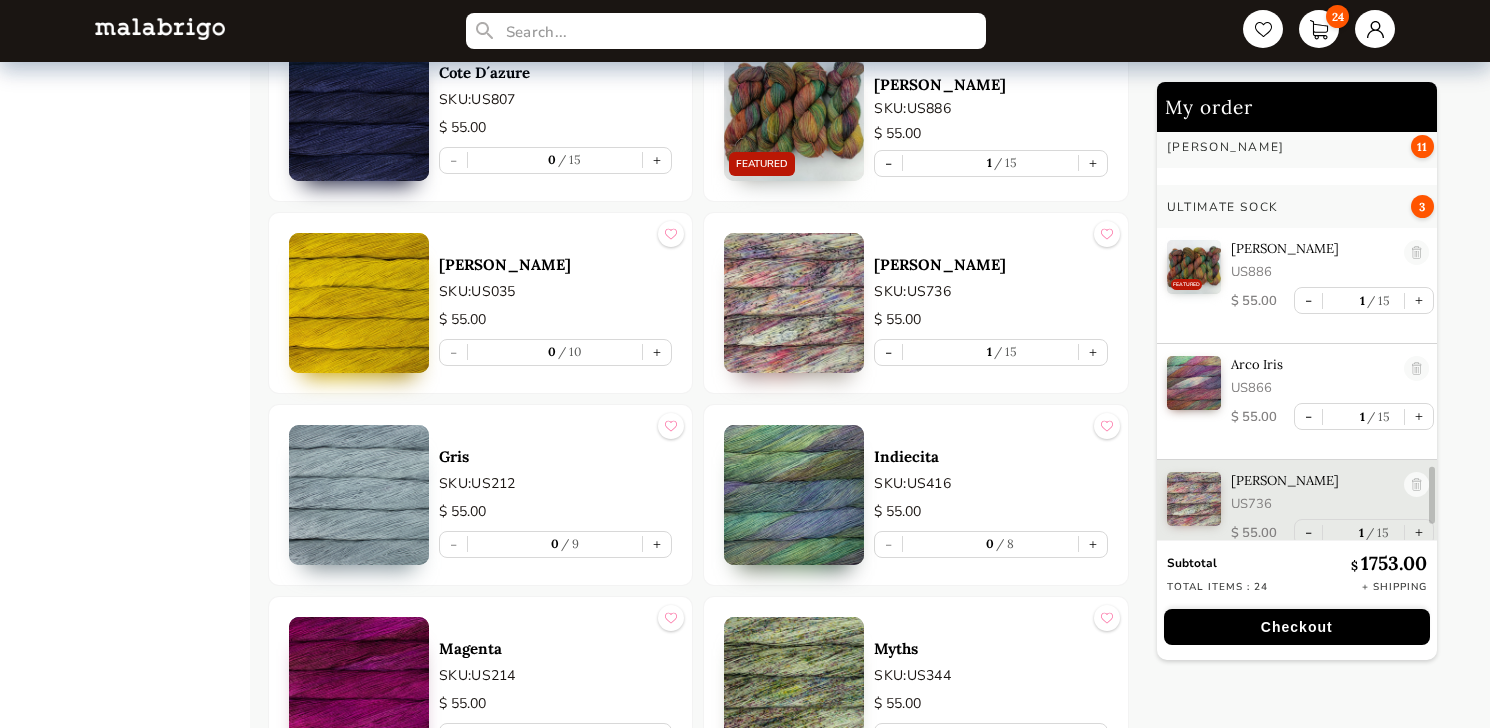 scroll, scrollTop: 2480, scrollLeft: 0, axis: vertical 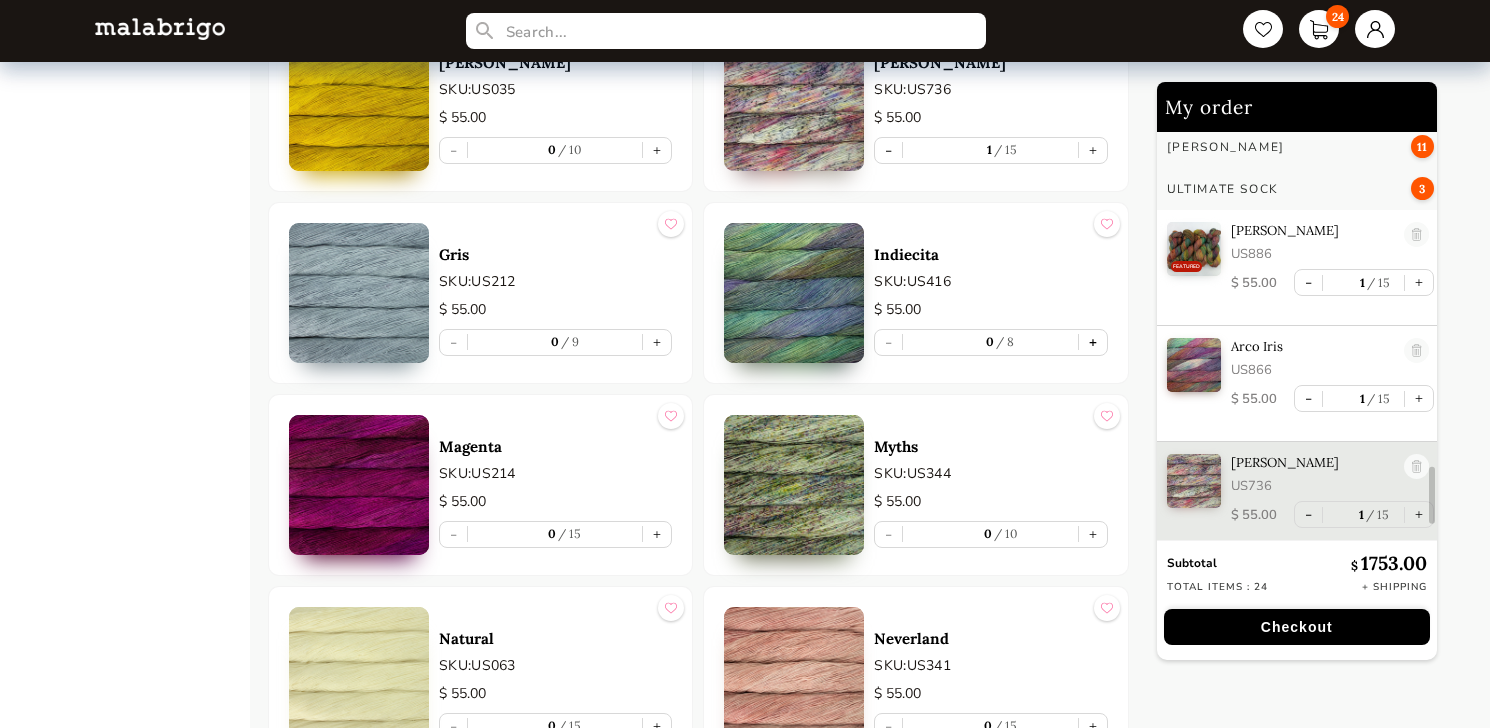 click on "+" at bounding box center (1093, 342) 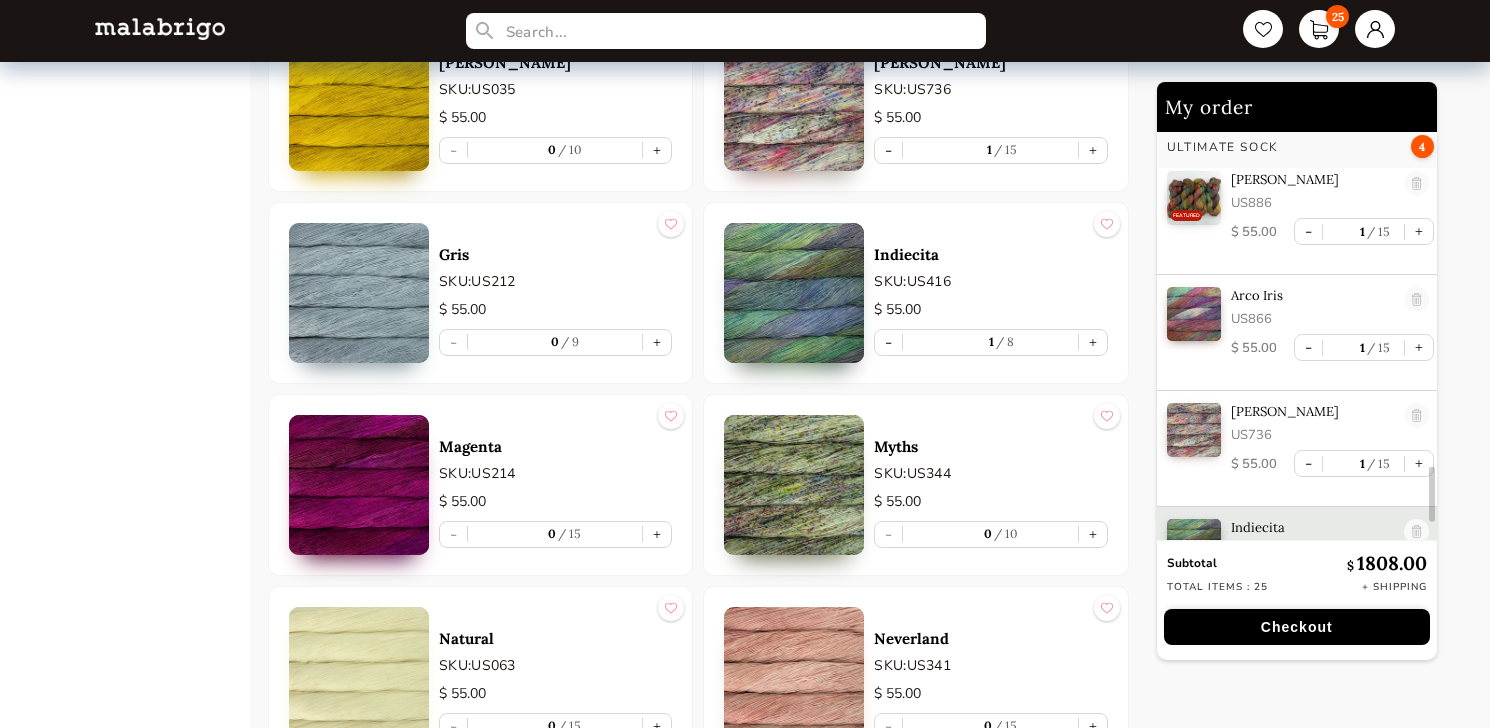 scroll, scrollTop: 2657, scrollLeft: 0, axis: vertical 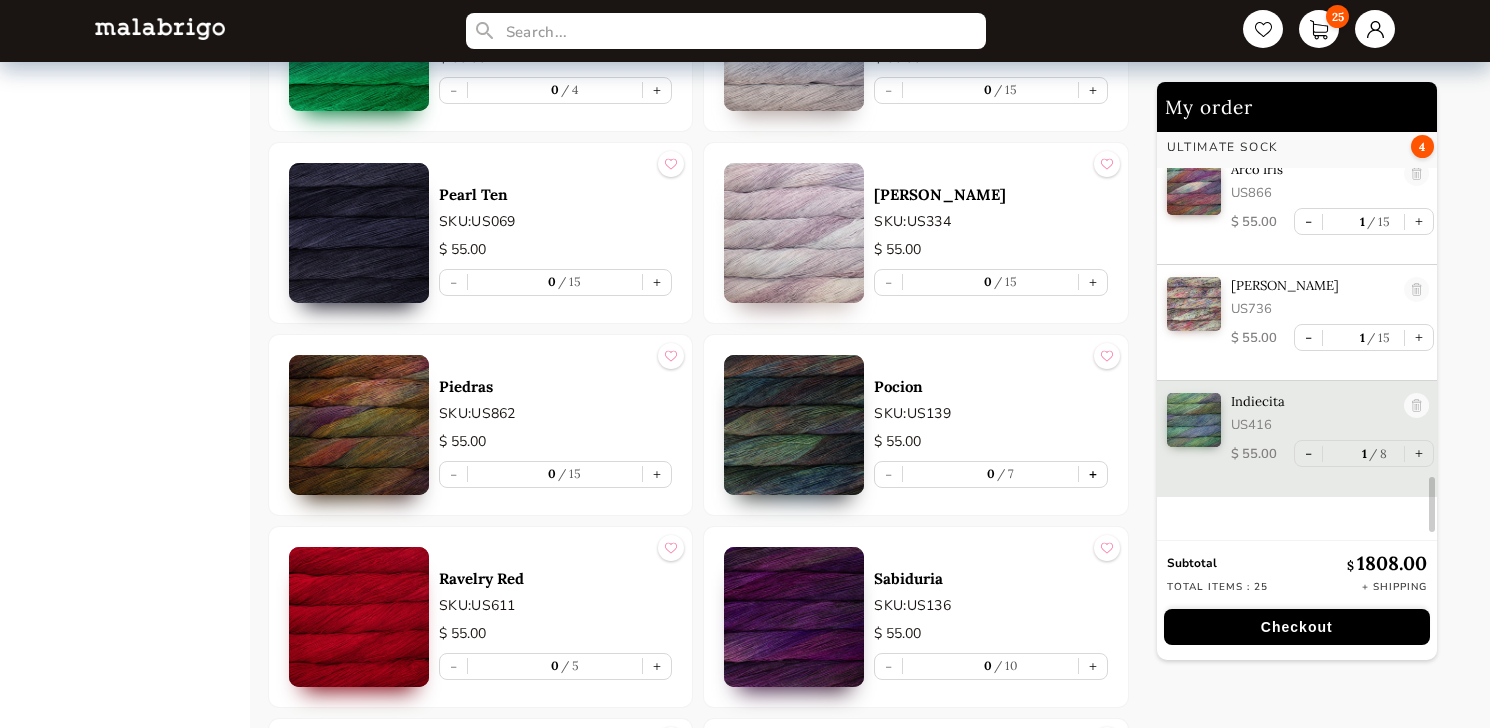 click on "+" at bounding box center [1093, 474] 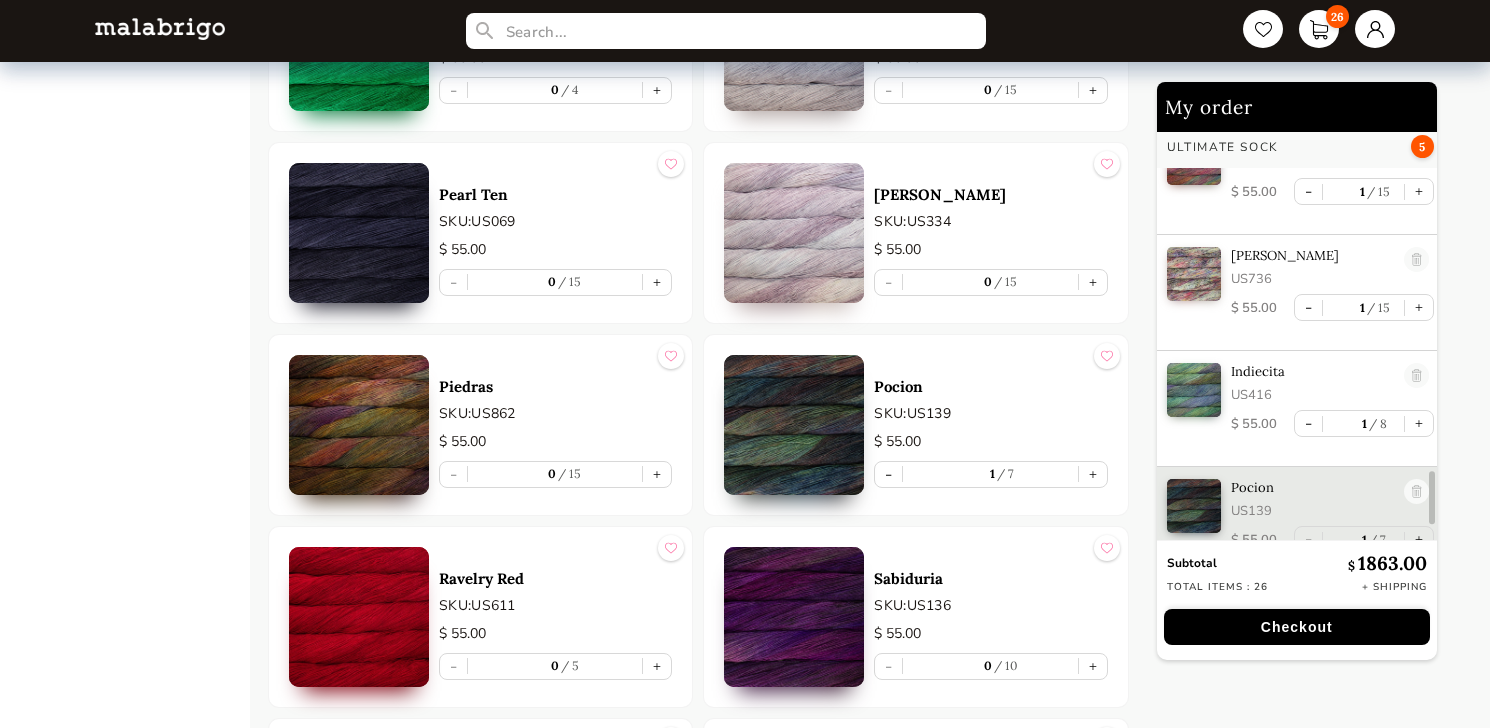 scroll, scrollTop: 2712, scrollLeft: 0, axis: vertical 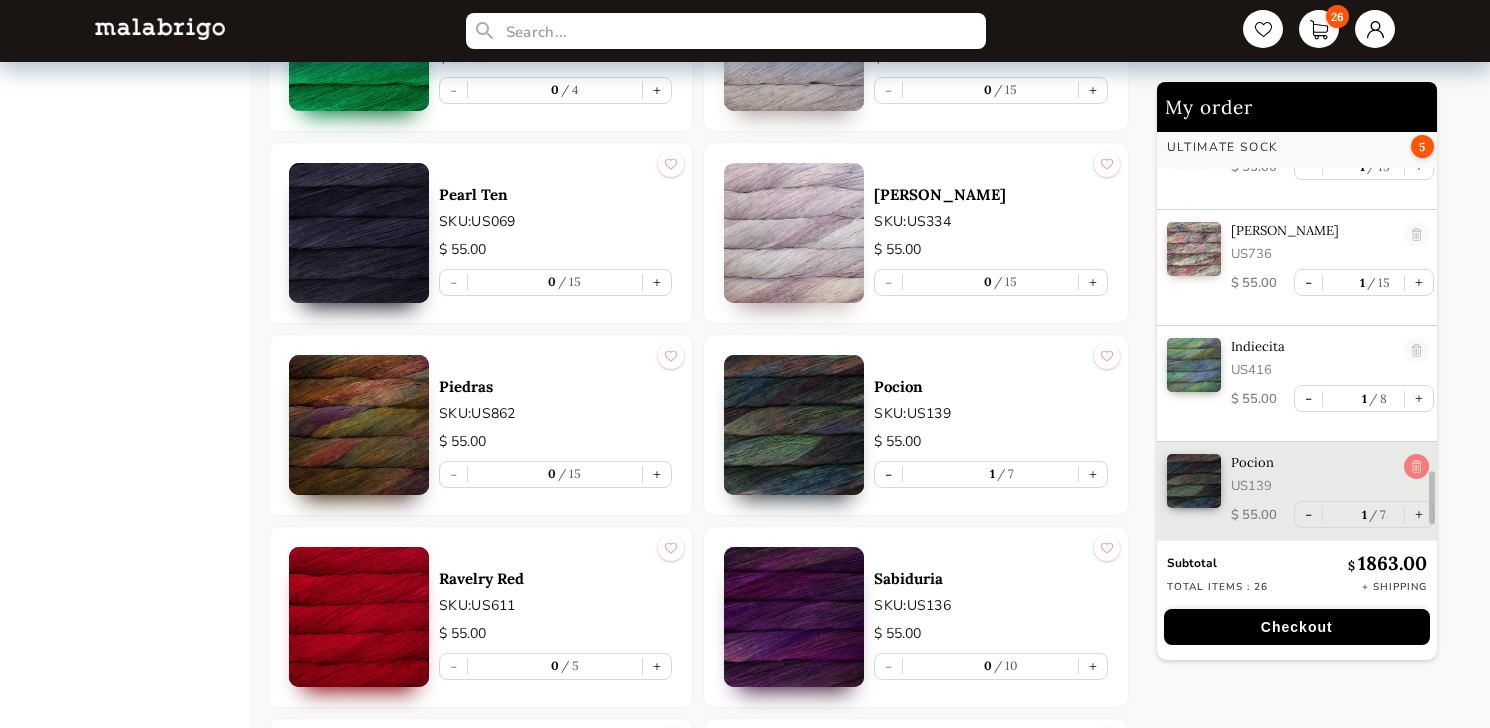 click at bounding box center (1416, 467) 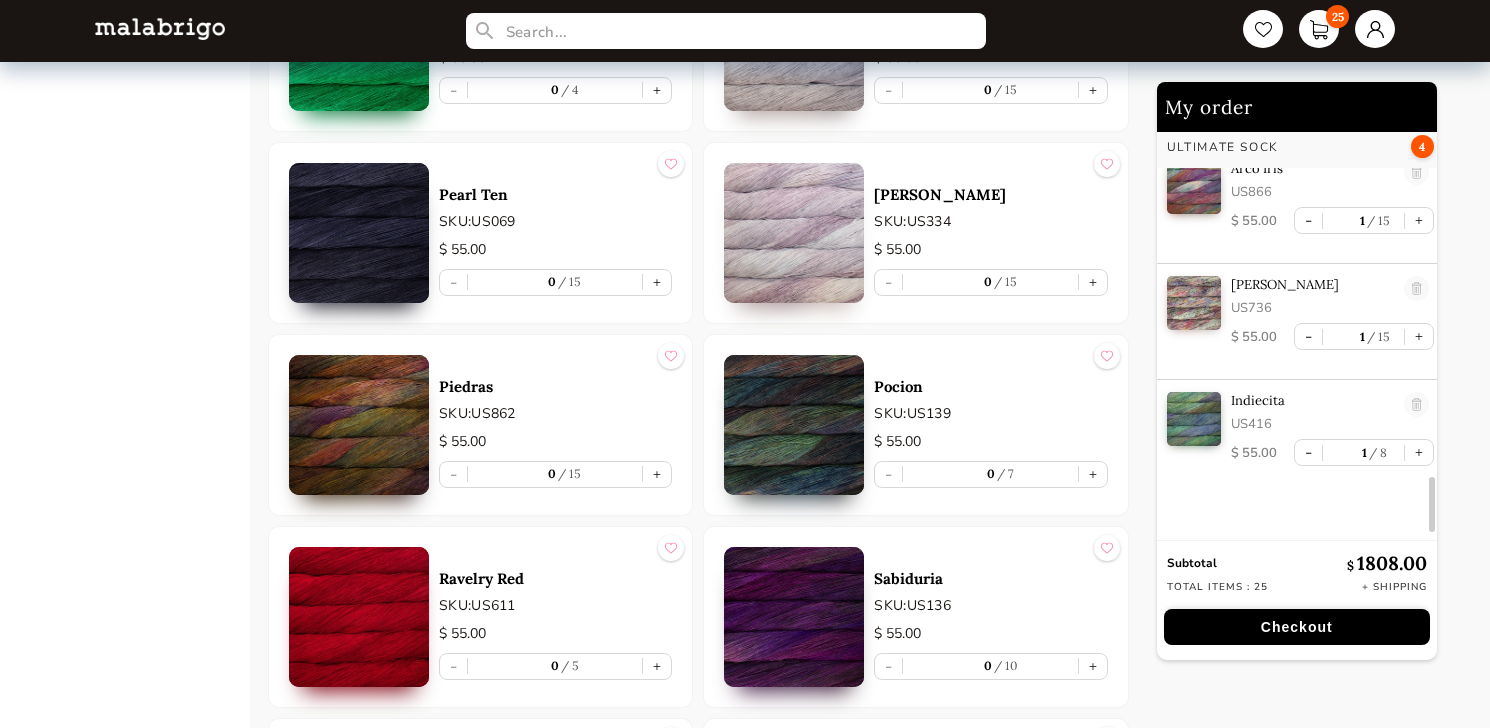 scroll, scrollTop: 2657, scrollLeft: 0, axis: vertical 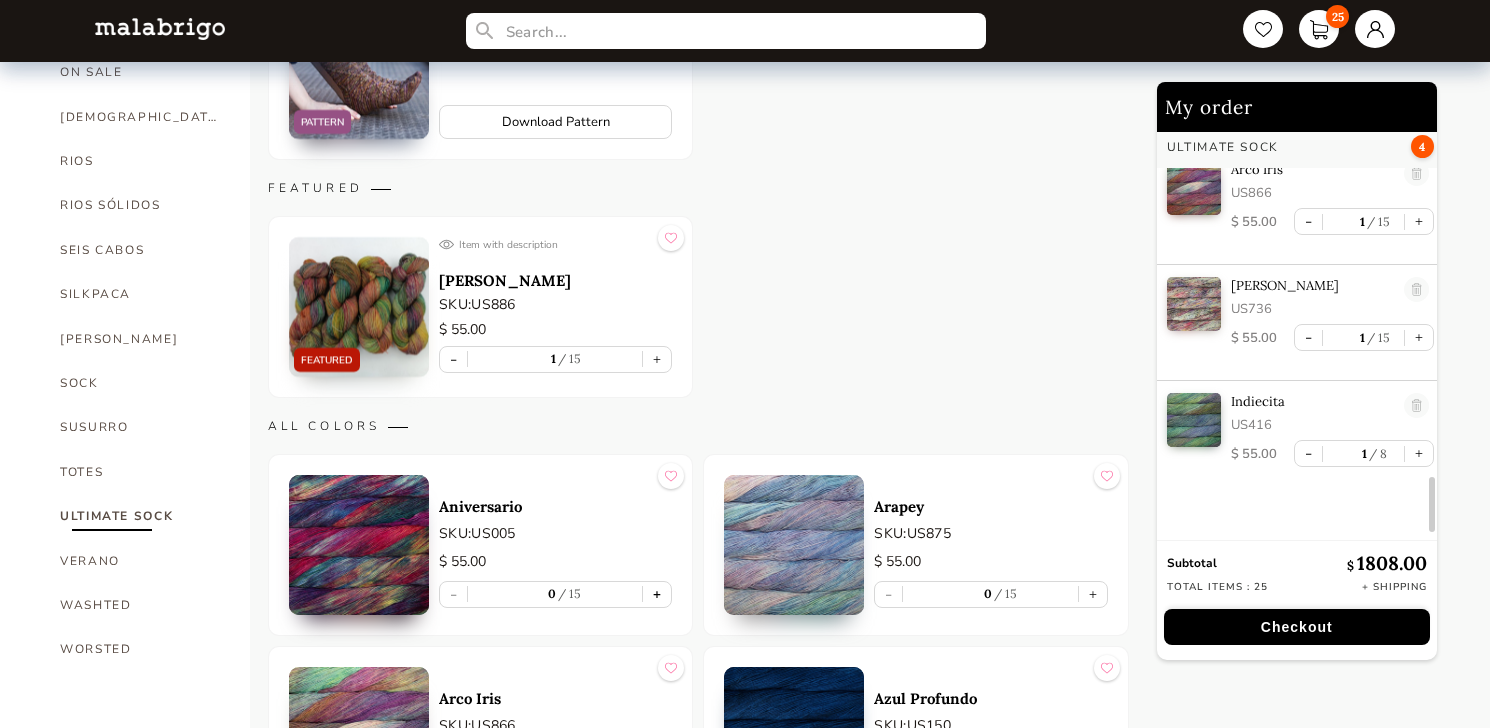 click on "+" at bounding box center (657, 594) 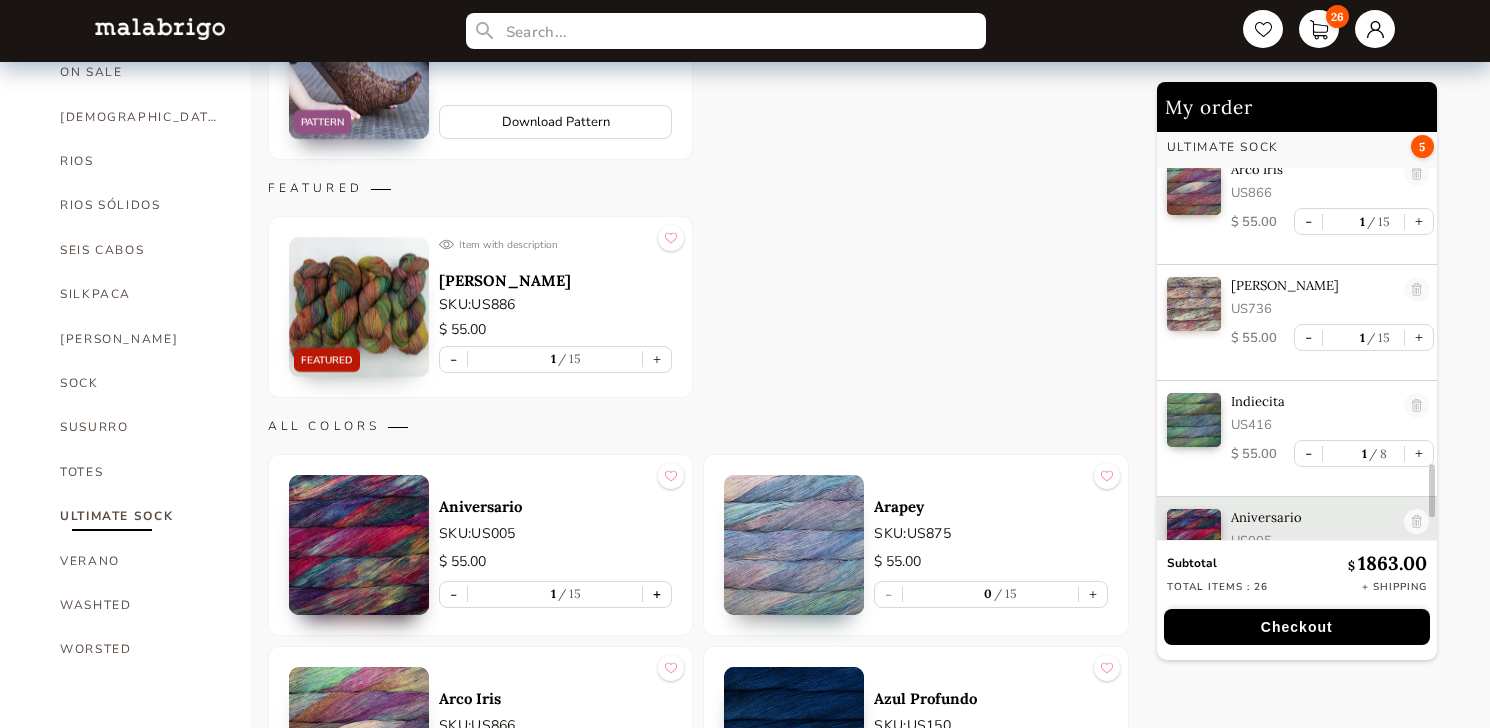 scroll, scrollTop: 2712, scrollLeft: 0, axis: vertical 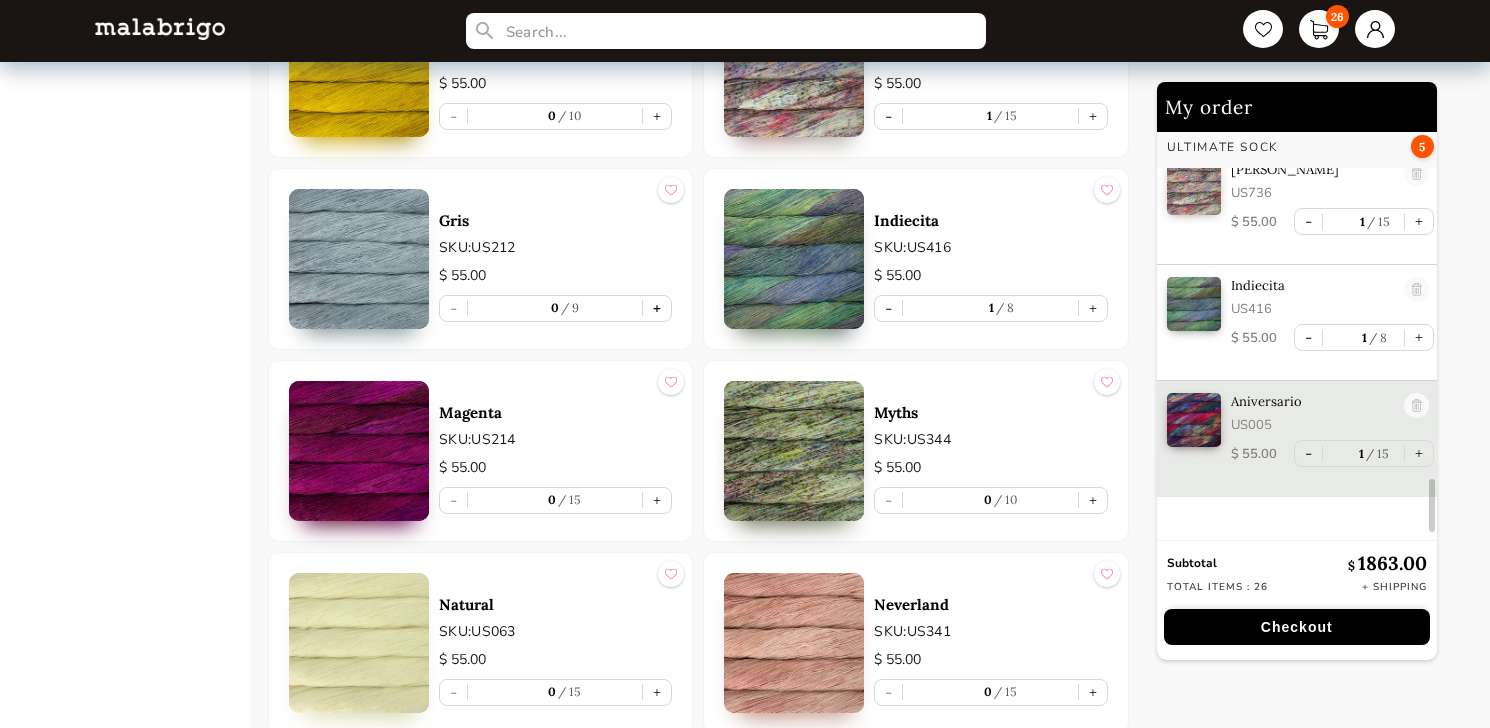 click on "+" at bounding box center [657, 308] 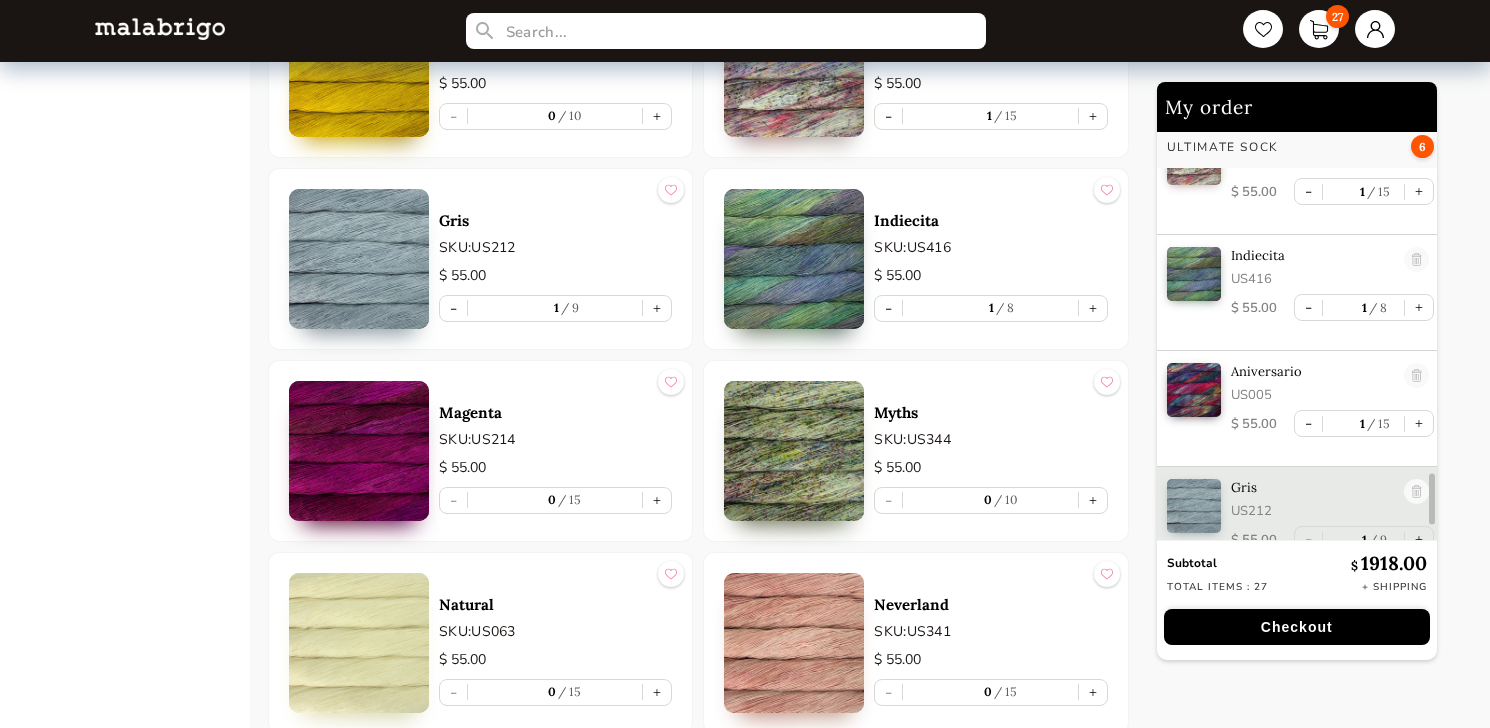 scroll, scrollTop: 2828, scrollLeft: 0, axis: vertical 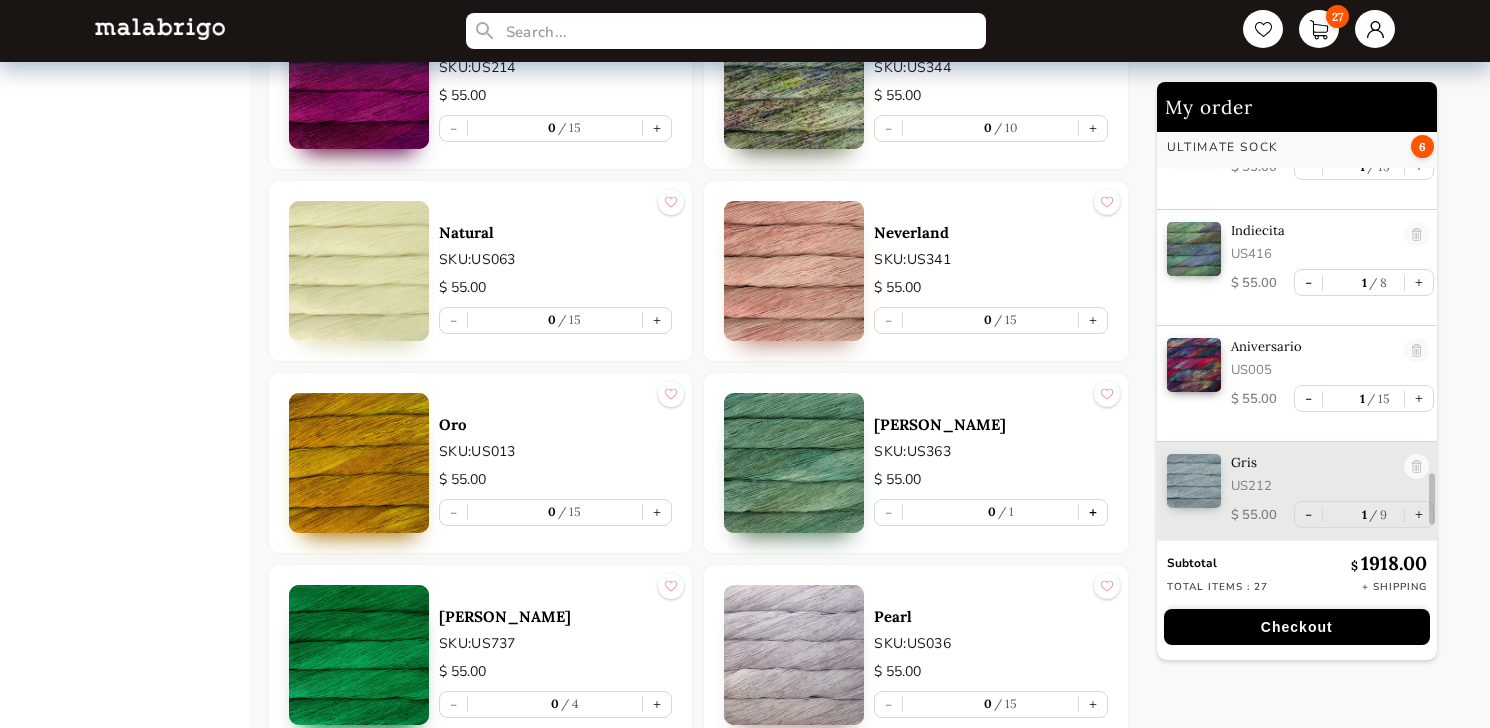 click on "+" at bounding box center (1093, 512) 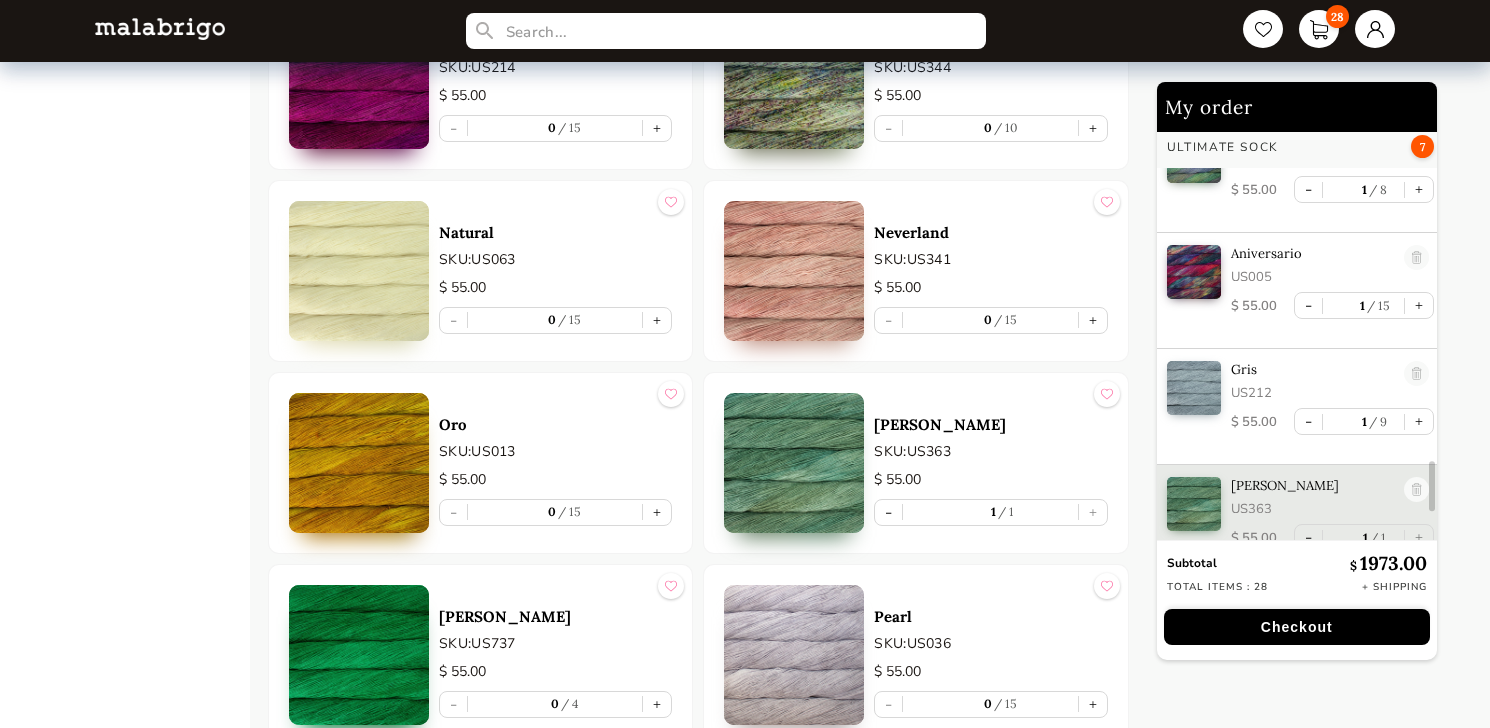 scroll, scrollTop: 2944, scrollLeft: 0, axis: vertical 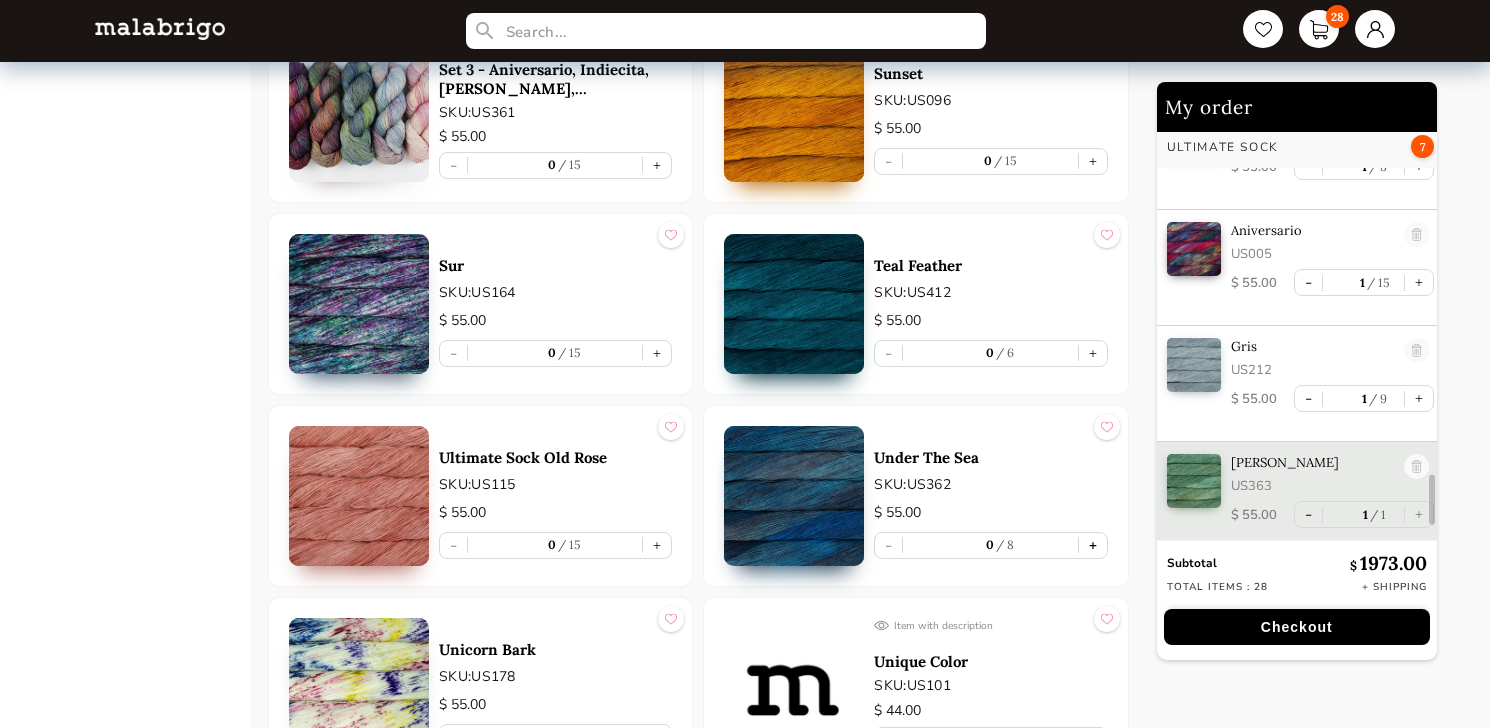 click on "+" at bounding box center [1093, 545] 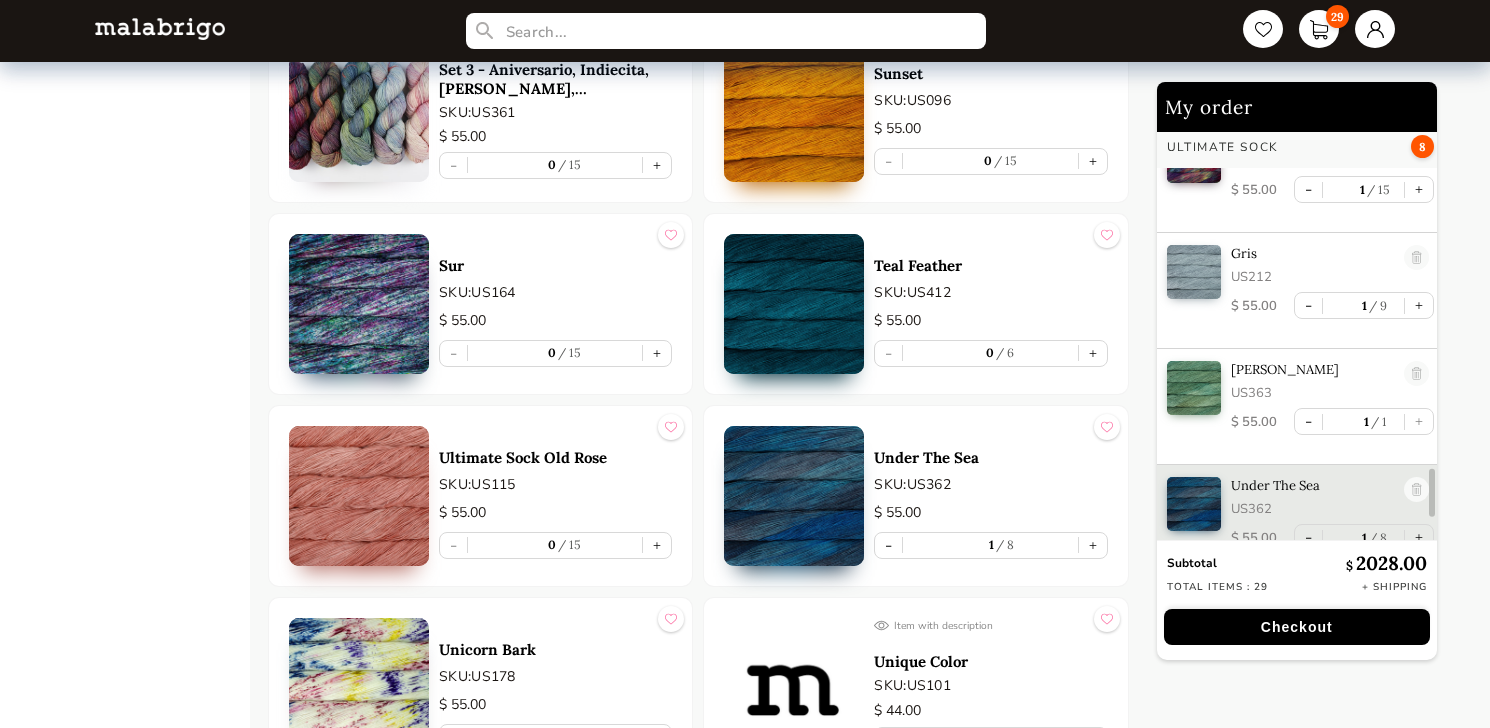 scroll, scrollTop: 3060, scrollLeft: 0, axis: vertical 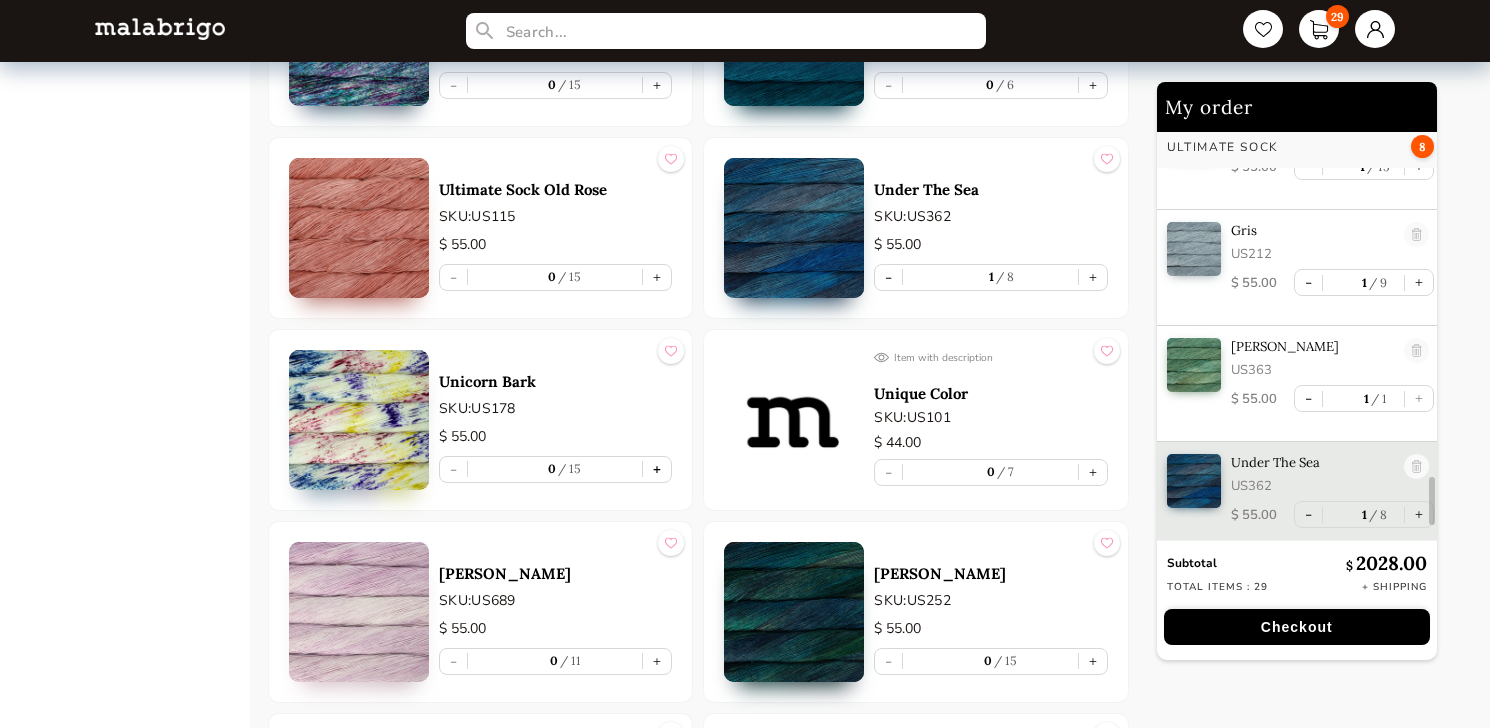 click on "+" at bounding box center (657, 469) 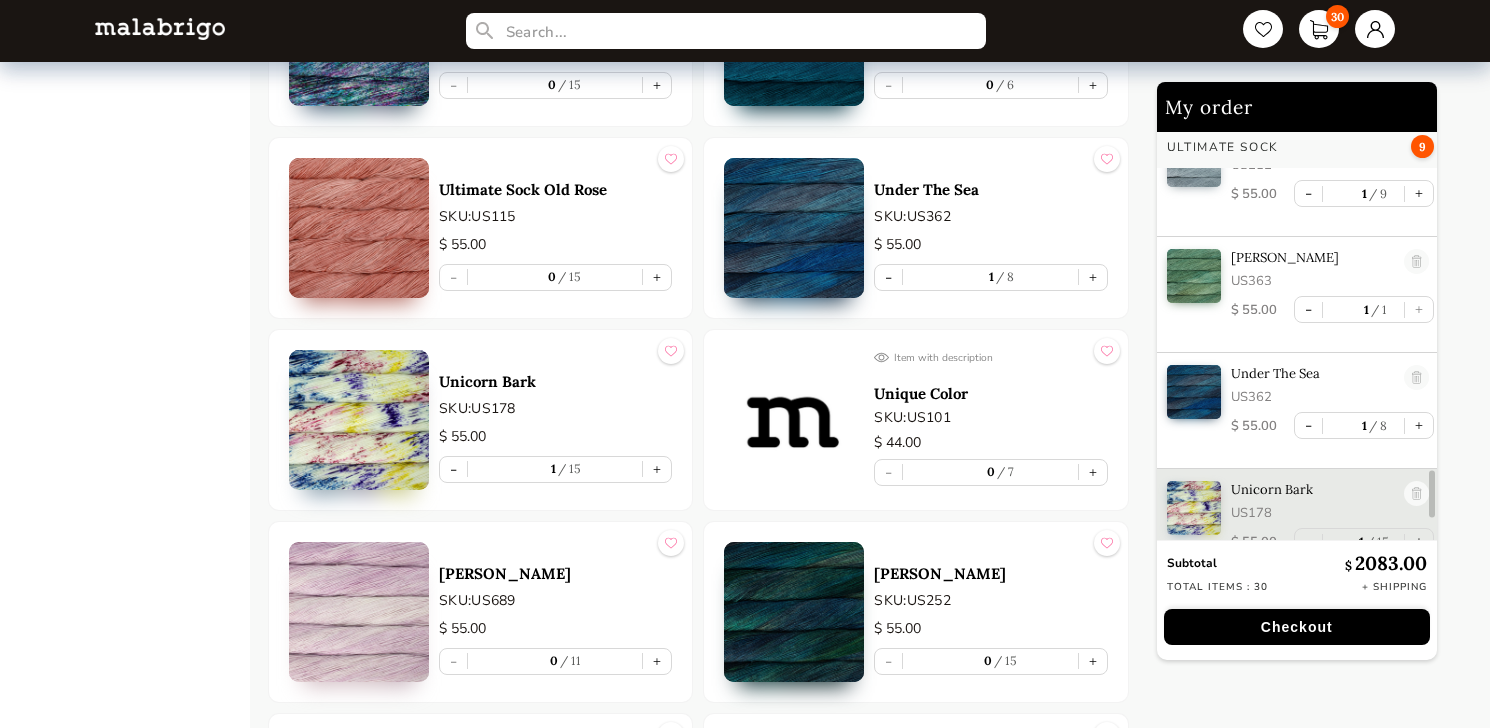 scroll, scrollTop: 3176, scrollLeft: 0, axis: vertical 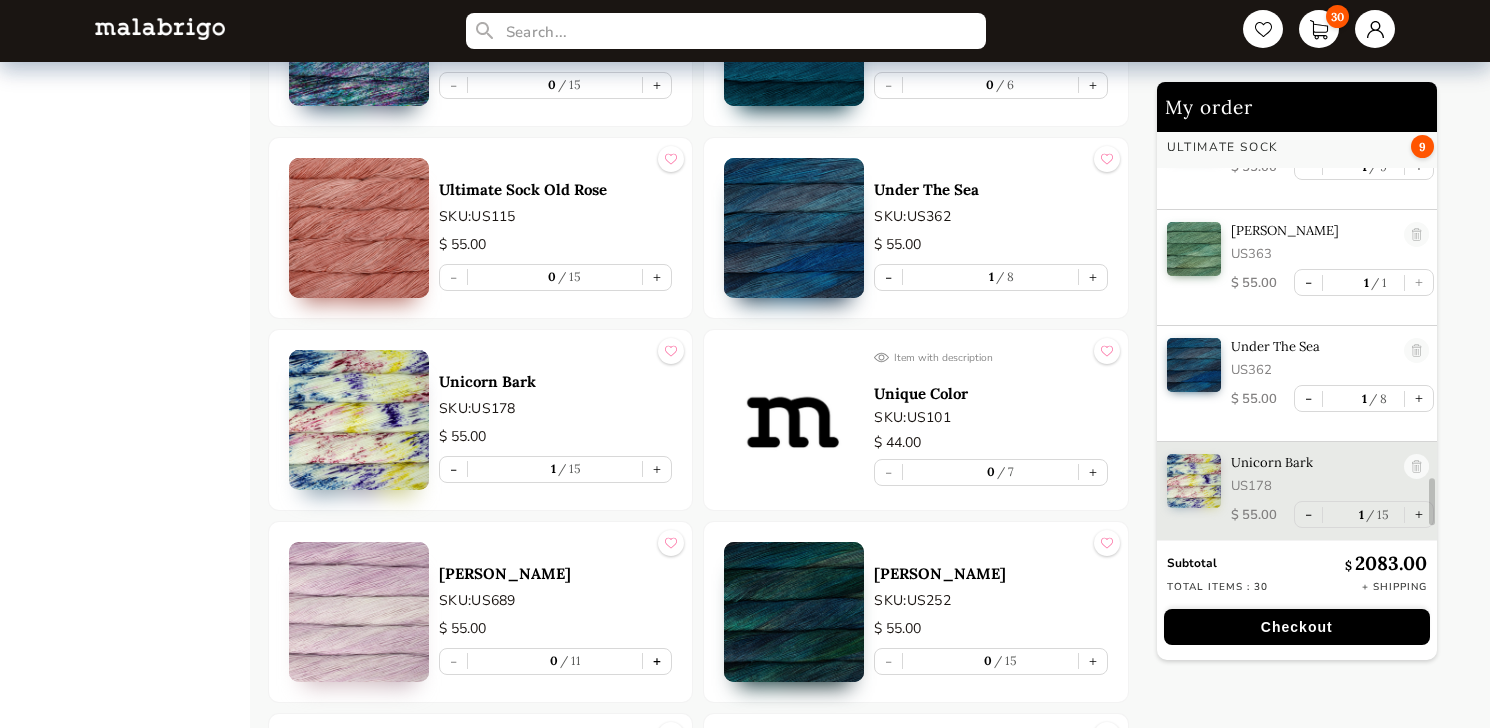 click on "+" at bounding box center (657, 661) 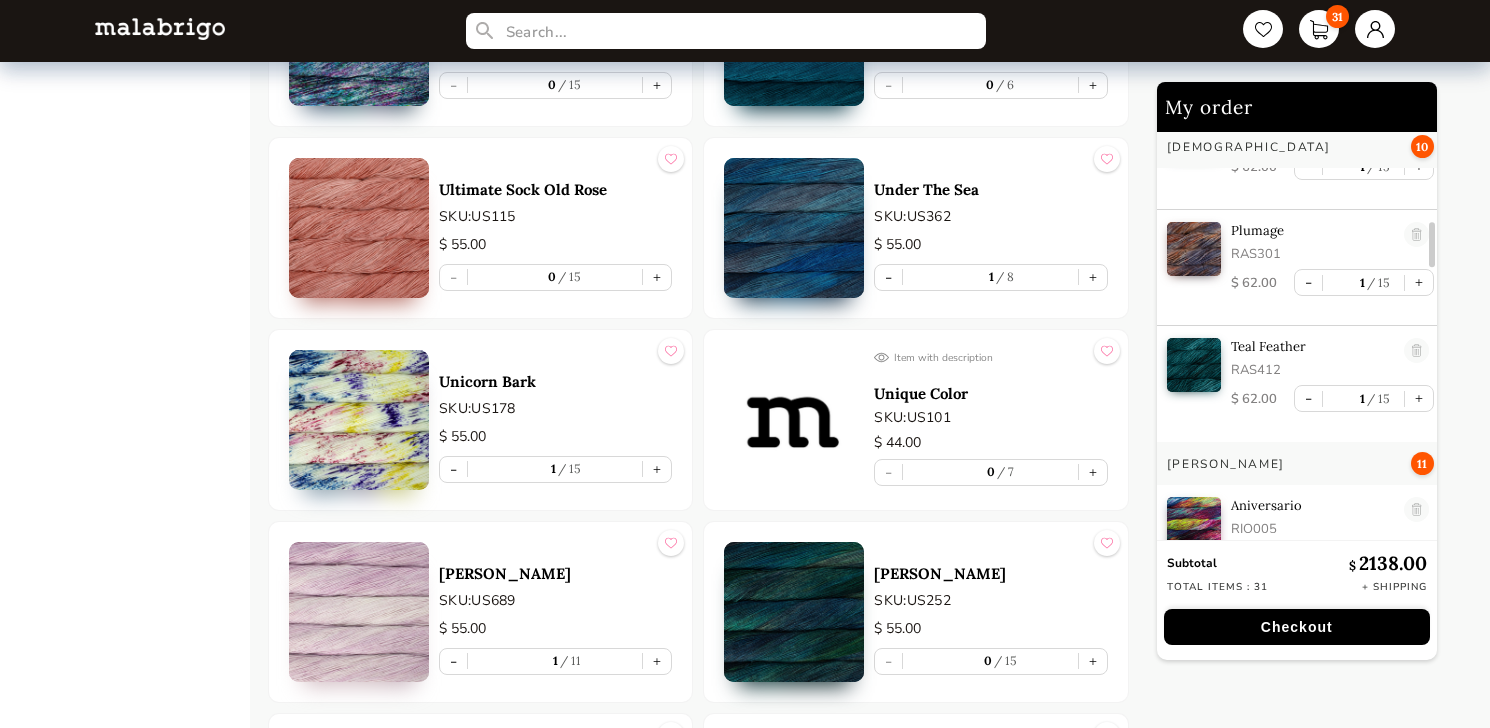 scroll, scrollTop: 885, scrollLeft: 0, axis: vertical 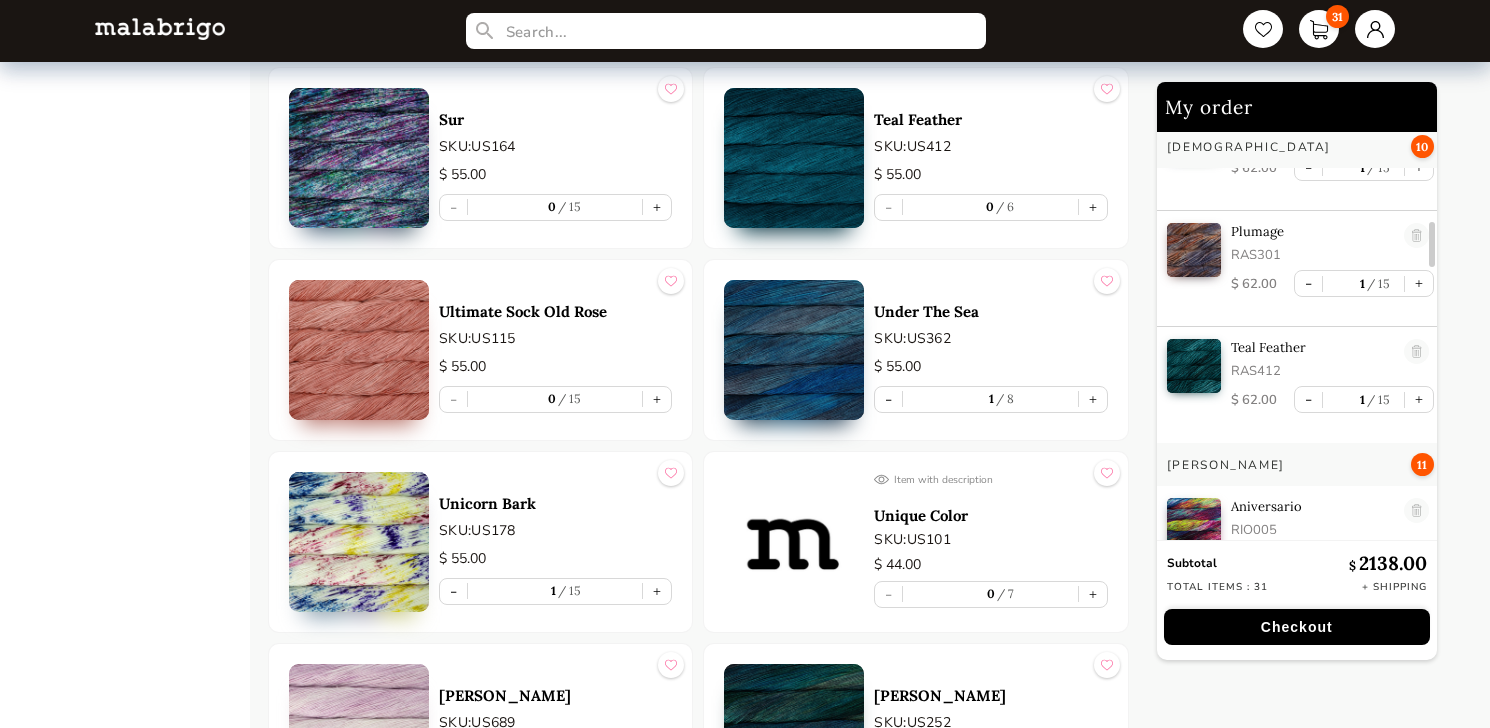 click on "Checkout" at bounding box center (1297, 627) 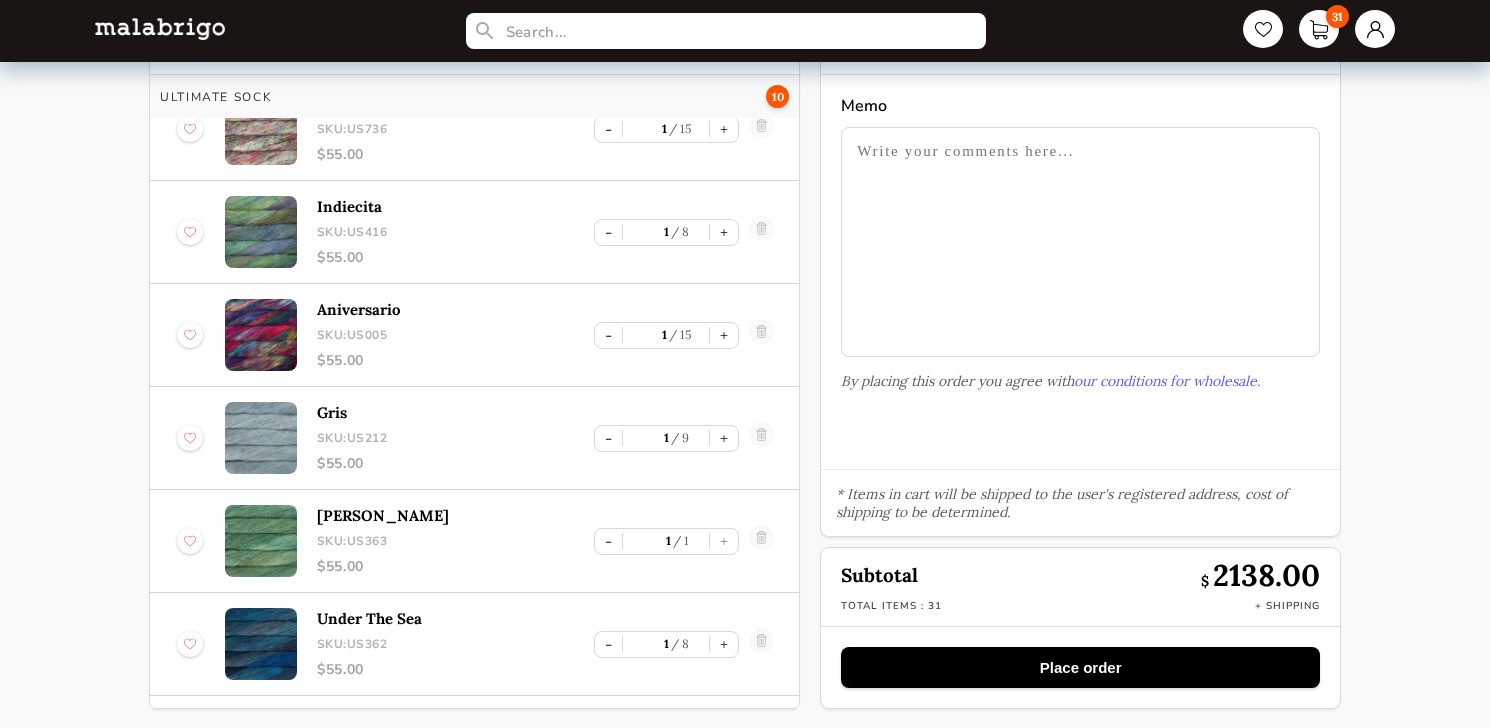 scroll, scrollTop: 2672, scrollLeft: 0, axis: vertical 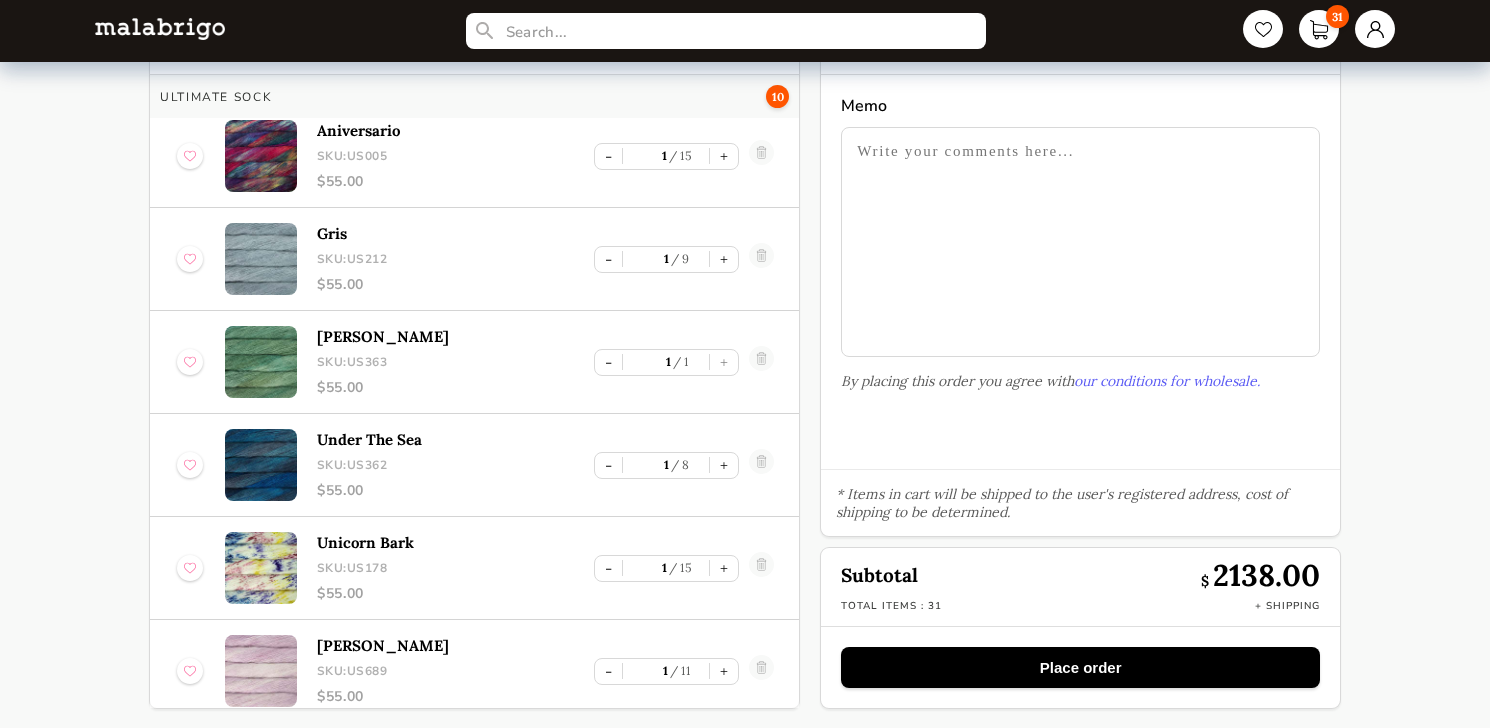 click on "Place order" at bounding box center [1080, 667] 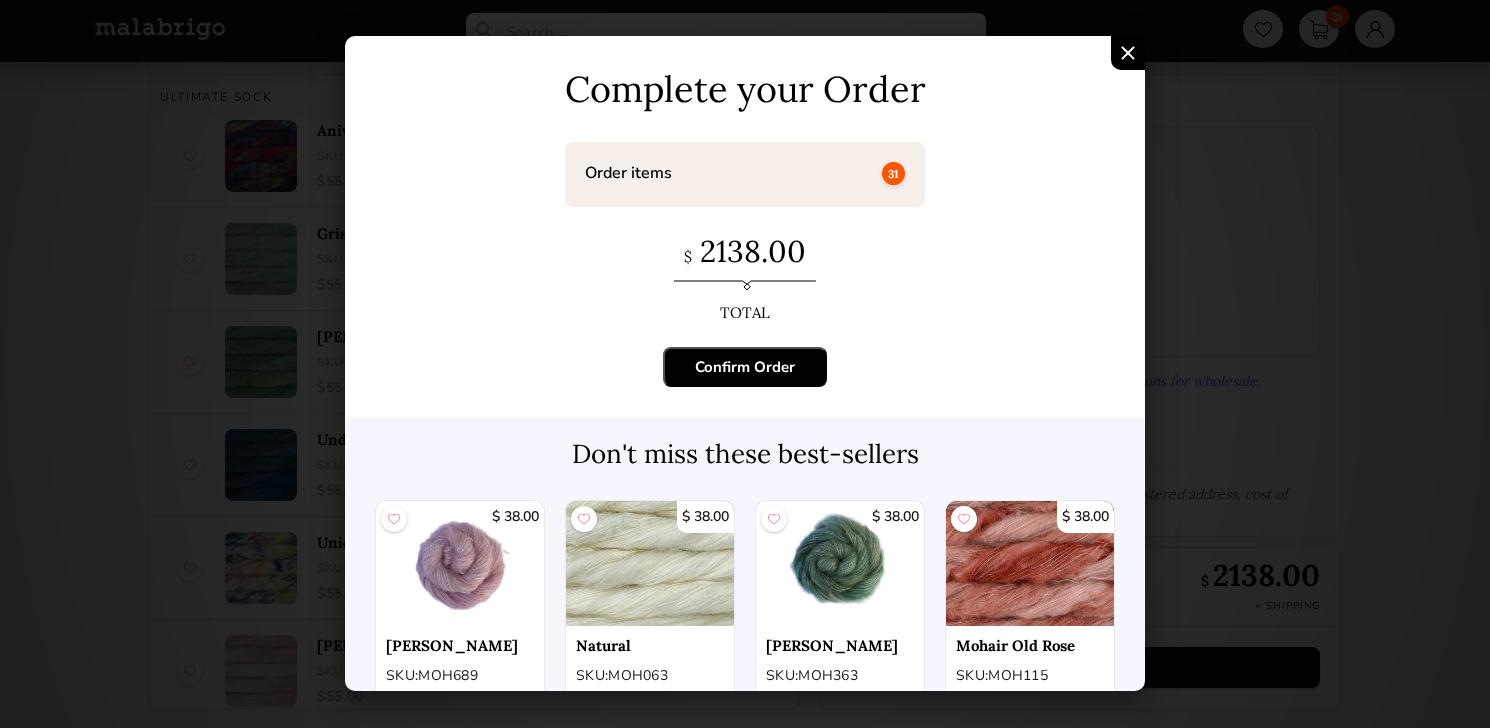 click on "Confirm Order" at bounding box center (745, 367) 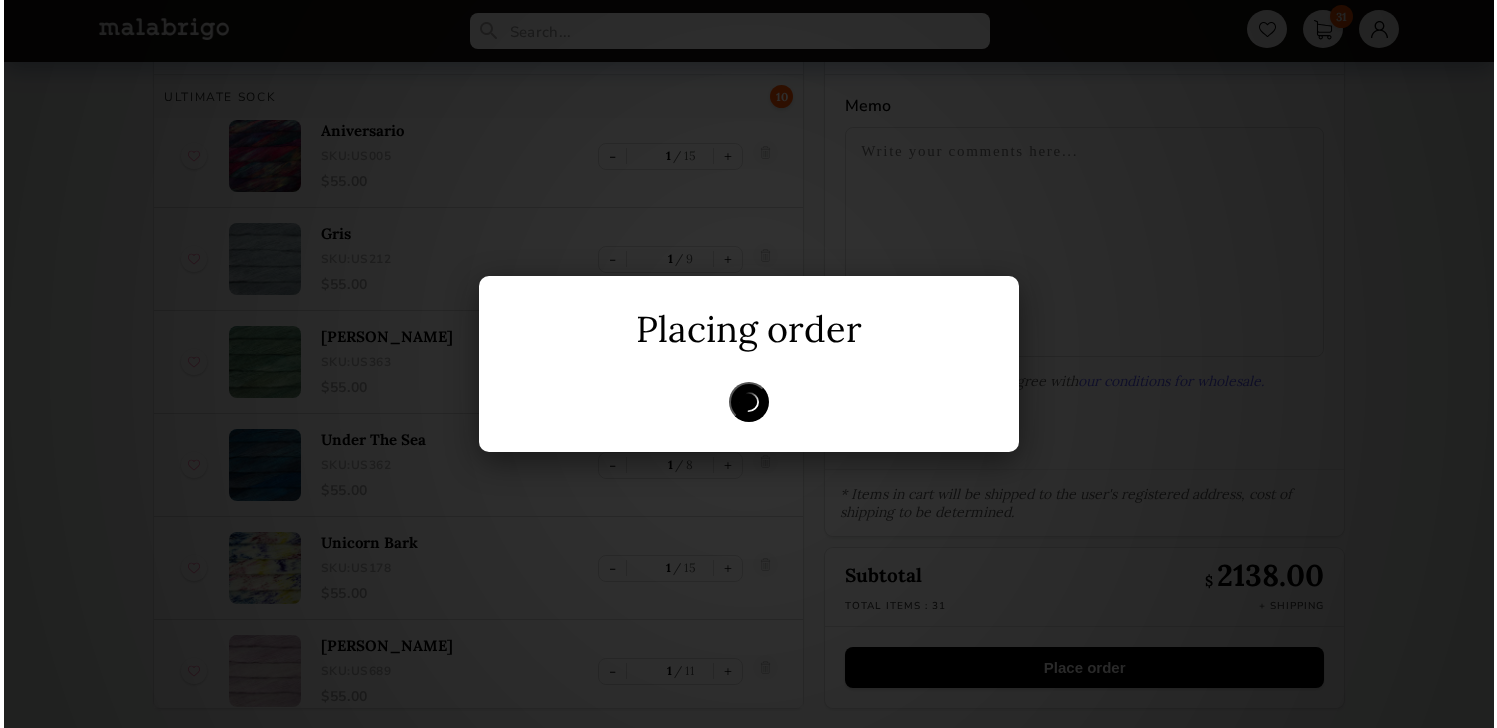 scroll, scrollTop: 0, scrollLeft: 0, axis: both 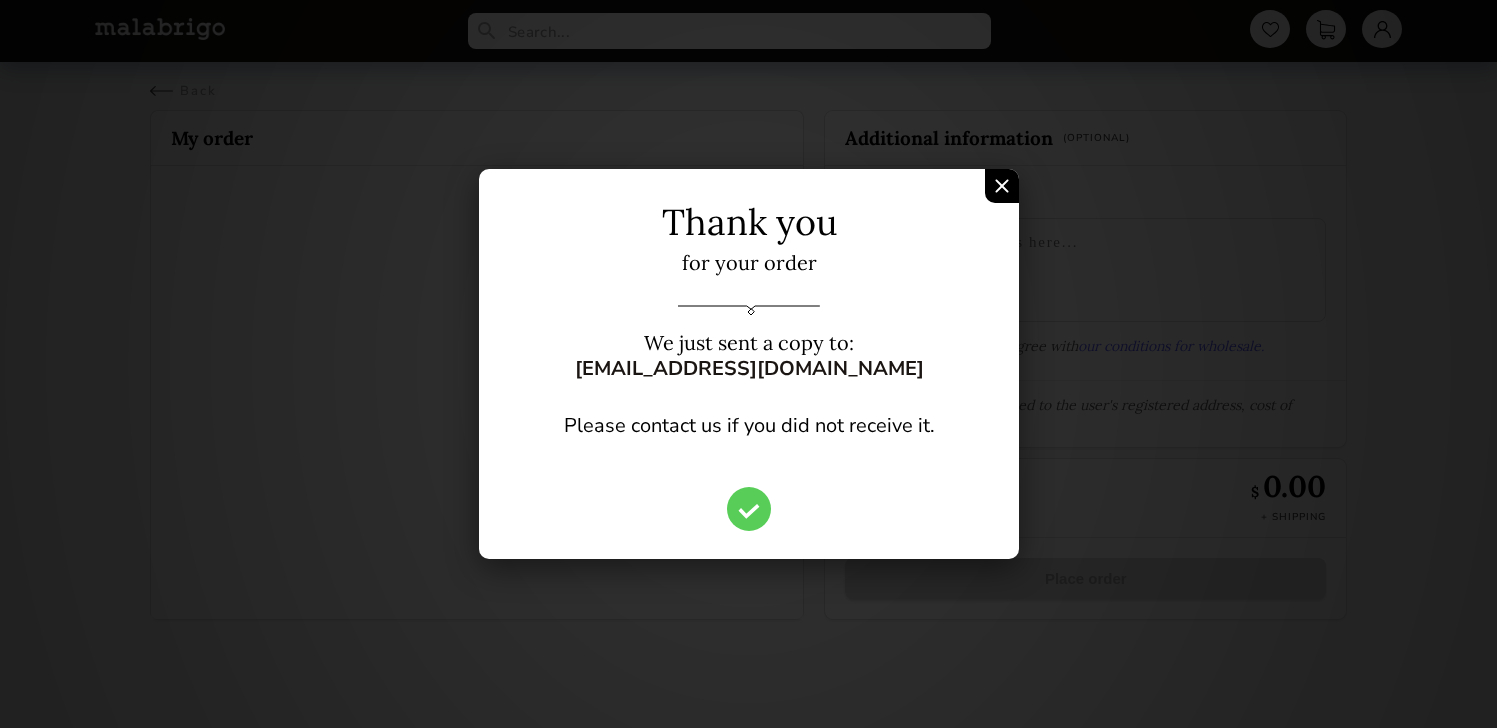 click at bounding box center [1002, 186] 